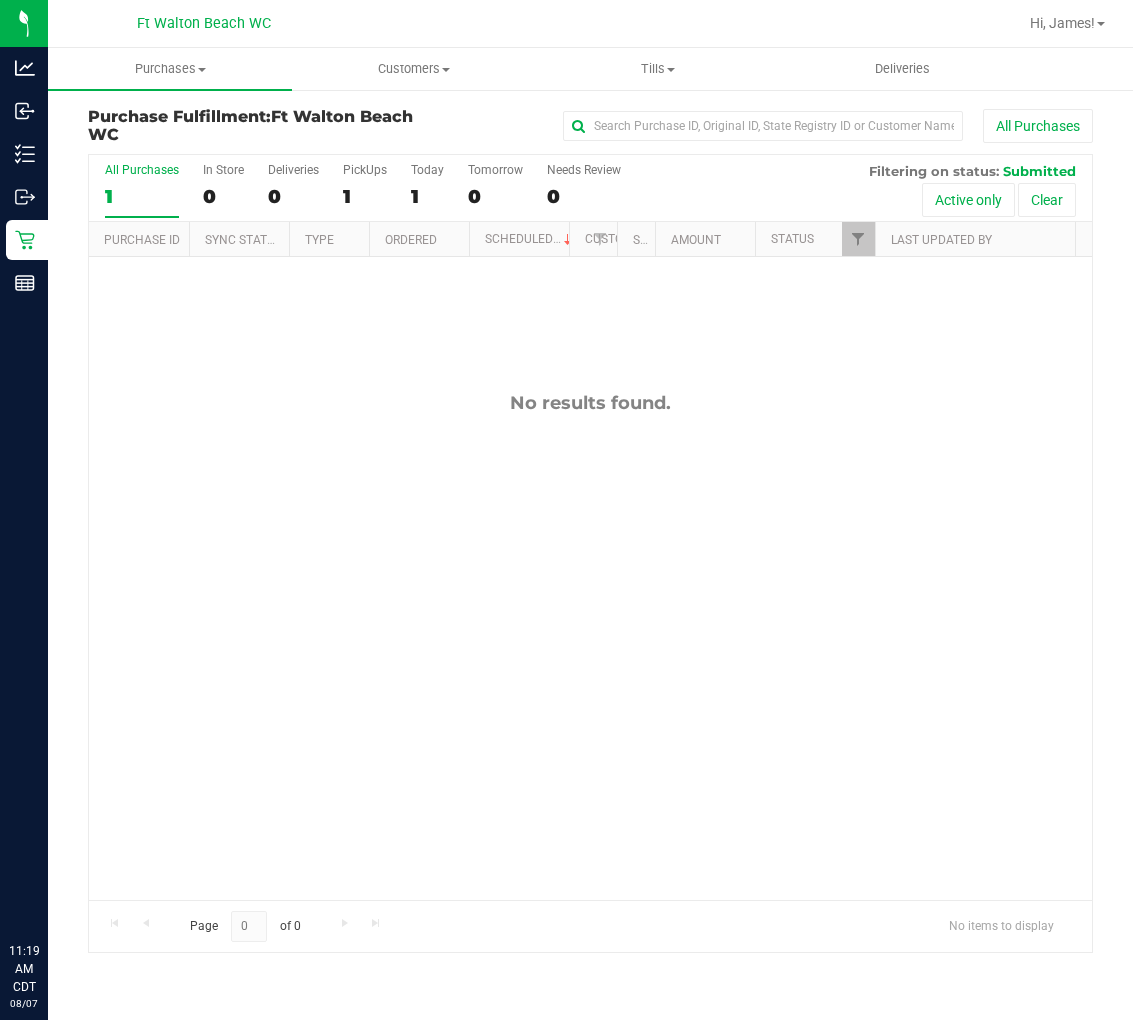 scroll, scrollTop: 0, scrollLeft: 0, axis: both 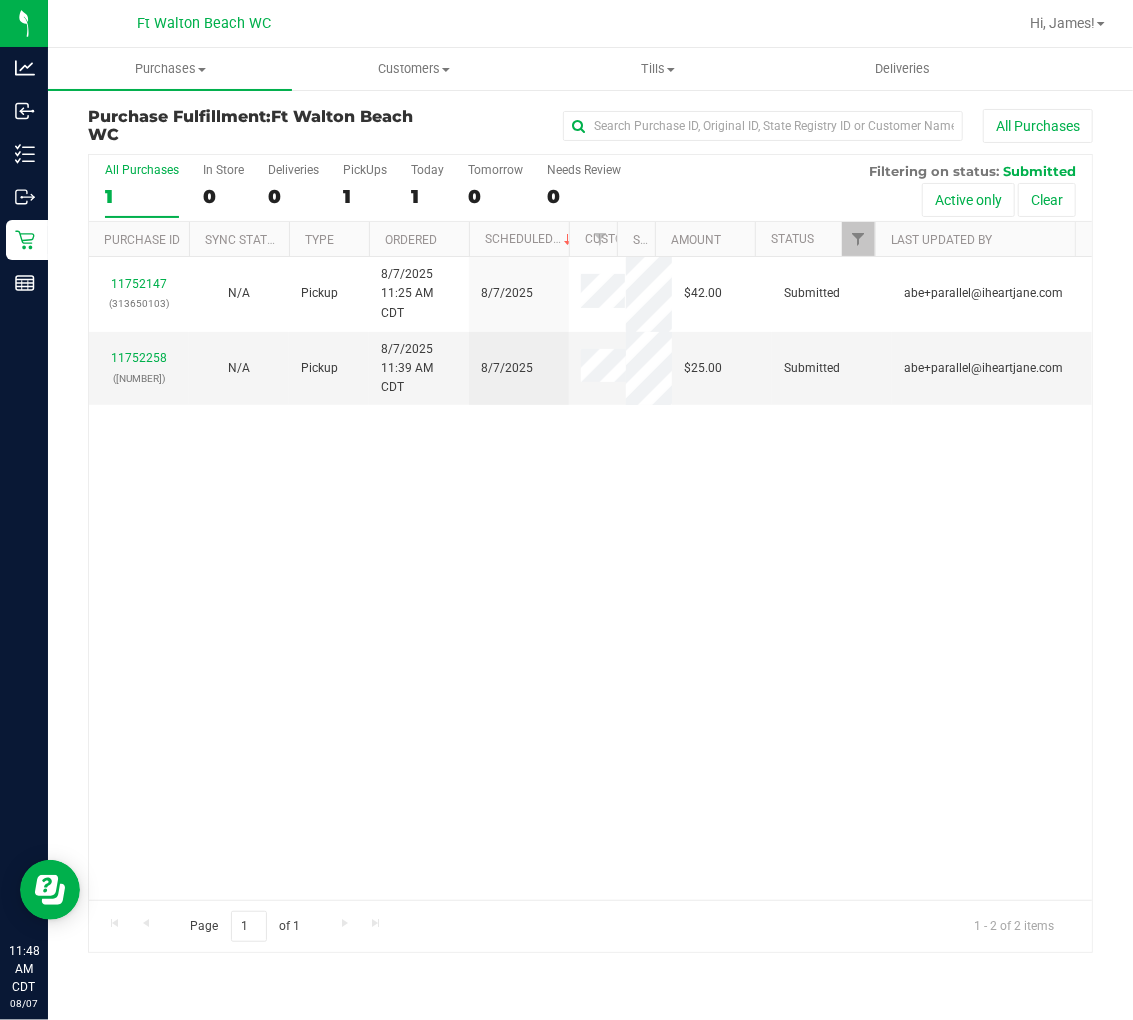click on "All Purchases
1" at bounding box center [142, 190] 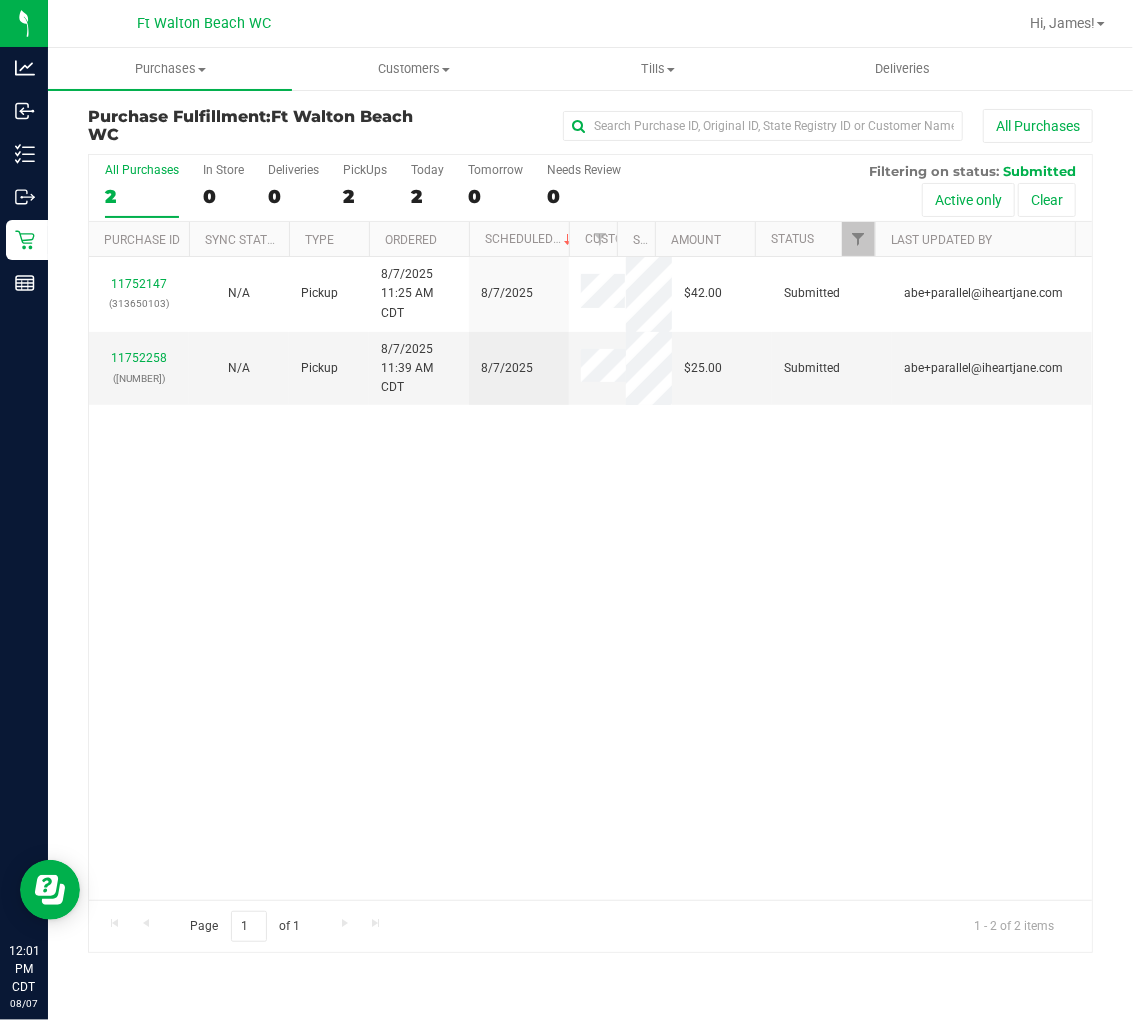 click on "[NUMBER]
([NUMBER])
N/A
Pickup [DATE] [TIME] [TIMEZONE] [DATE]
$[NUMBER]
Submitted [EMAIL]
[NUMBER]
([NUMBER])
N/A
Pickup [DATE] [TIME] [TIMEZONE] [DATE]
$[NUMBER]
Submitted [EMAIL]" at bounding box center [590, 578] 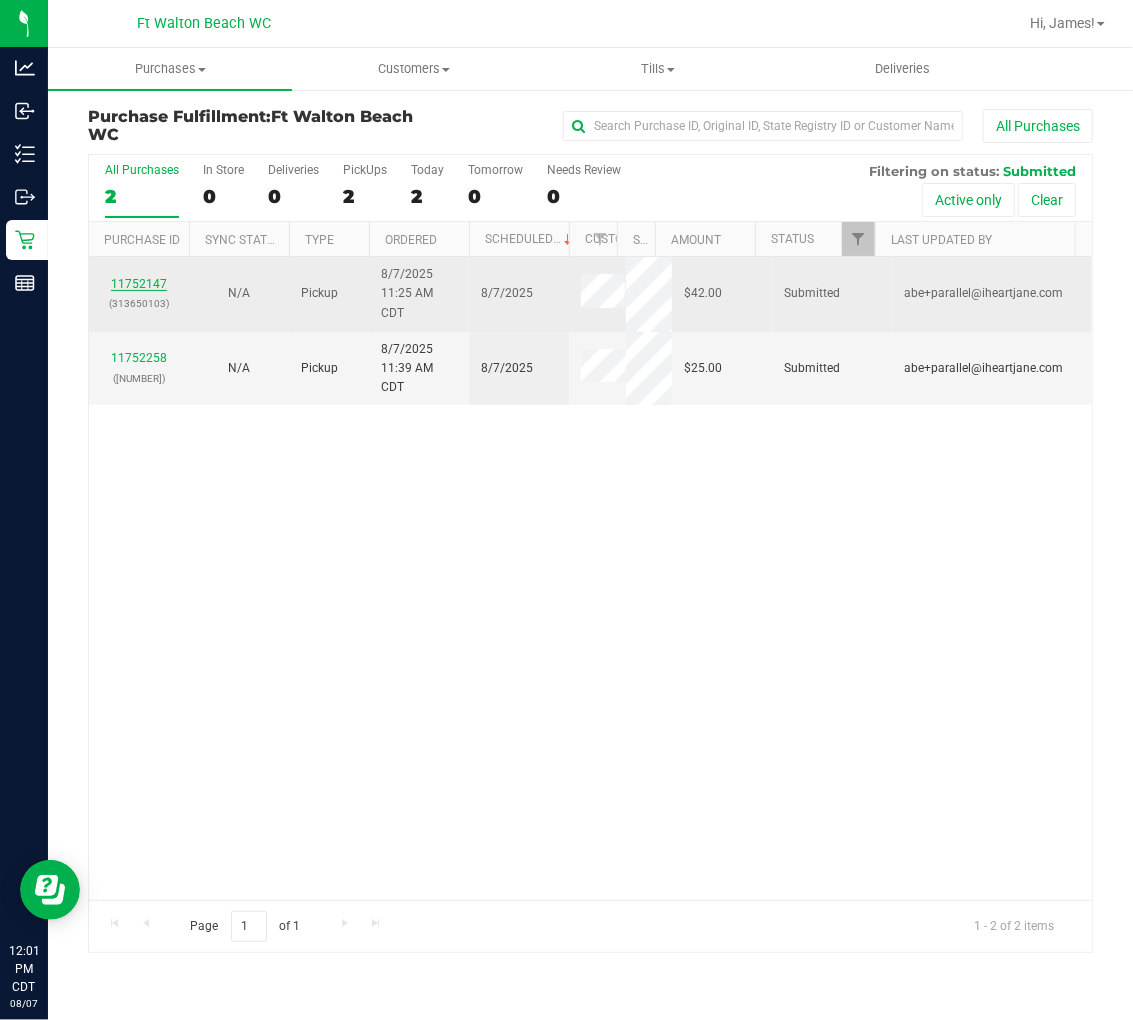 click on "11752147" at bounding box center [139, 284] 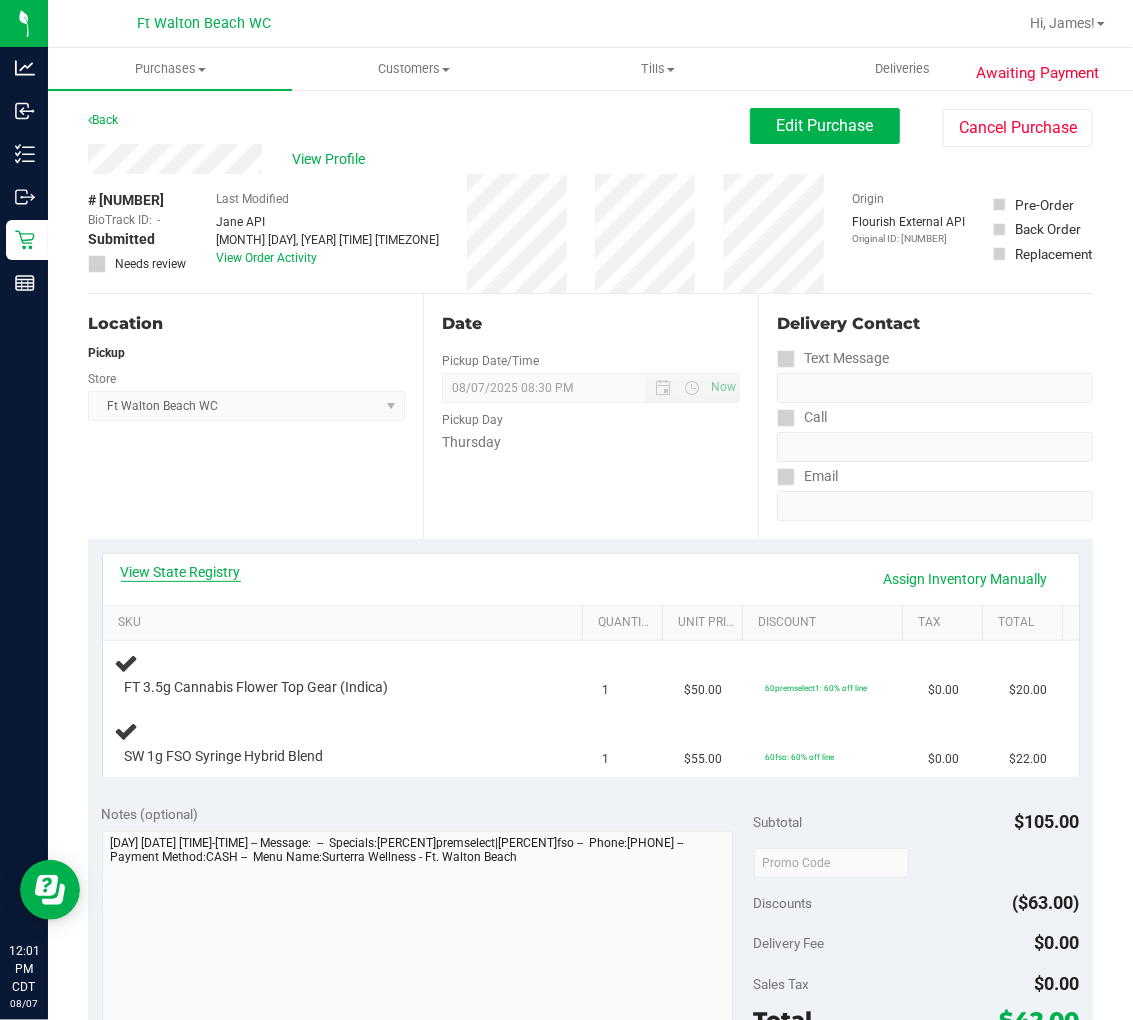 click on "View State Registry" at bounding box center [181, 572] 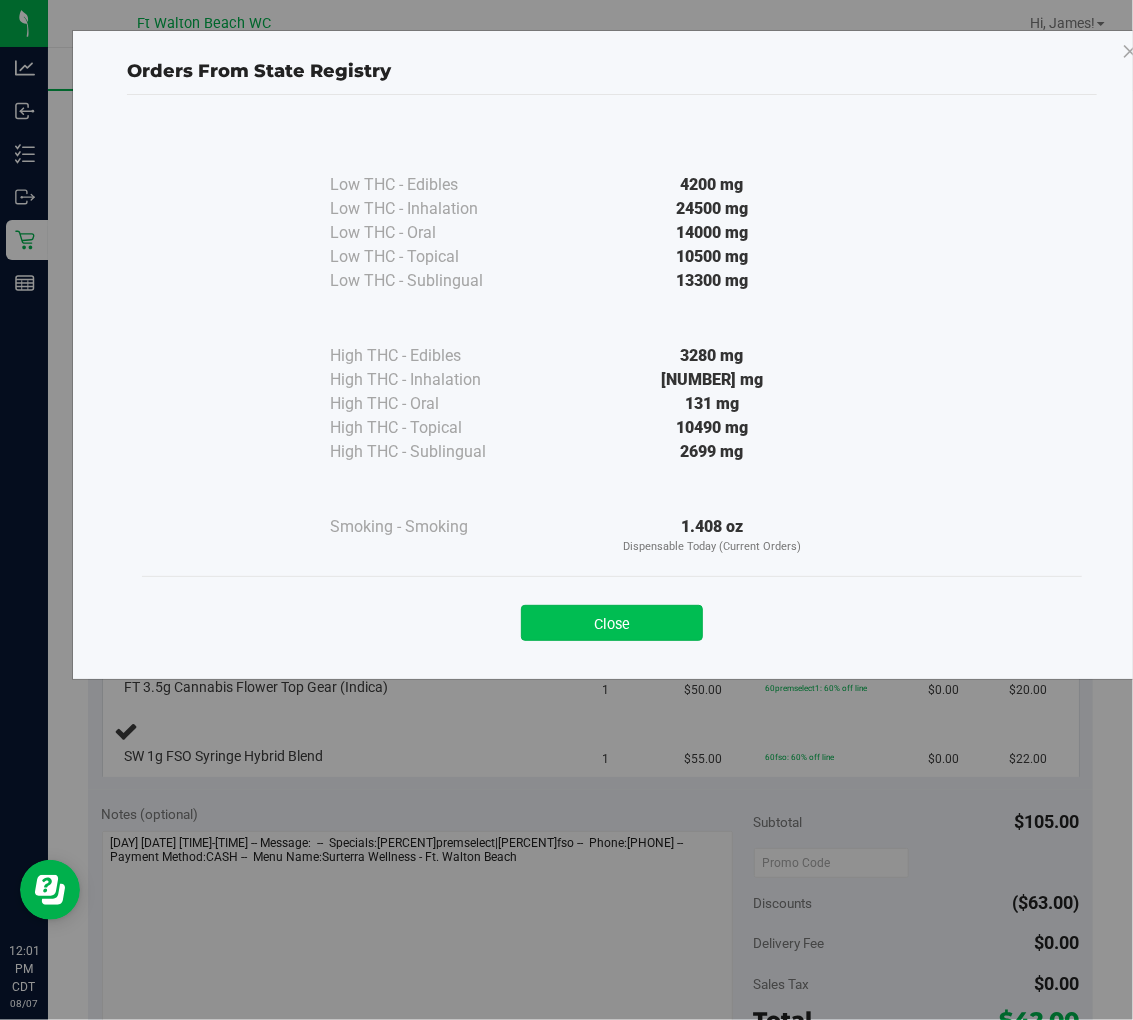 click on "Close" at bounding box center [612, 623] 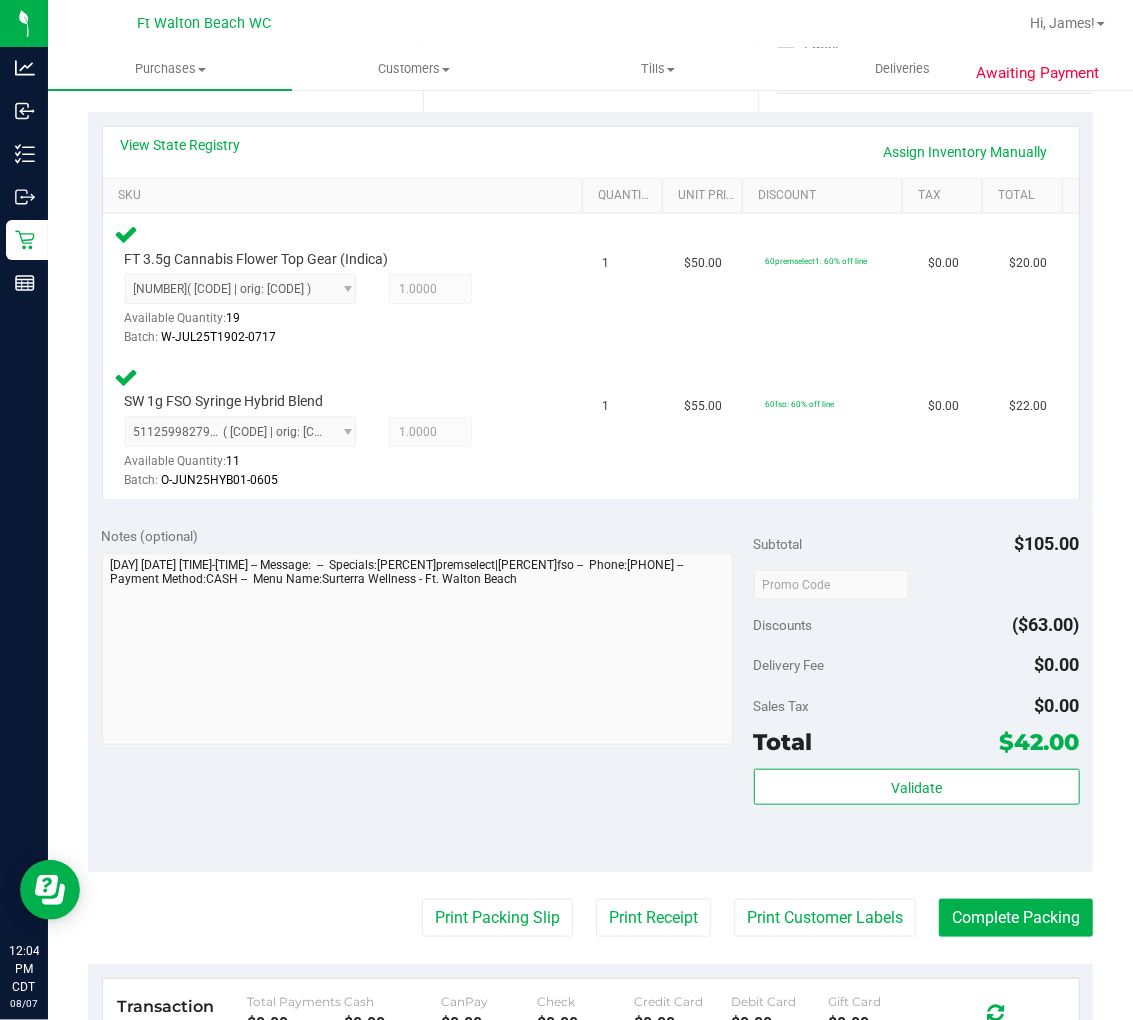 scroll, scrollTop: 555, scrollLeft: 0, axis: vertical 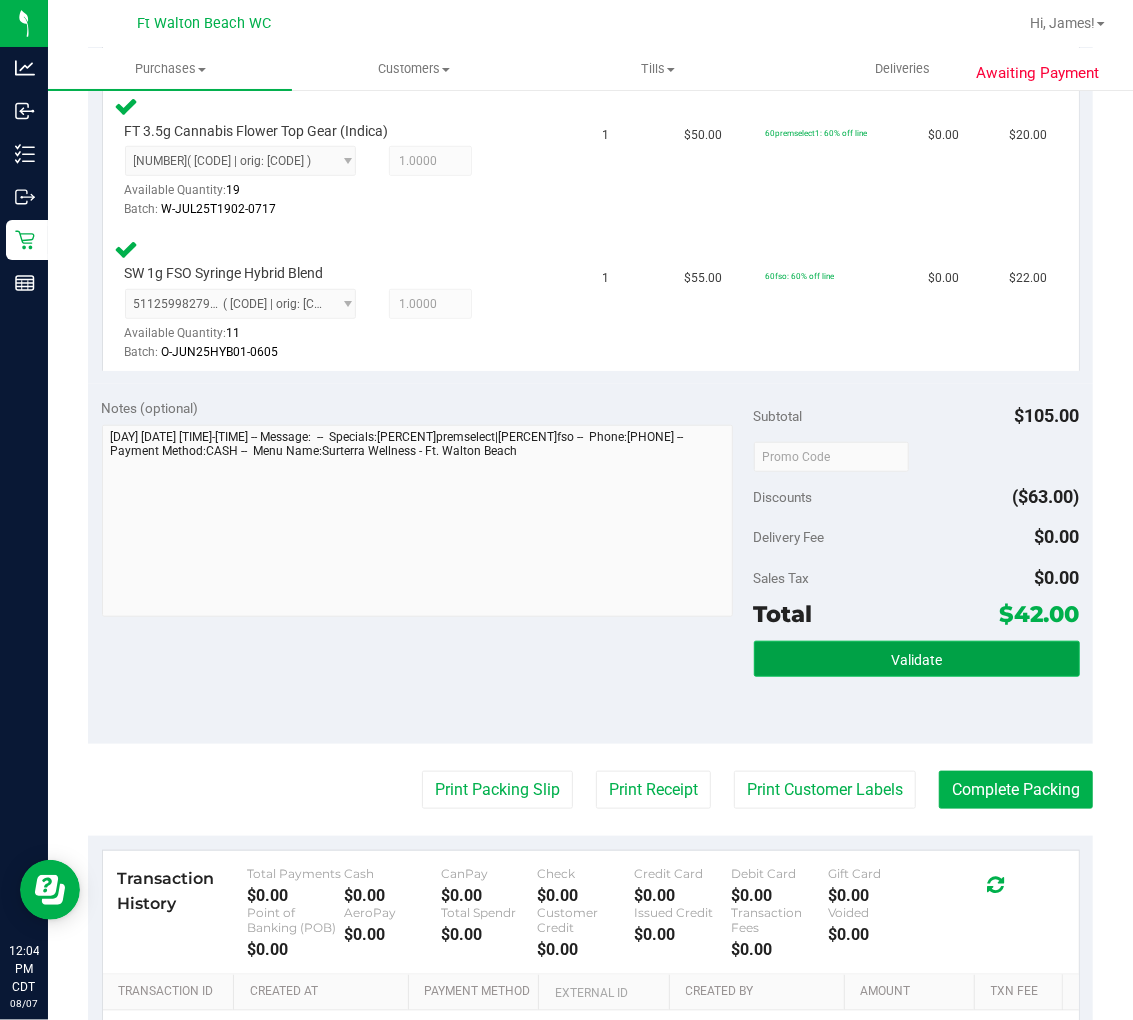 click on "Validate" at bounding box center (917, 659) 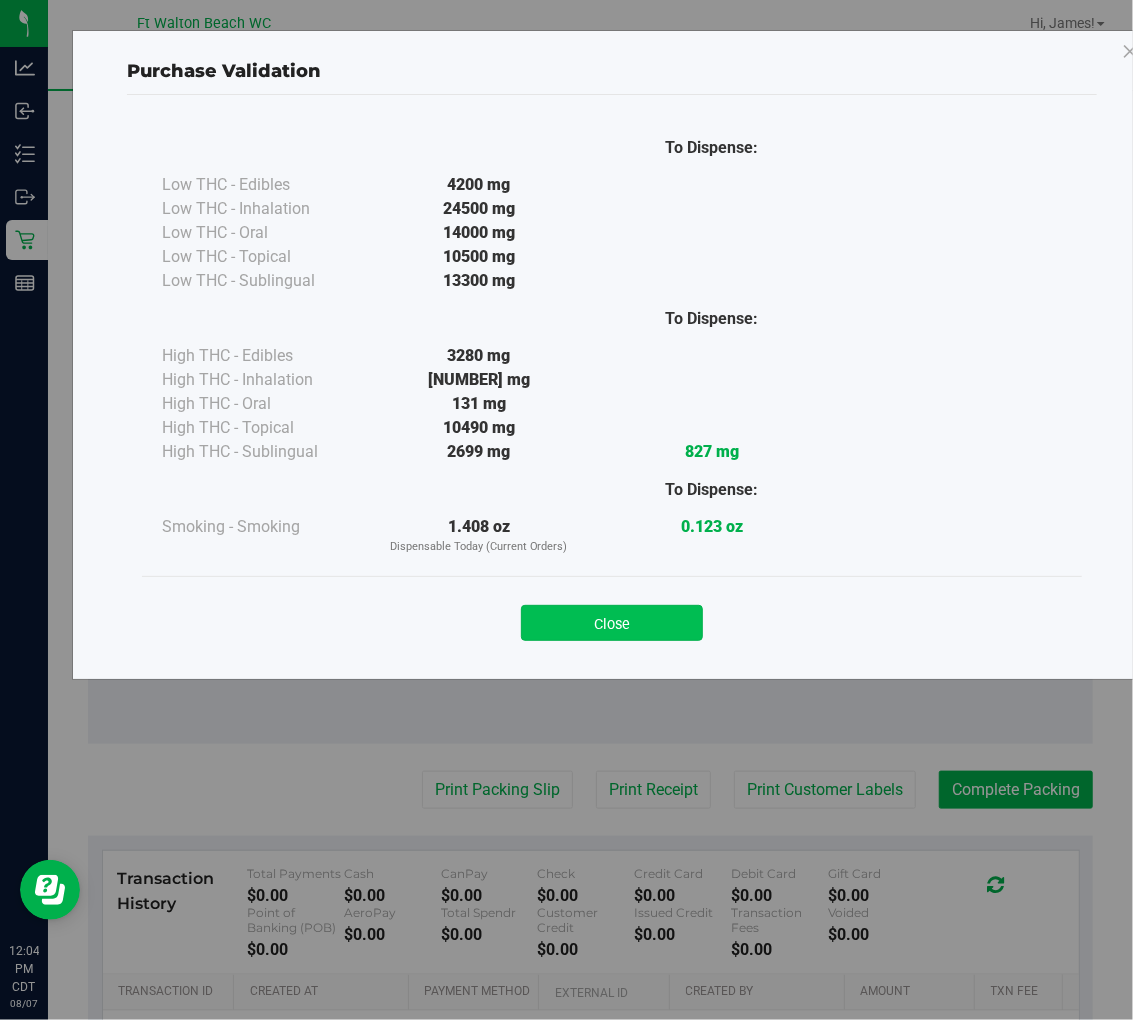 click on "Close" at bounding box center (612, 623) 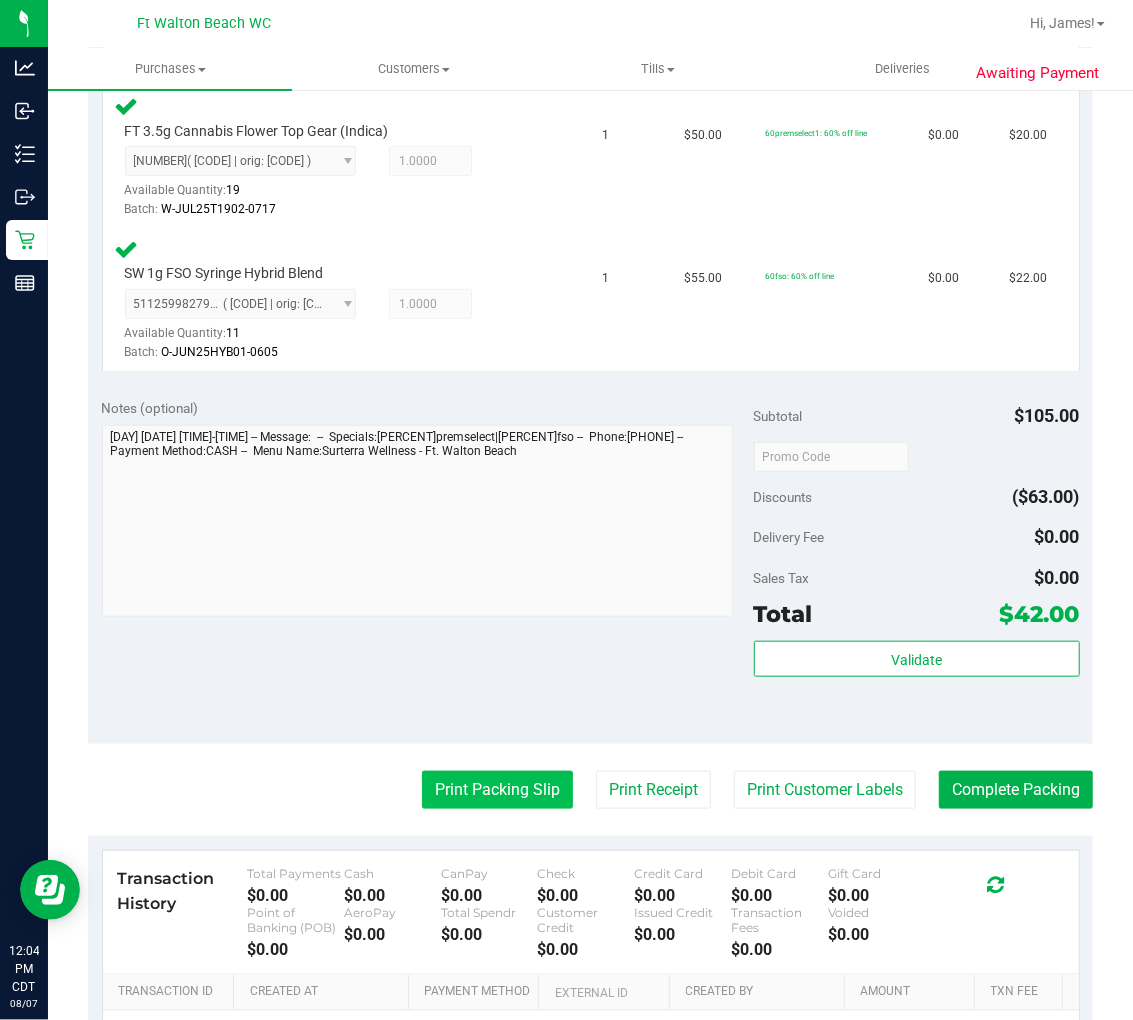 click on "Print Packing Slip" at bounding box center (497, 790) 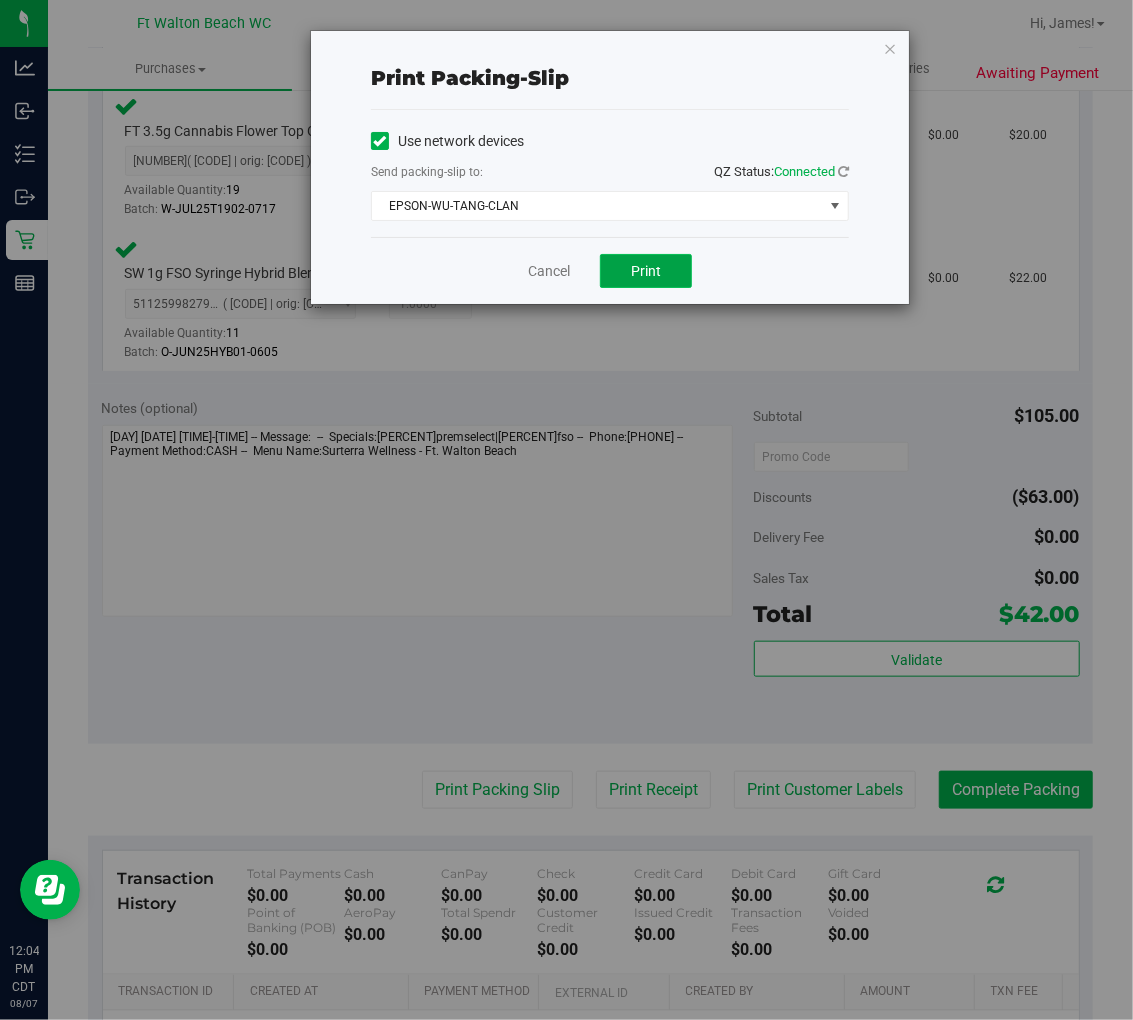 click on "Print" at bounding box center (646, 271) 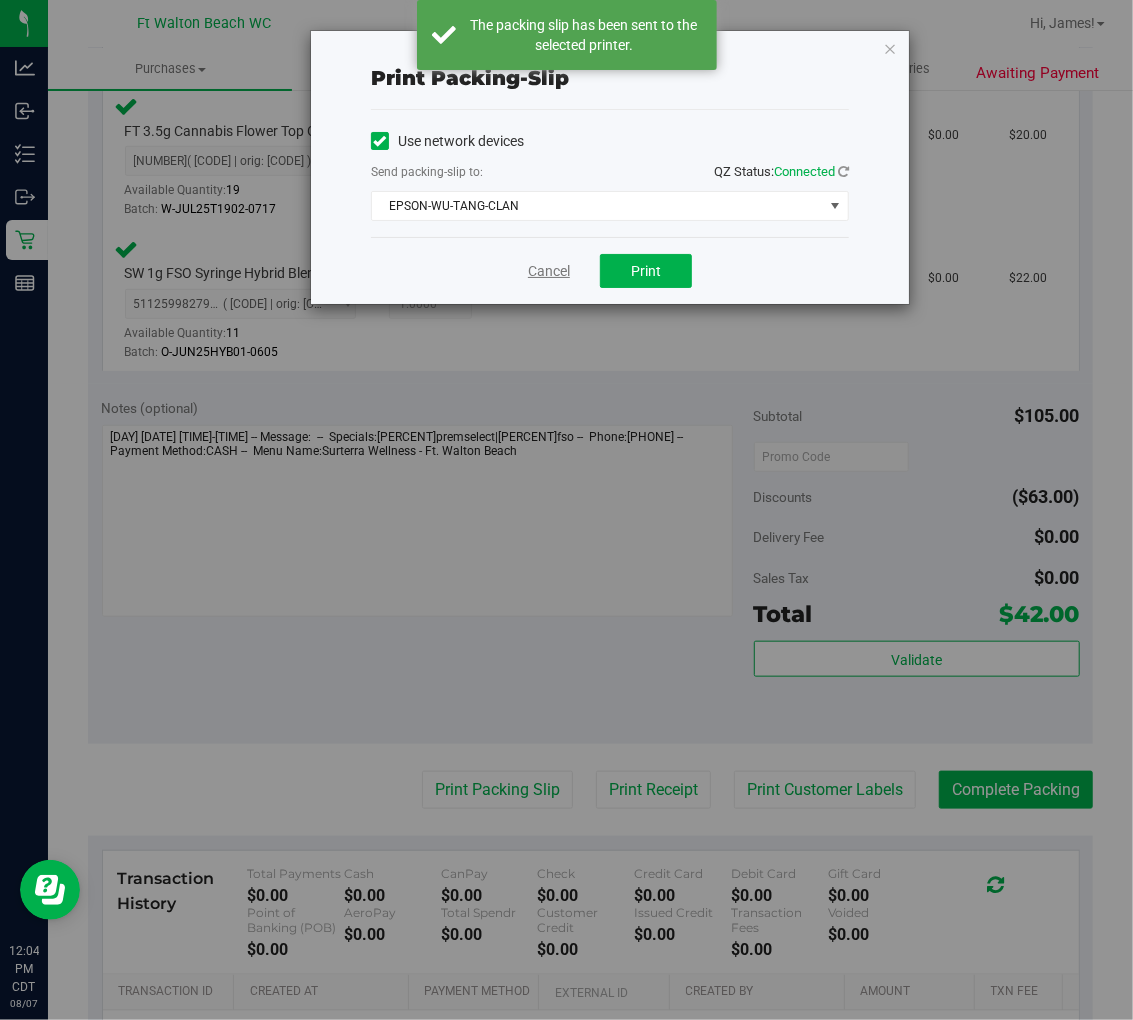 click on "Cancel" at bounding box center [549, 271] 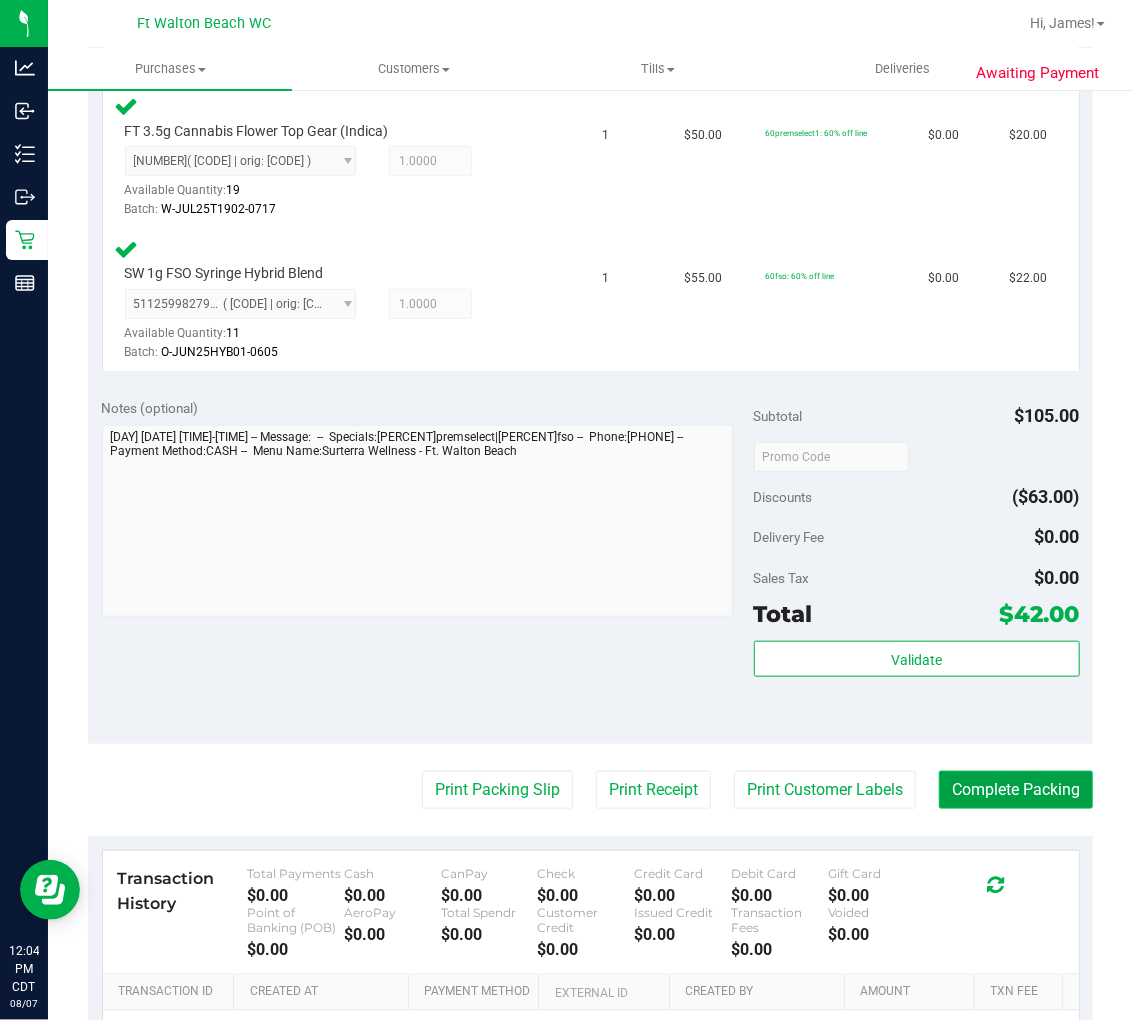 click on "Complete Packing" at bounding box center (1016, 790) 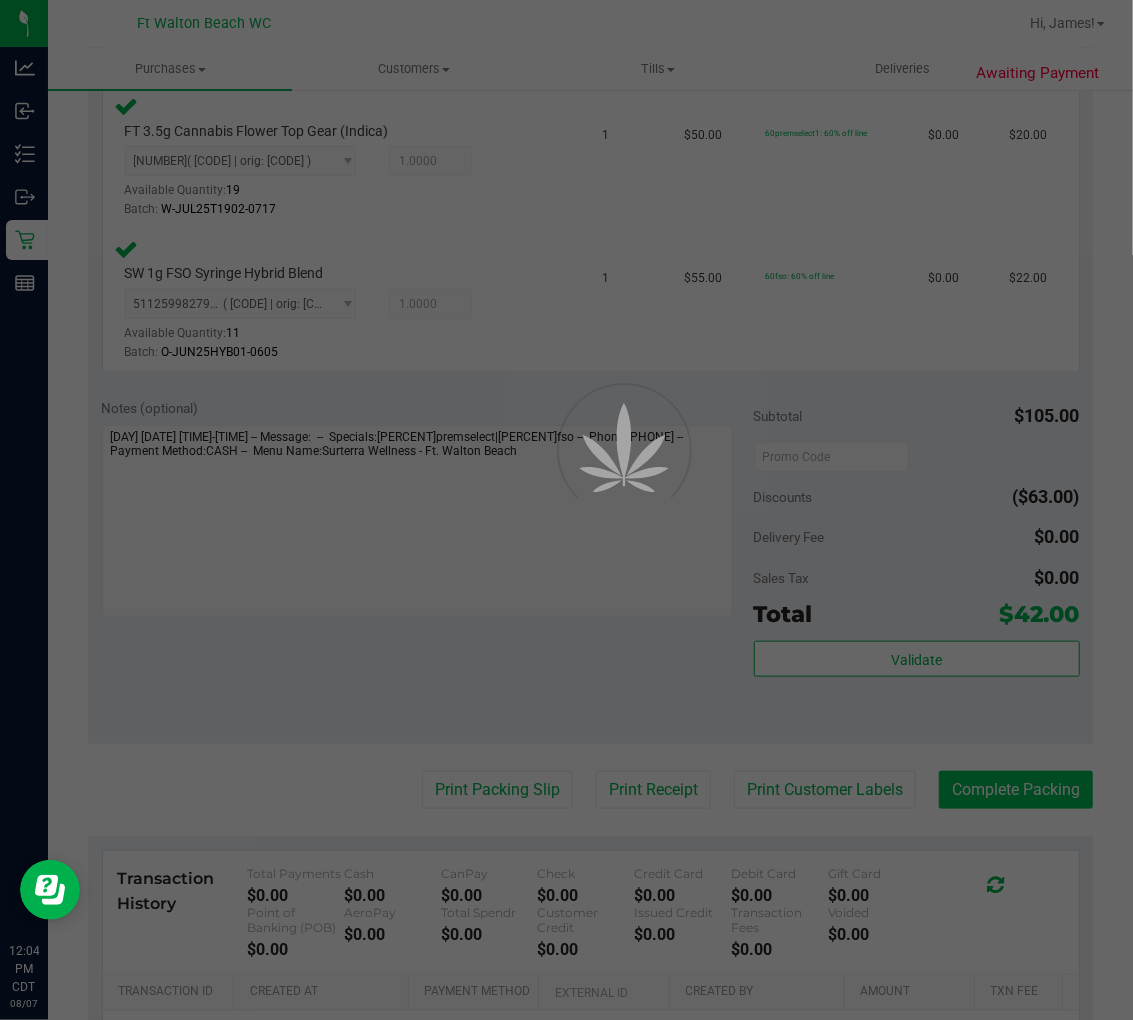 scroll, scrollTop: 0, scrollLeft: 0, axis: both 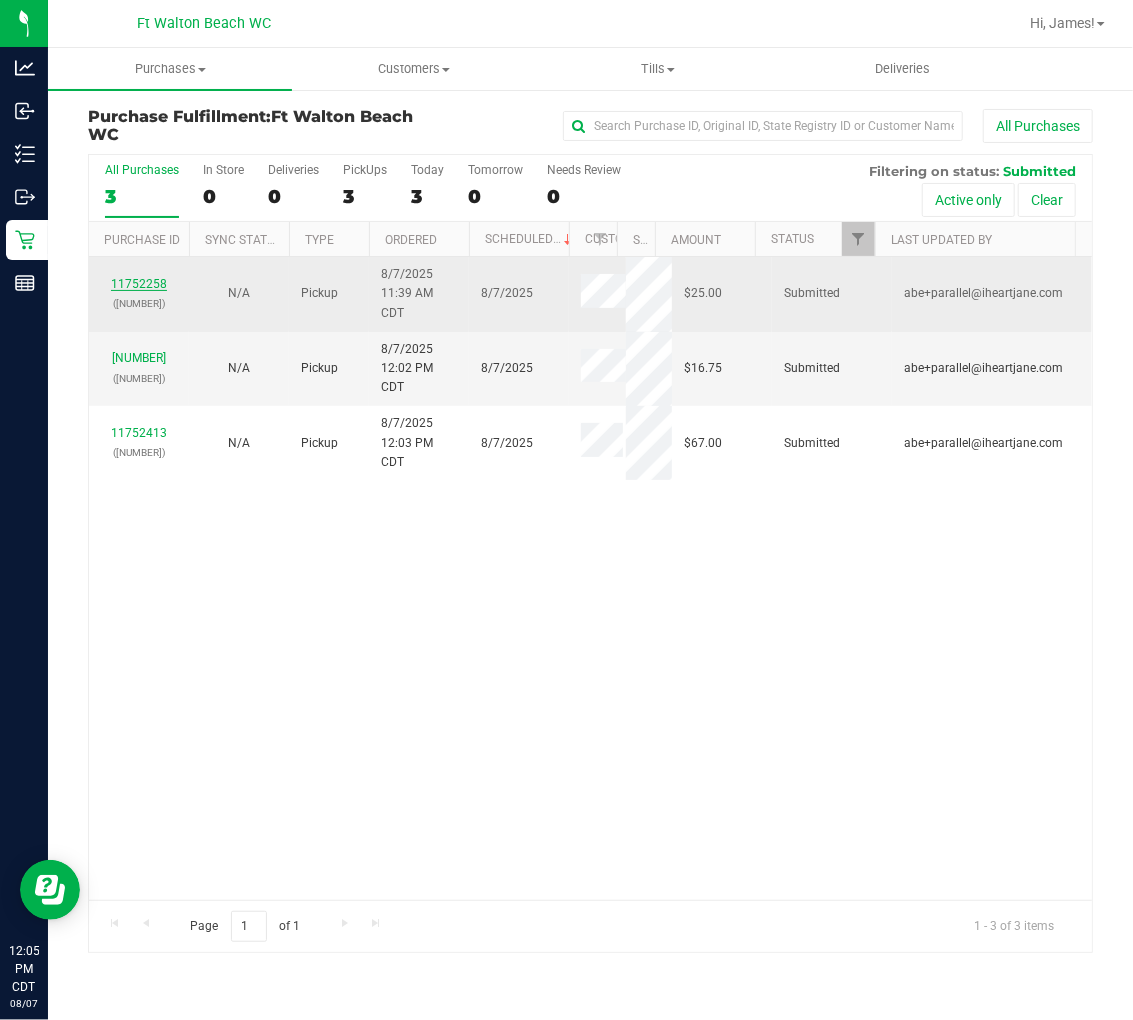 click on "11752258" at bounding box center [139, 284] 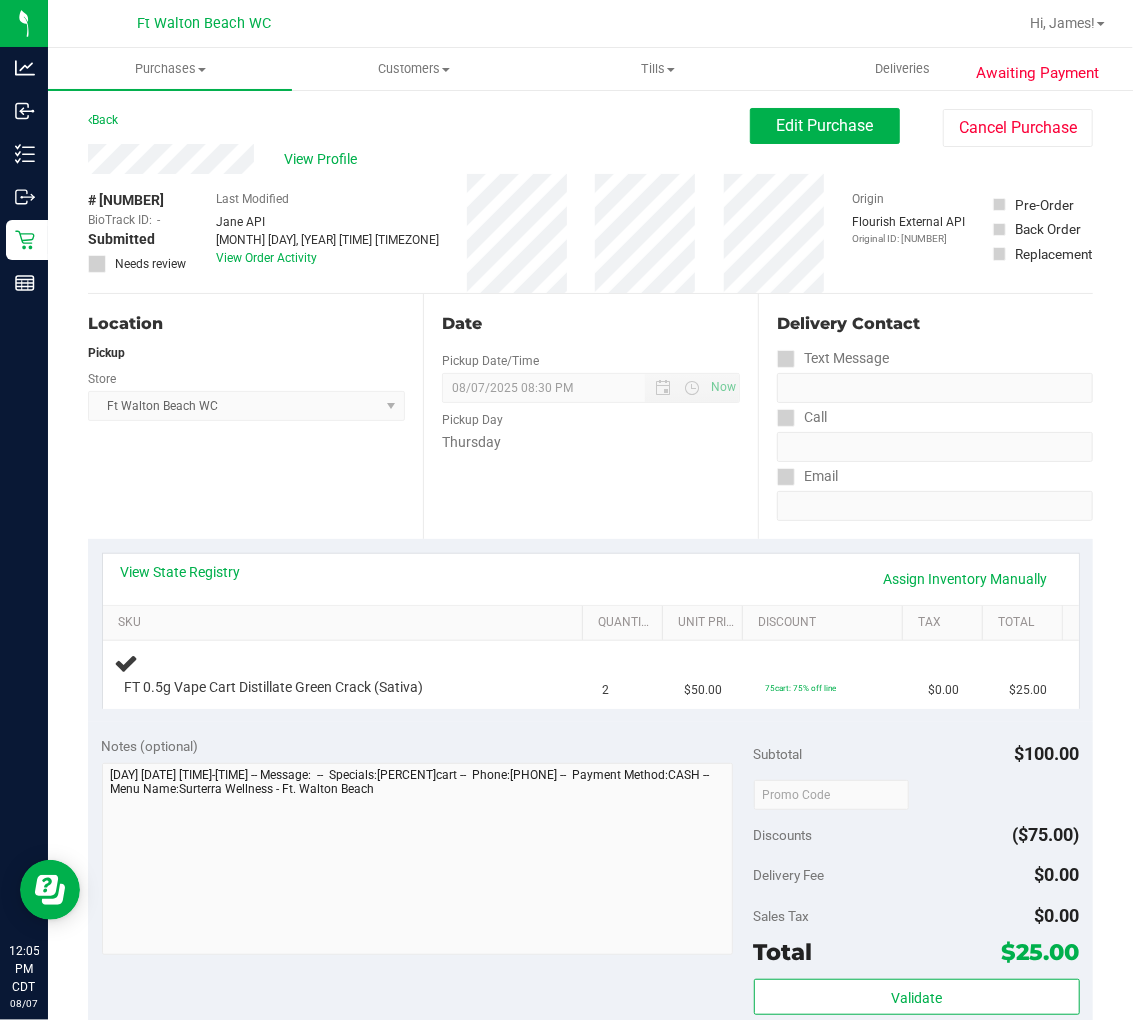 click on "Location
Pickup
Store
Ft Walton Beach WC Select Store Bonita Springs WC Boynton Beach WC Bradenton WC Brandon WC Brooksville WC Call Center Clermont WC Crestview WC Deerfield Beach WC Delray Beach WC Deltona WC Ft Walton Beach WC Ft. Lauderdale WC Ft. Myers WC Gainesville WC Jax Atlantic WC JAX DC REP Jax WC Key West WC Lakeland WC Largo WC Lehigh Acres DC REP Merritt Island WC Miami 72nd WC Miami Beach WC Miami Dadeland WC Miramar DC REP New Port Richey WC North Palm Beach WC North Port WC Ocala WC Orange Park WC Orlando Colonial WC Orlando DC REP Orlando WC Oviedo WC Palm Bay WC Palm Coast WC Panama City WC Pensacola WC Port Orange WC Port St. Lucie WC Sebring WC South Tampa WC St. Pete WC Summerfield WC Tallahassee DC REP Tallahassee WC Tampa DC Testing Tampa Warehouse Tampa WC TX Austin DC TX Plano Retail WPB DC" at bounding box center (255, 416) 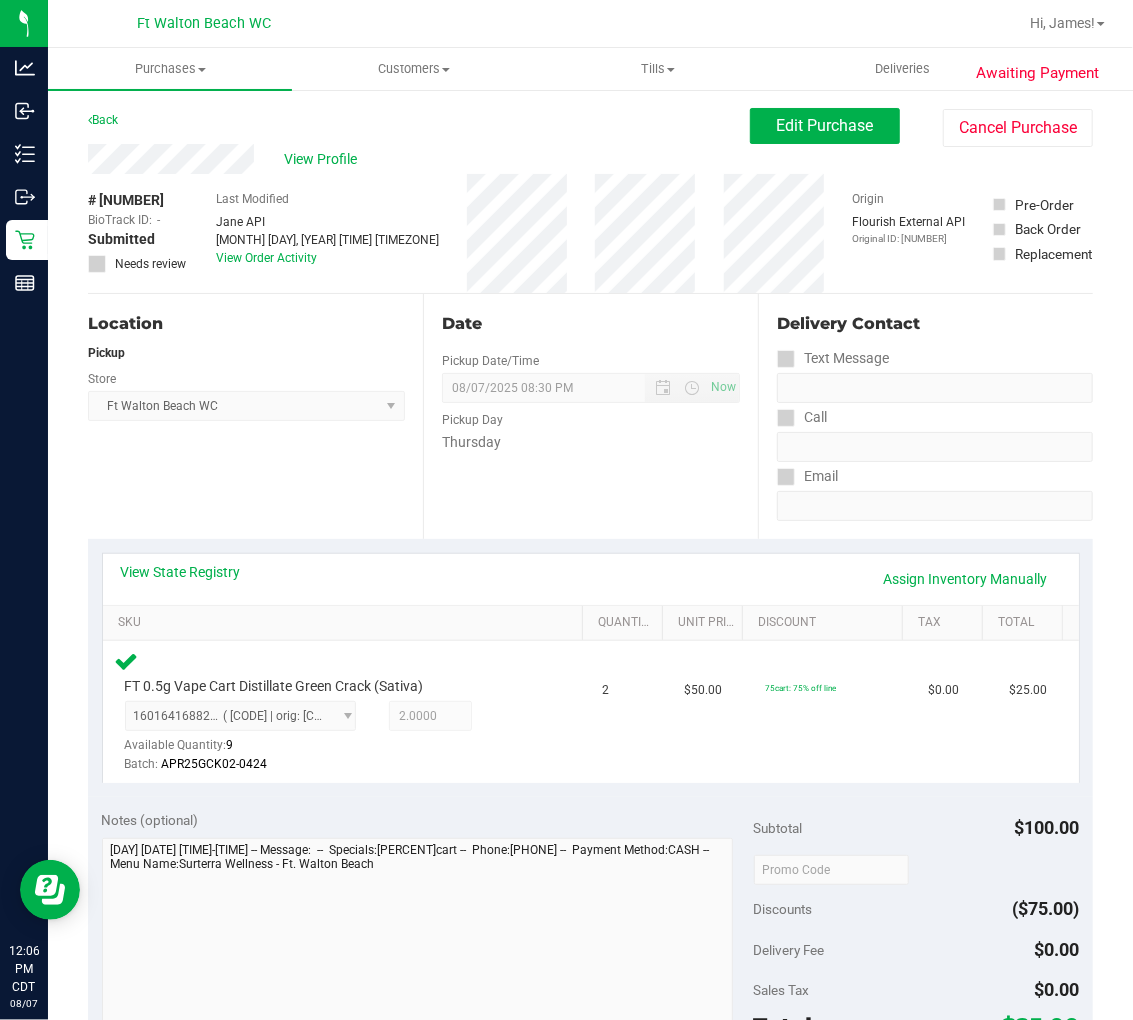 scroll, scrollTop: 444, scrollLeft: 0, axis: vertical 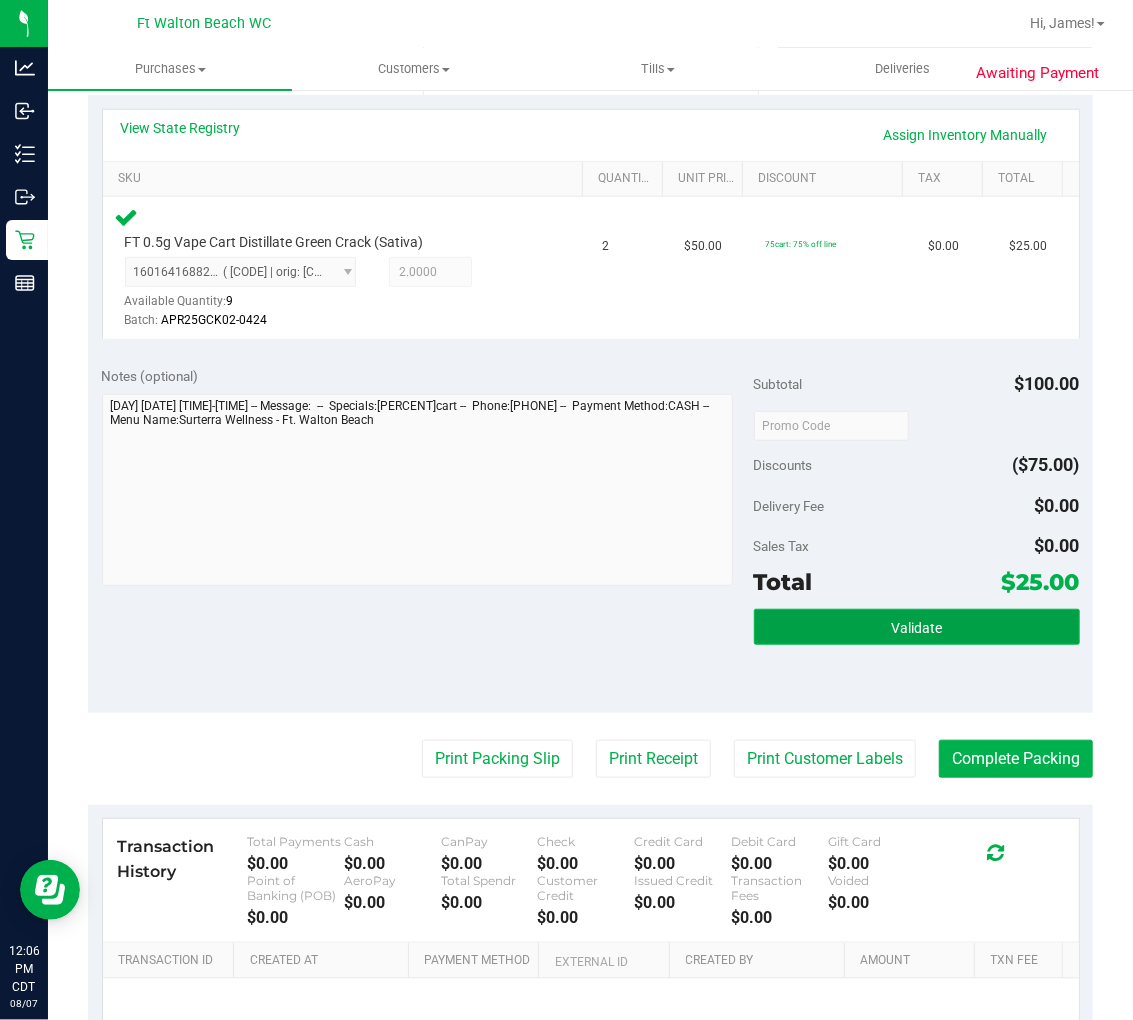 click on "Validate" at bounding box center (916, 628) 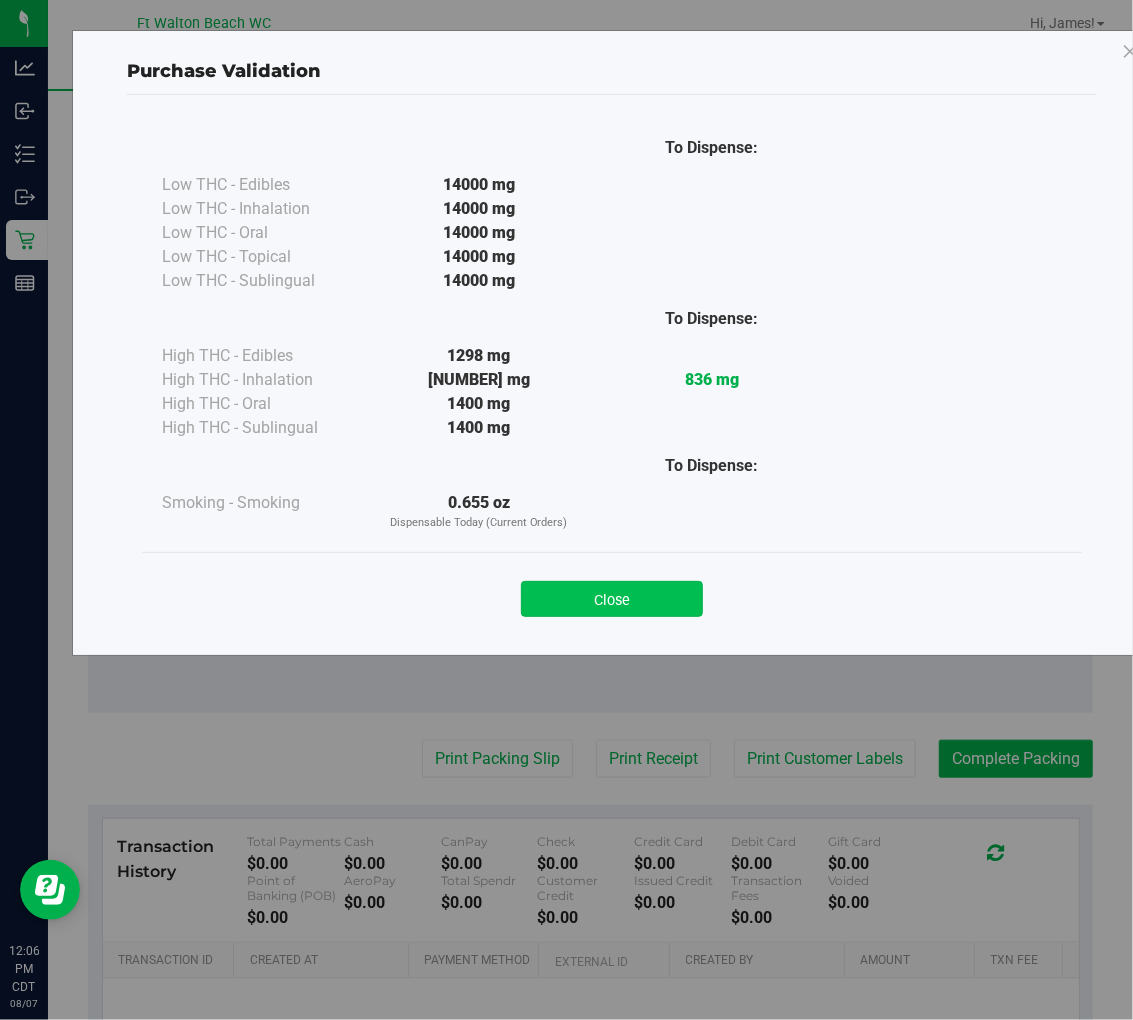 click on "Close" at bounding box center (612, 599) 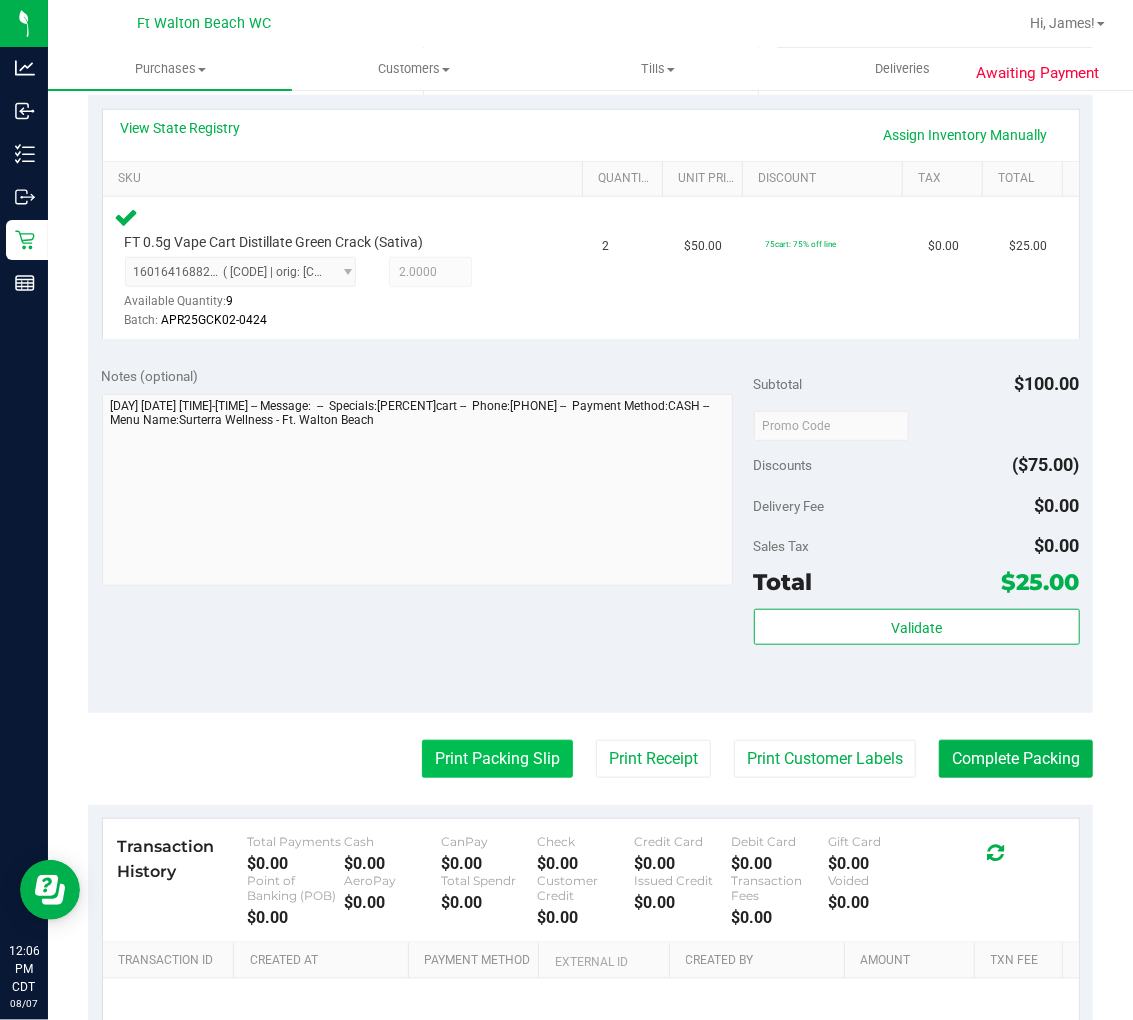 click on "Print Packing Slip" at bounding box center (497, 759) 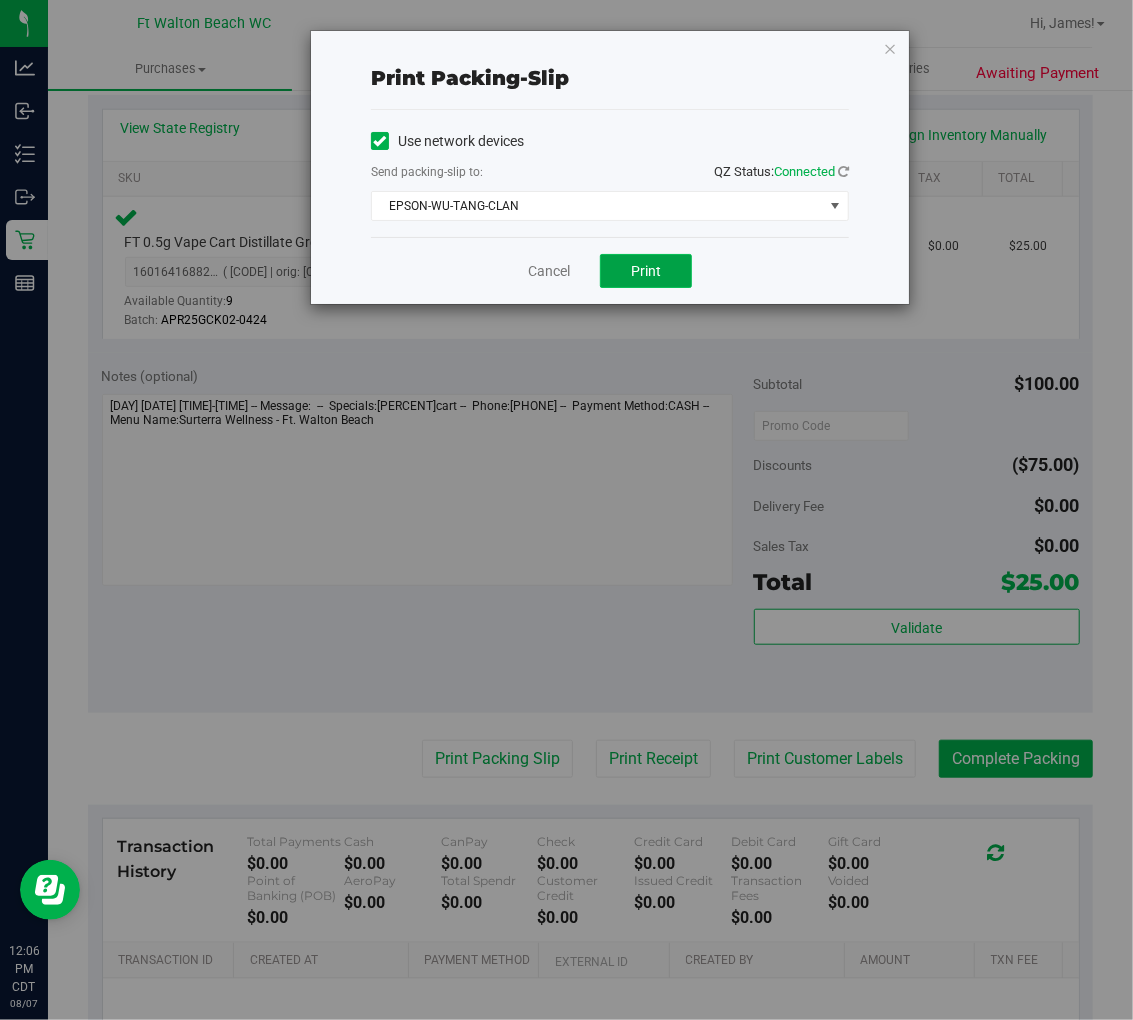 click on "Print" at bounding box center (646, 271) 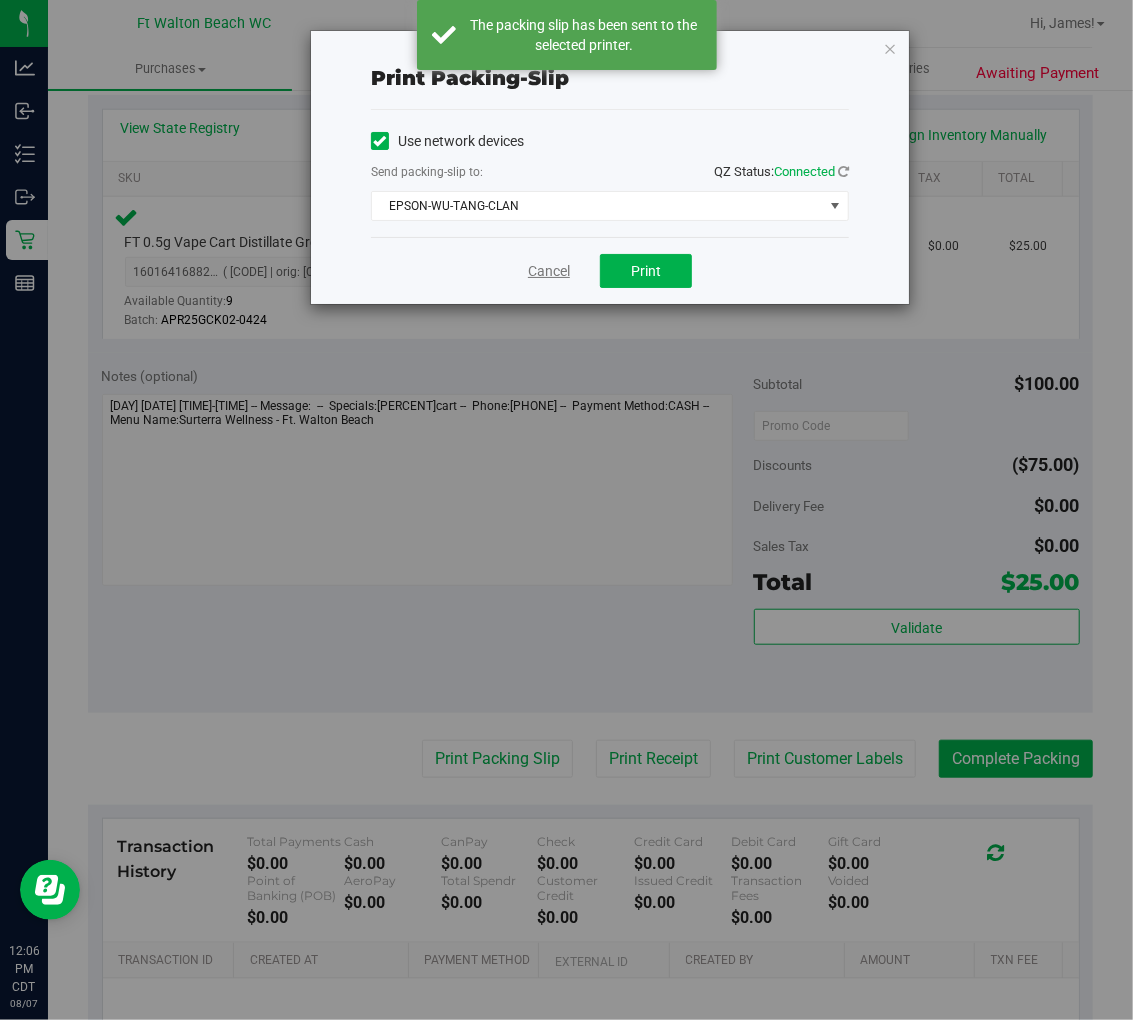 click on "Cancel" at bounding box center (549, 271) 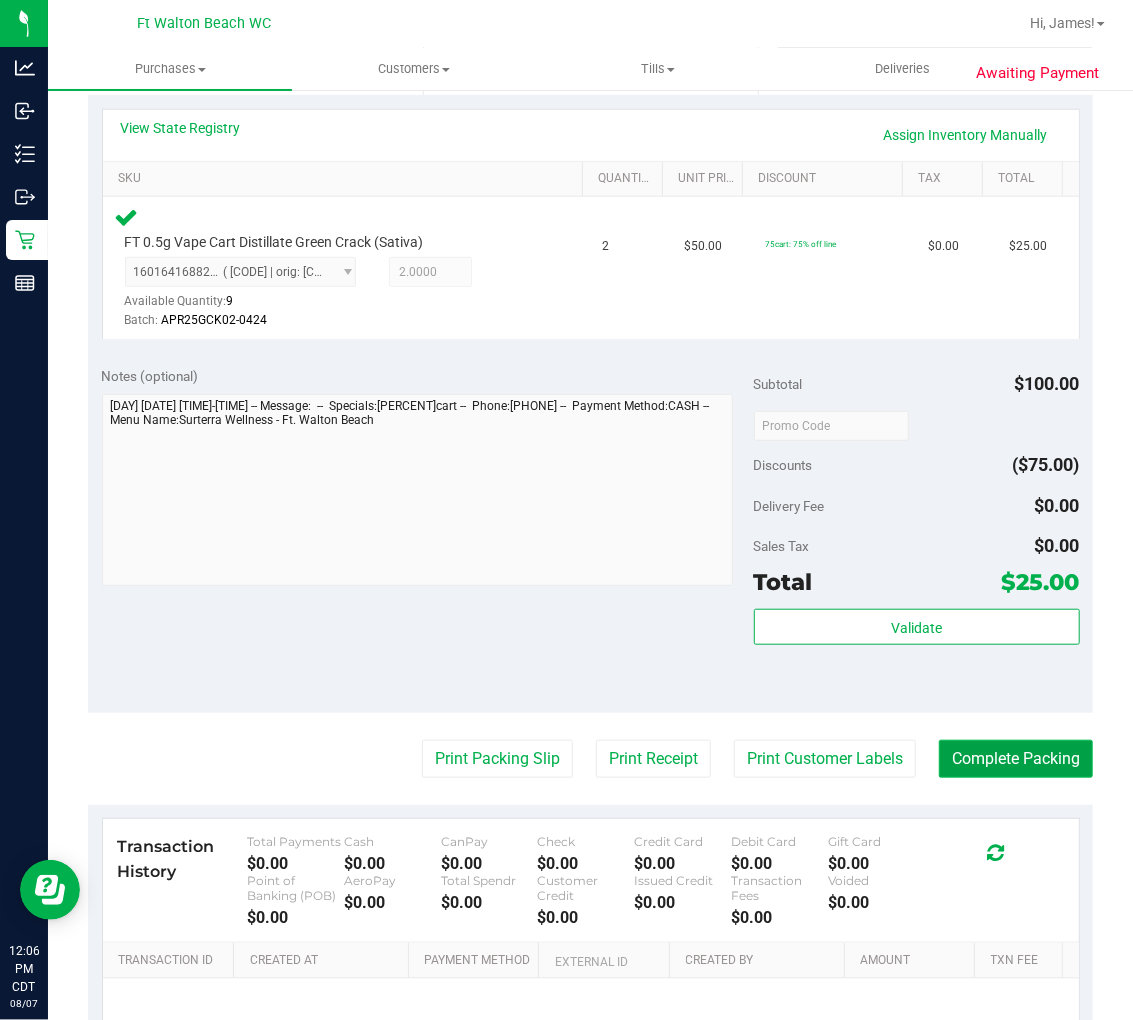 click on "Complete Packing" at bounding box center (1016, 759) 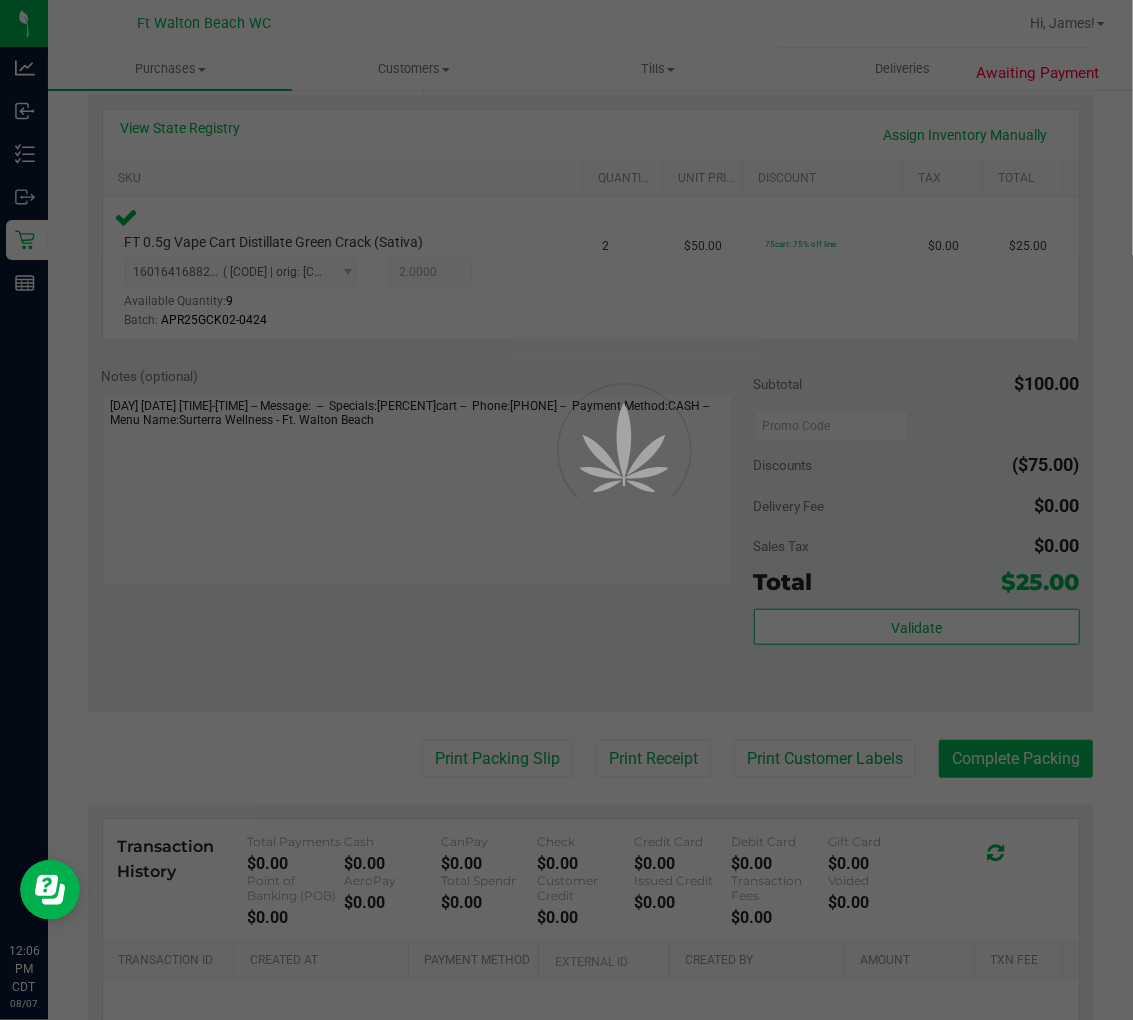 scroll, scrollTop: 0, scrollLeft: 0, axis: both 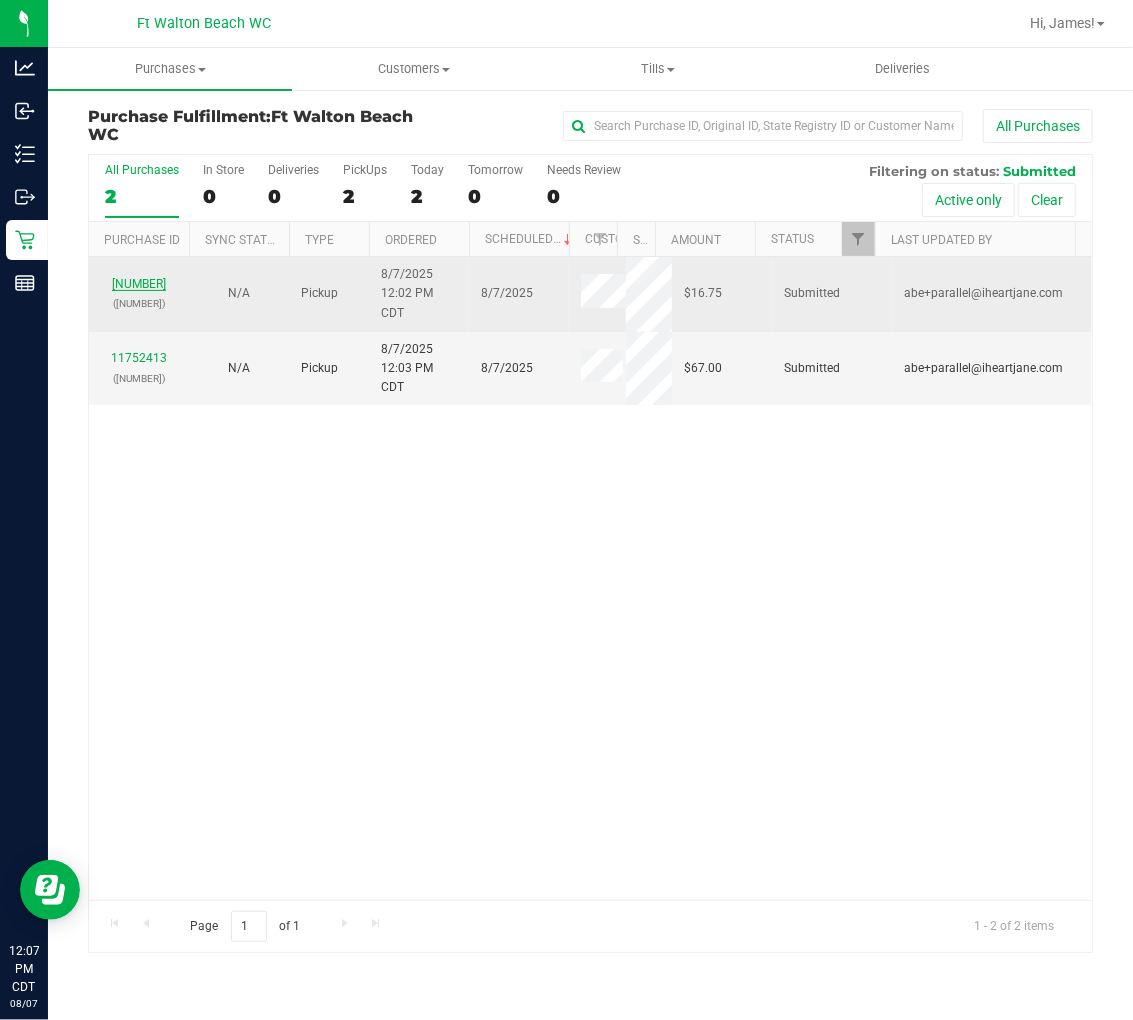 click on "[NUMBER]" at bounding box center (139, 284) 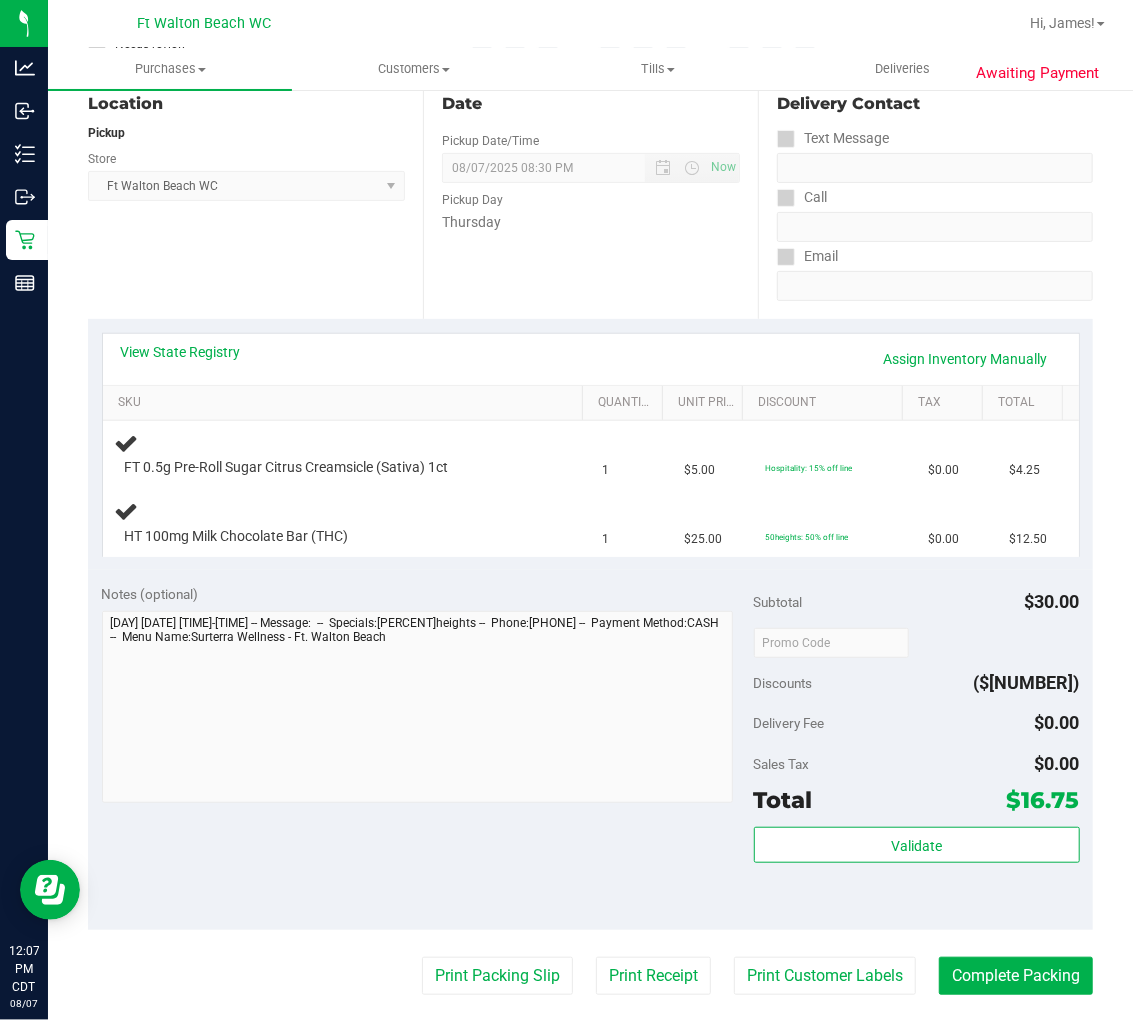 scroll, scrollTop: 222, scrollLeft: 0, axis: vertical 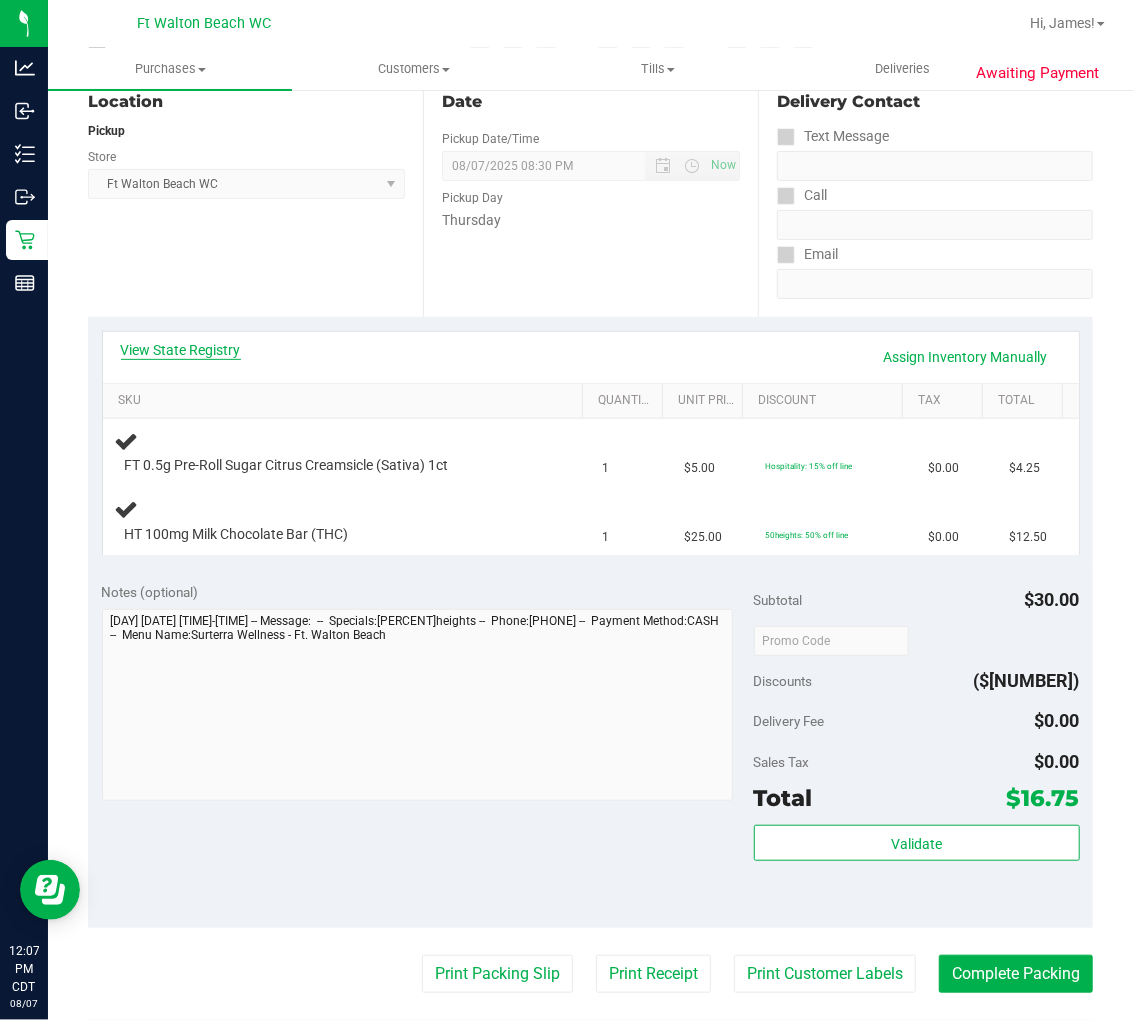 click on "View State Registry" at bounding box center [181, 350] 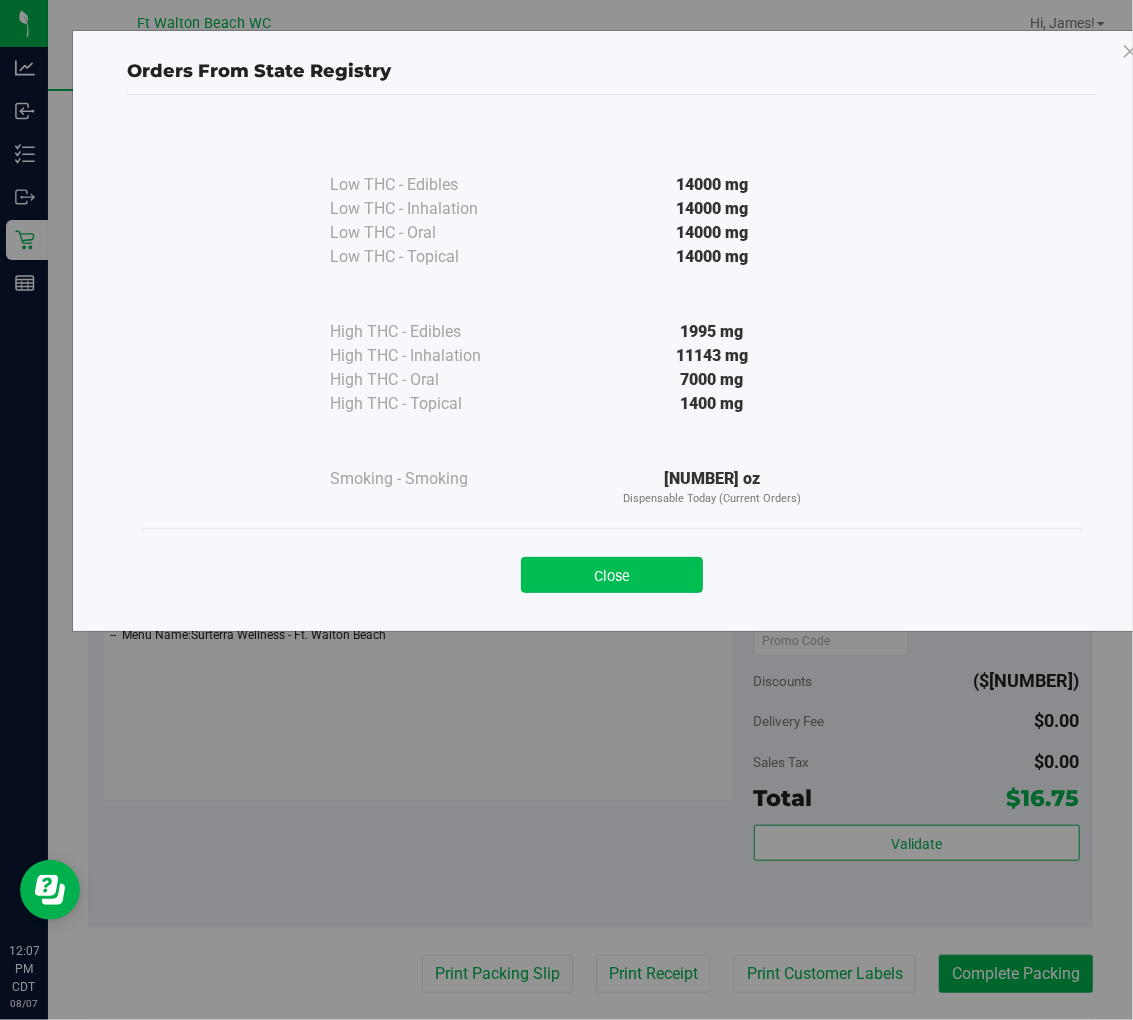 click on "Close" at bounding box center (612, 575) 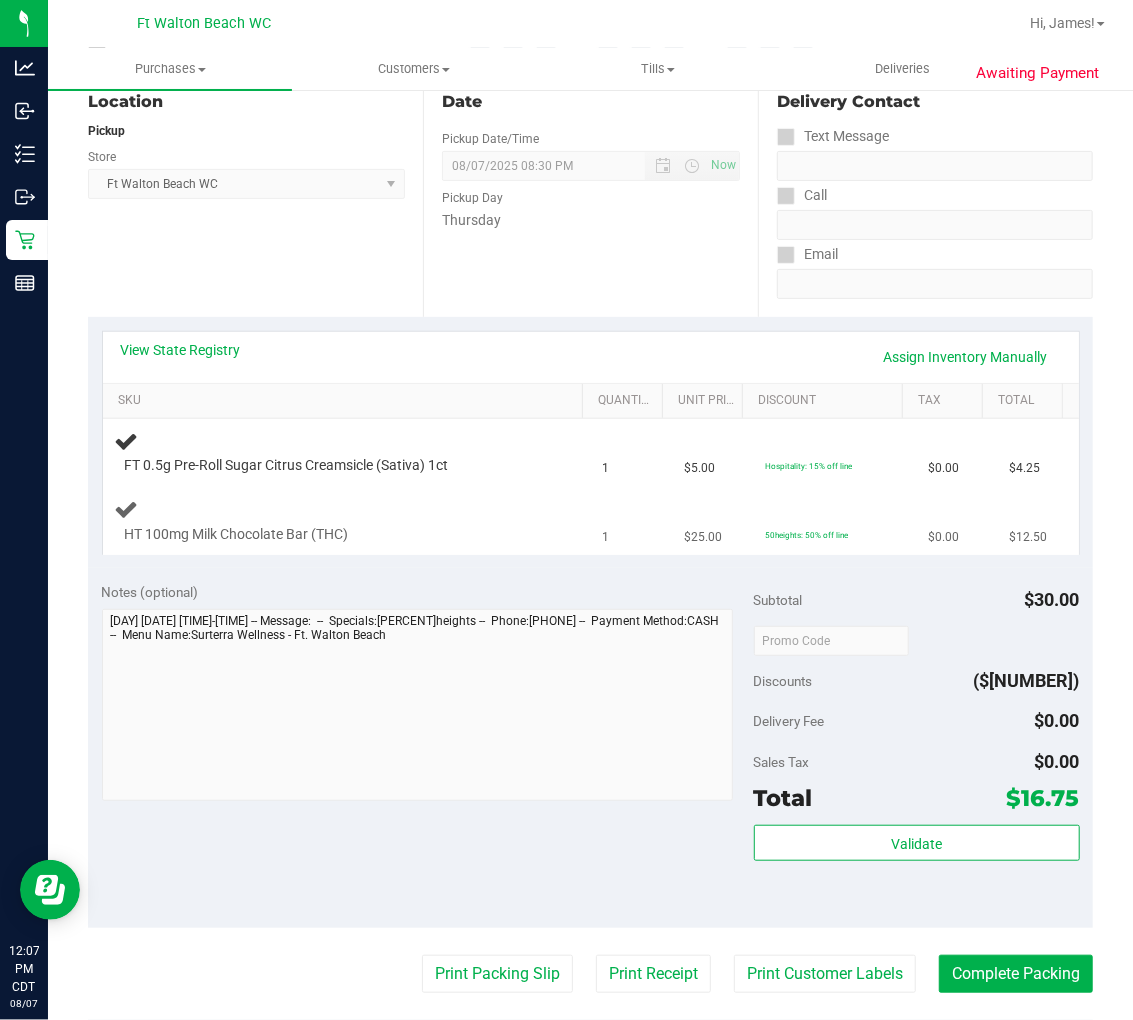 click on "HT 100mg Milk Chocolate Bar (THC)" at bounding box center [347, 520] 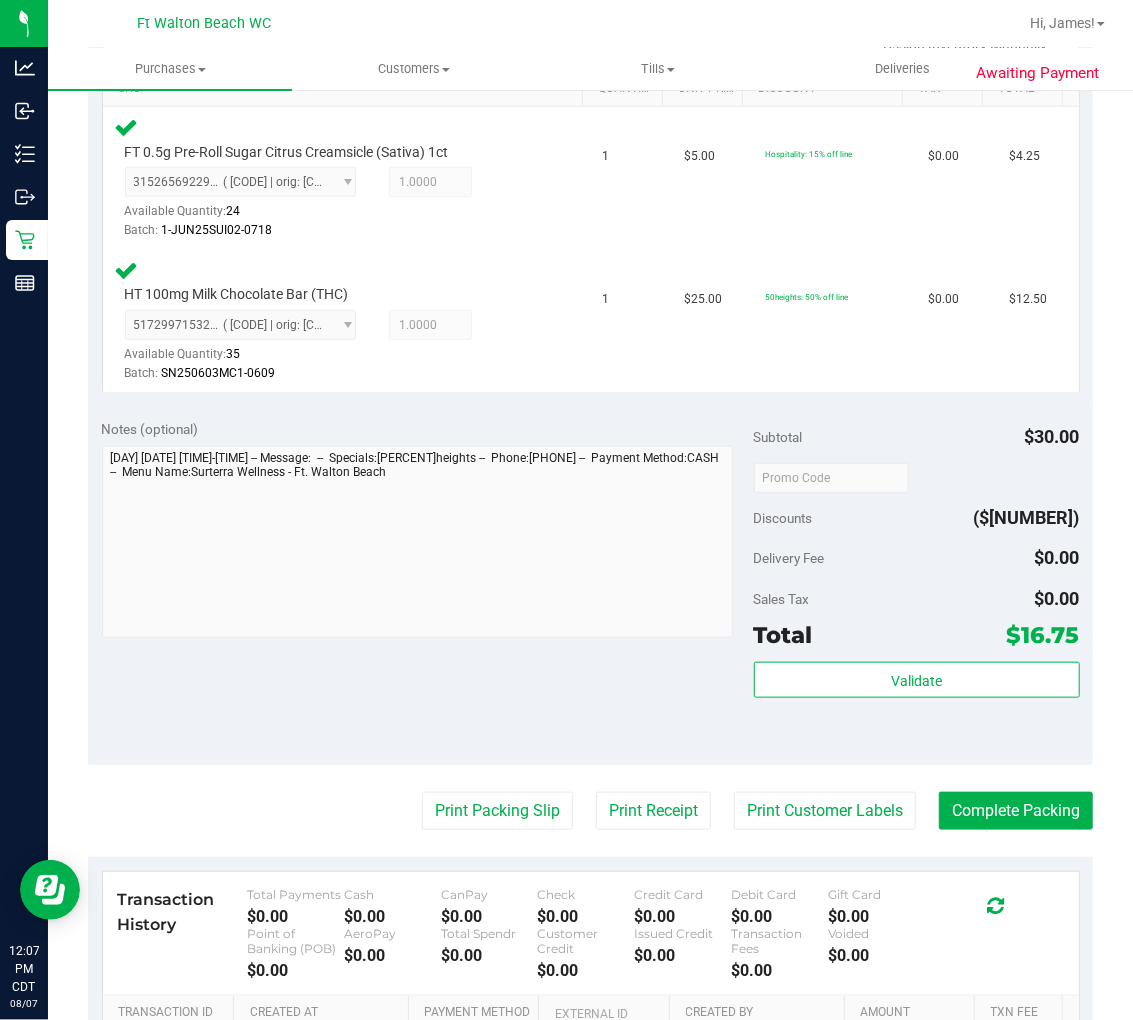 scroll, scrollTop: 555, scrollLeft: 0, axis: vertical 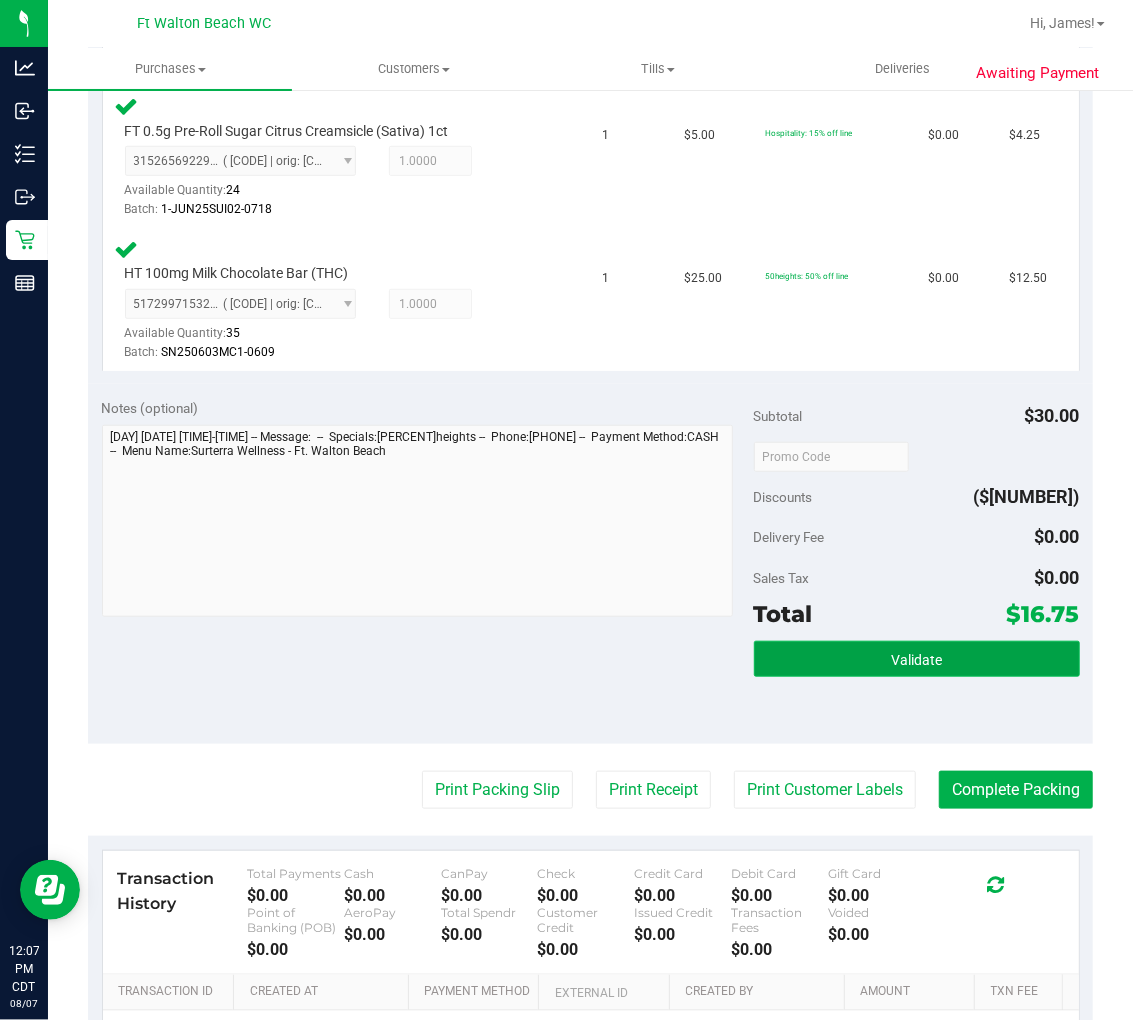 click on "Validate" at bounding box center [917, 659] 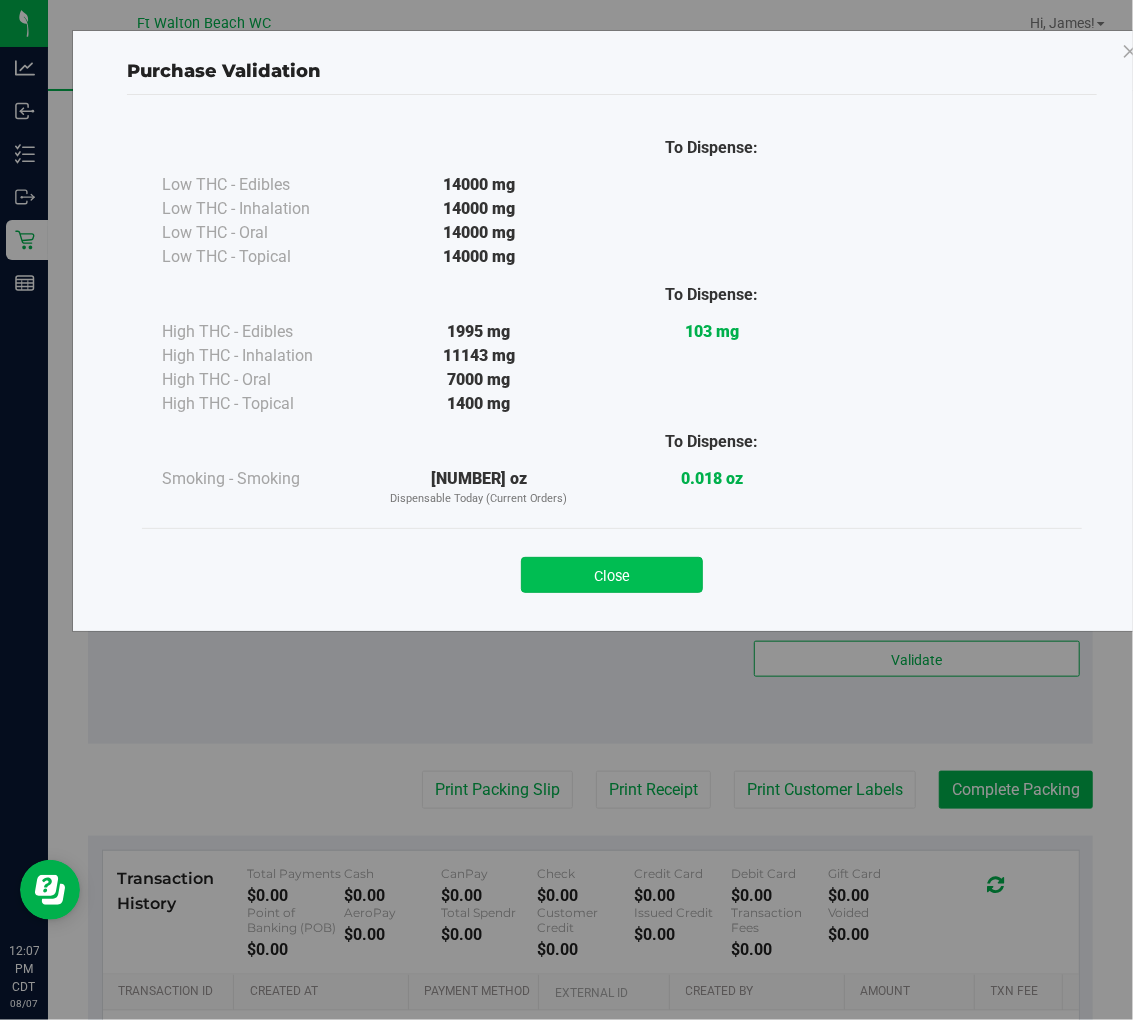 click on "Close" at bounding box center (612, 575) 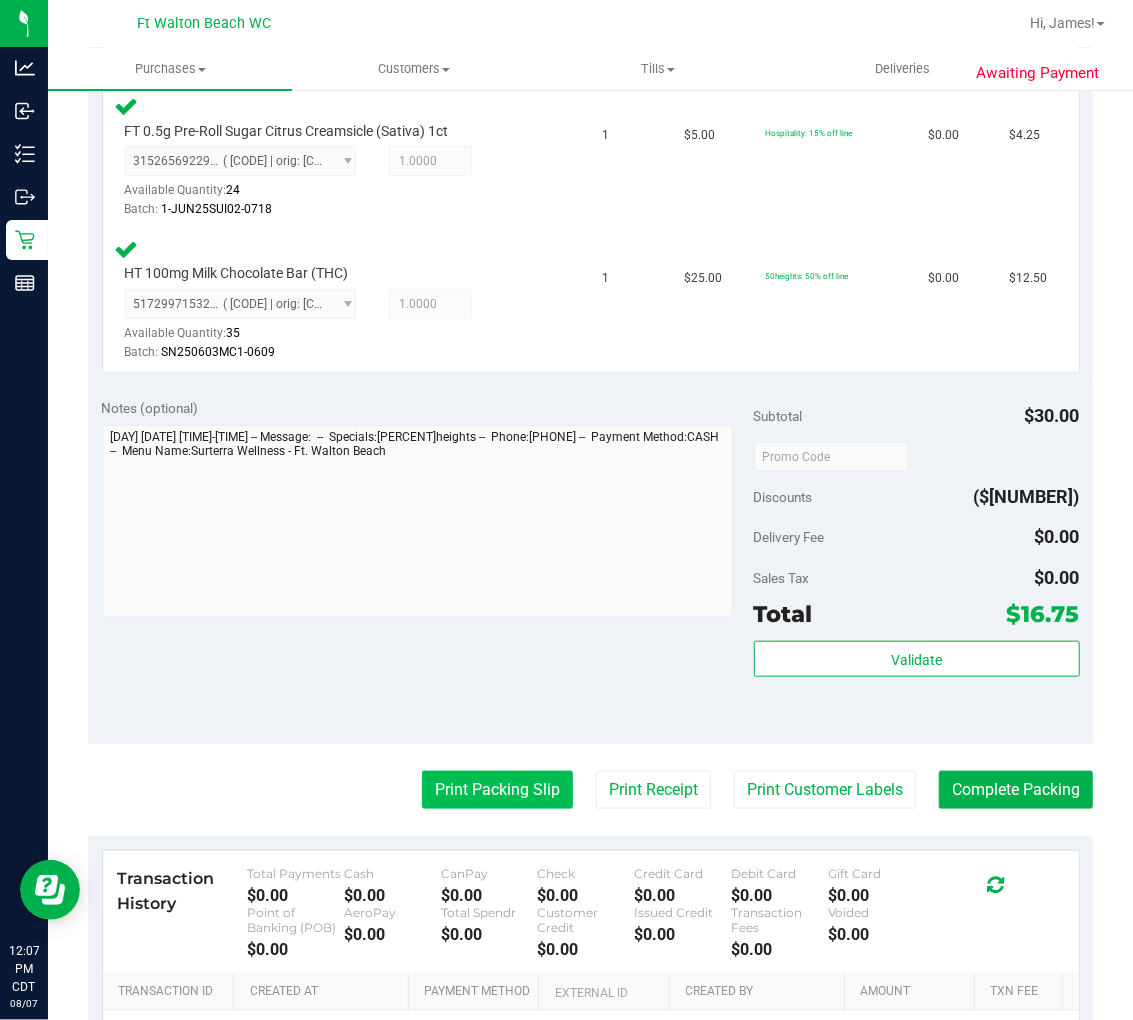 click on "Print Packing Slip" at bounding box center [497, 790] 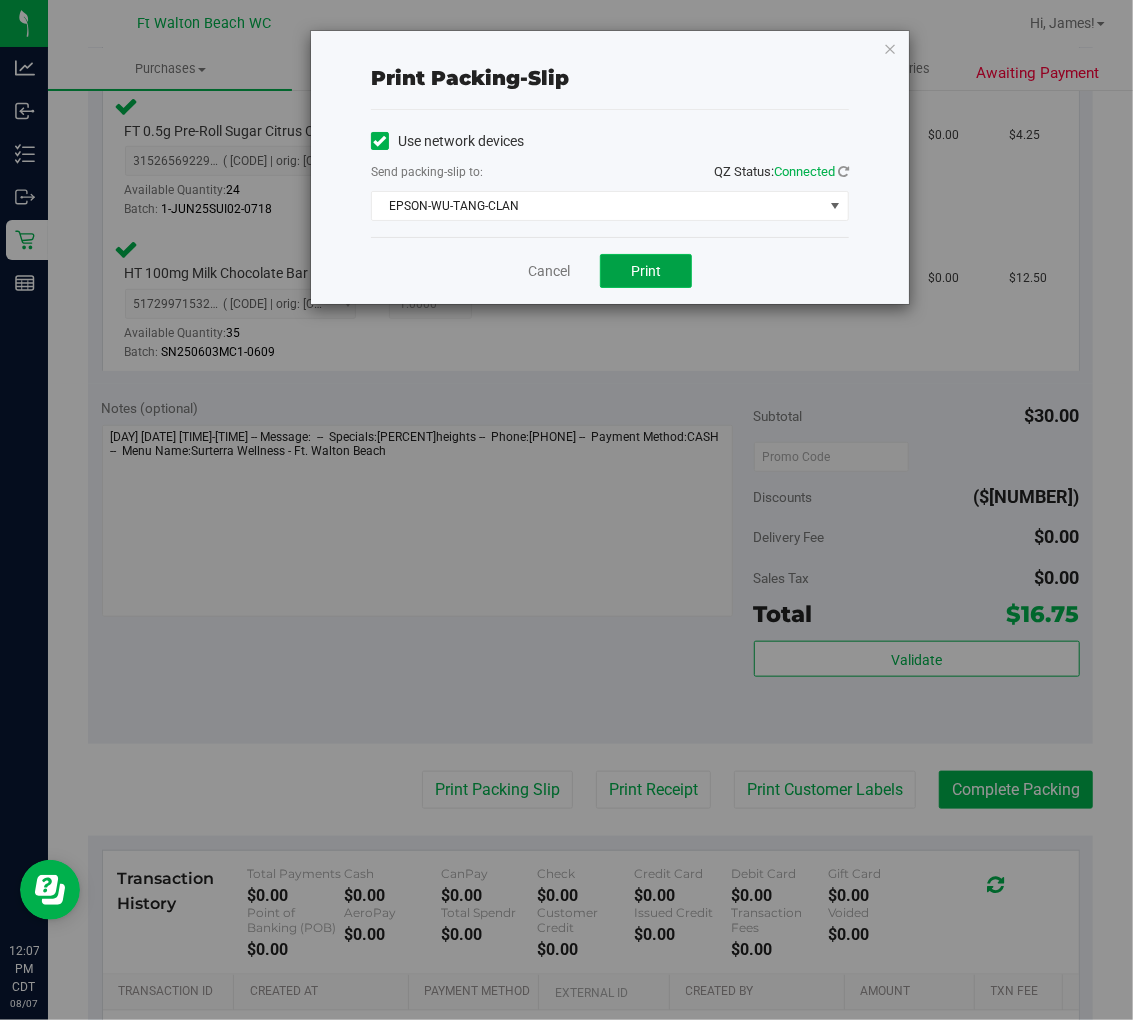 click on "Print" at bounding box center (646, 271) 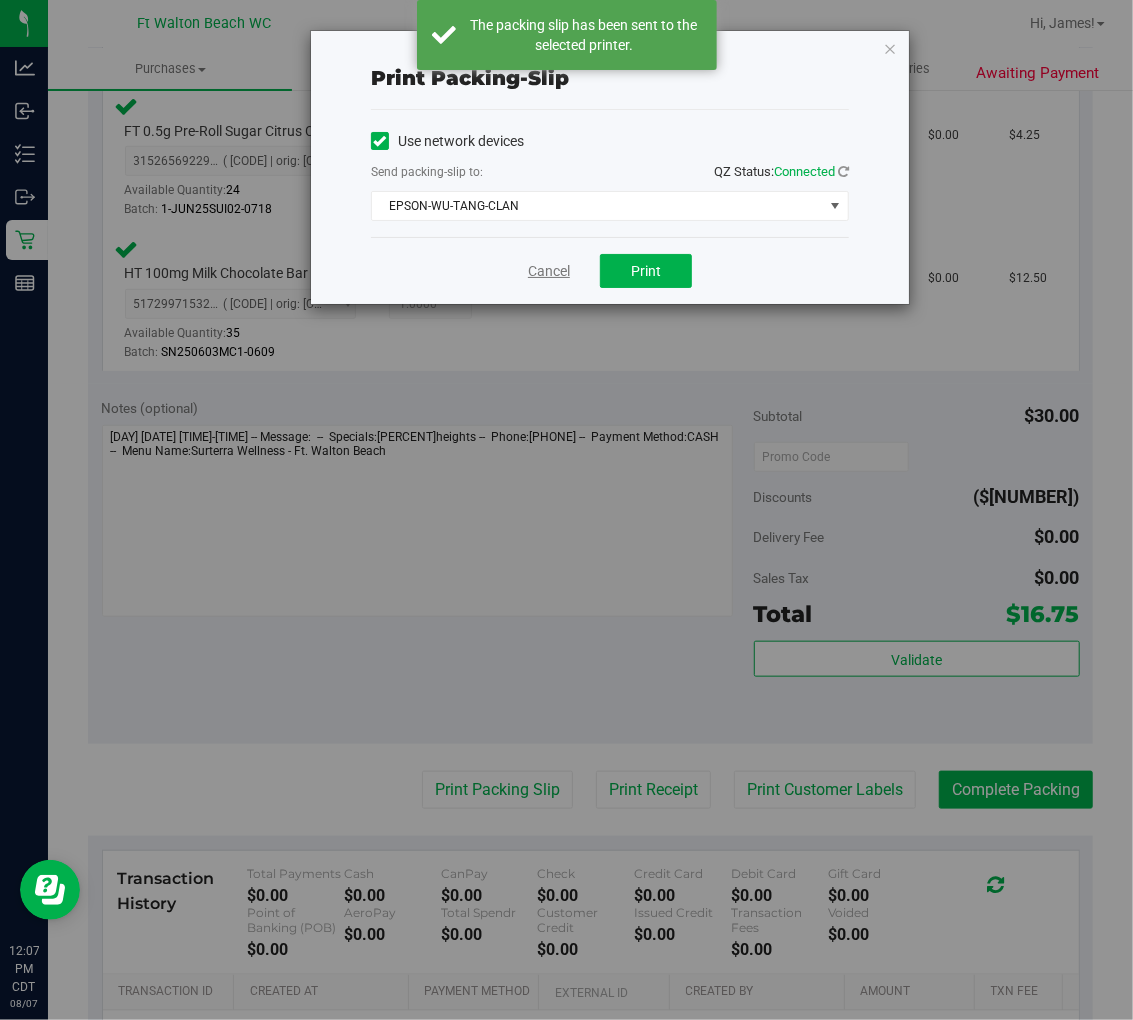 click on "Cancel" at bounding box center (549, 271) 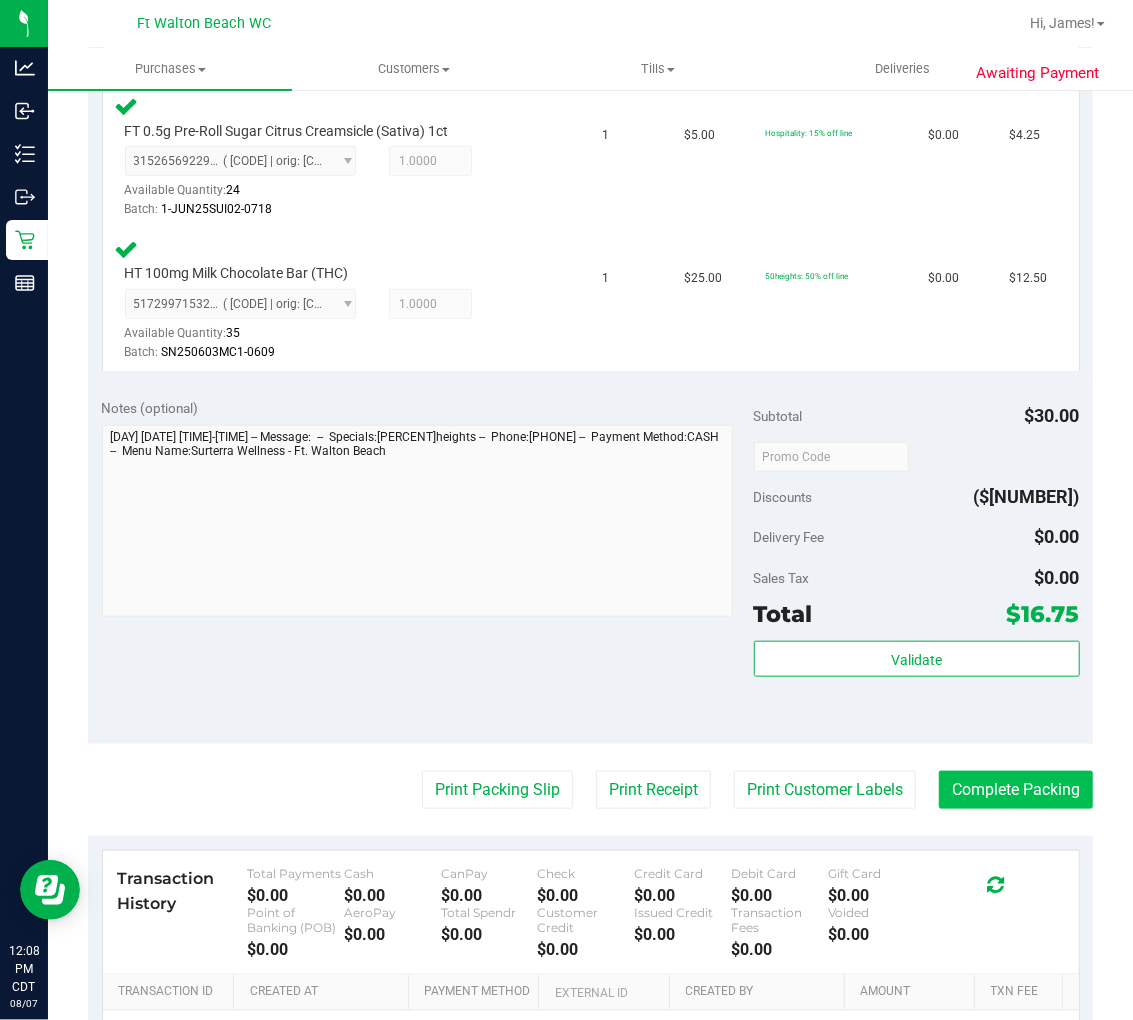 click on "Complete Packing" at bounding box center (1016, 790) 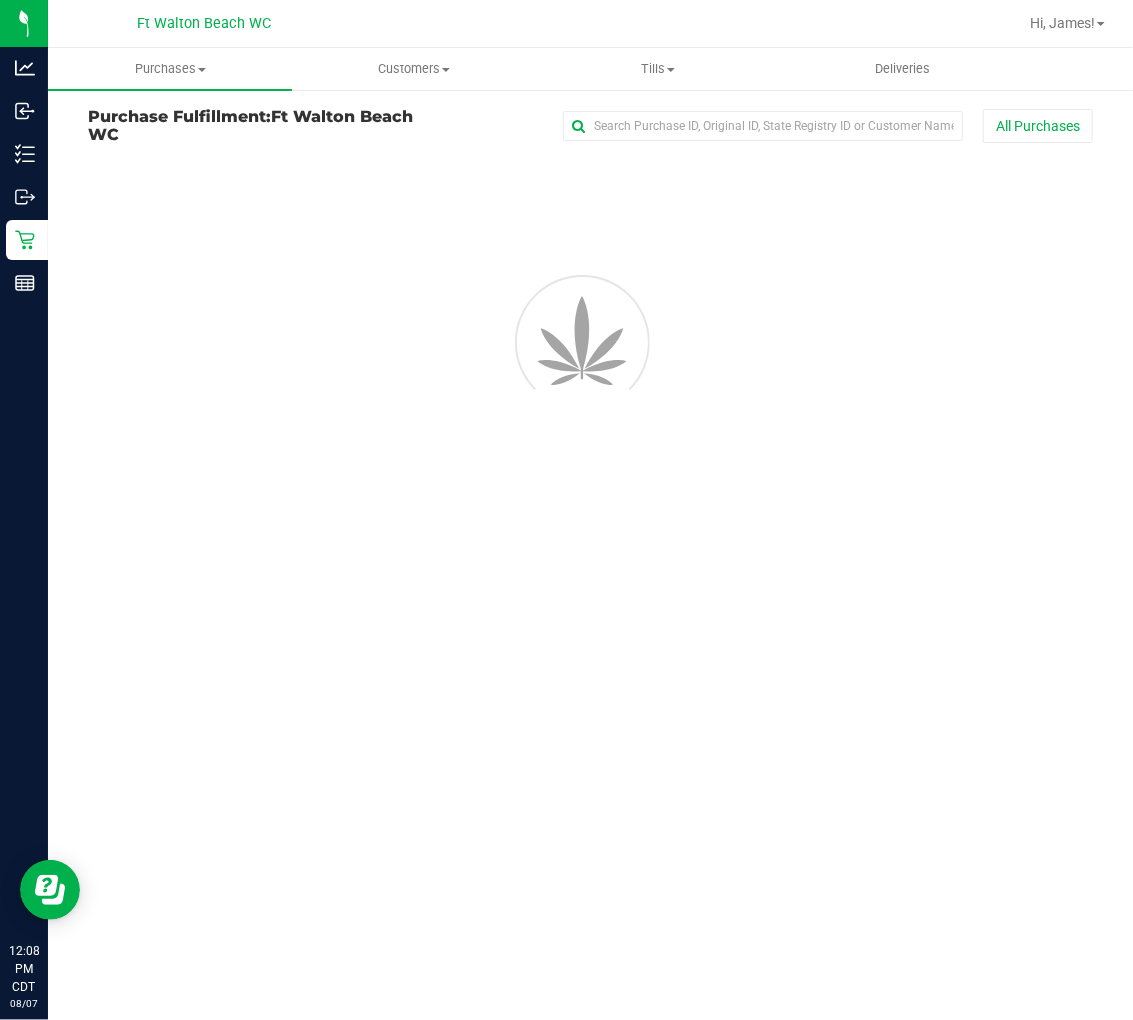 scroll, scrollTop: 0, scrollLeft: 0, axis: both 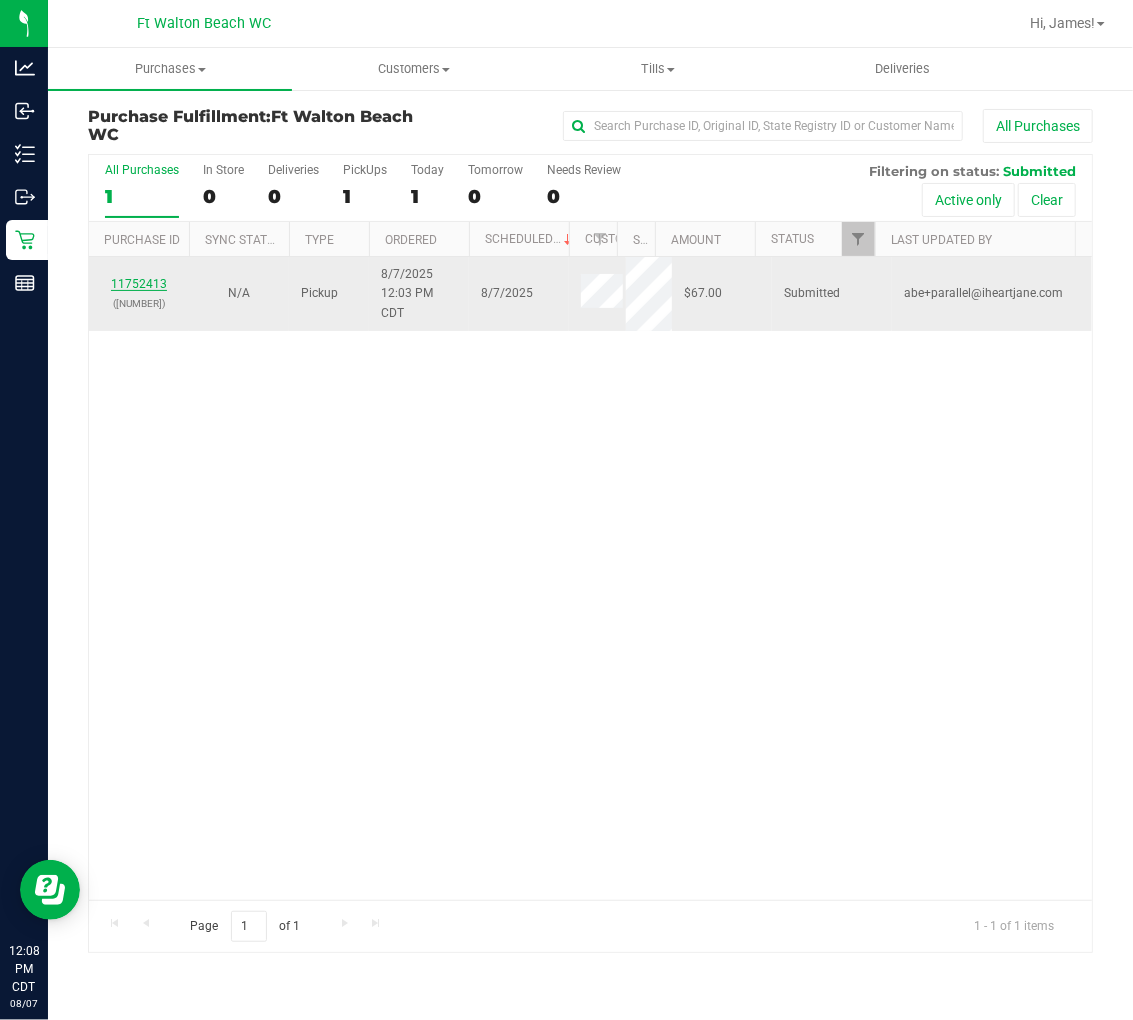 click on "11752413" at bounding box center (139, 284) 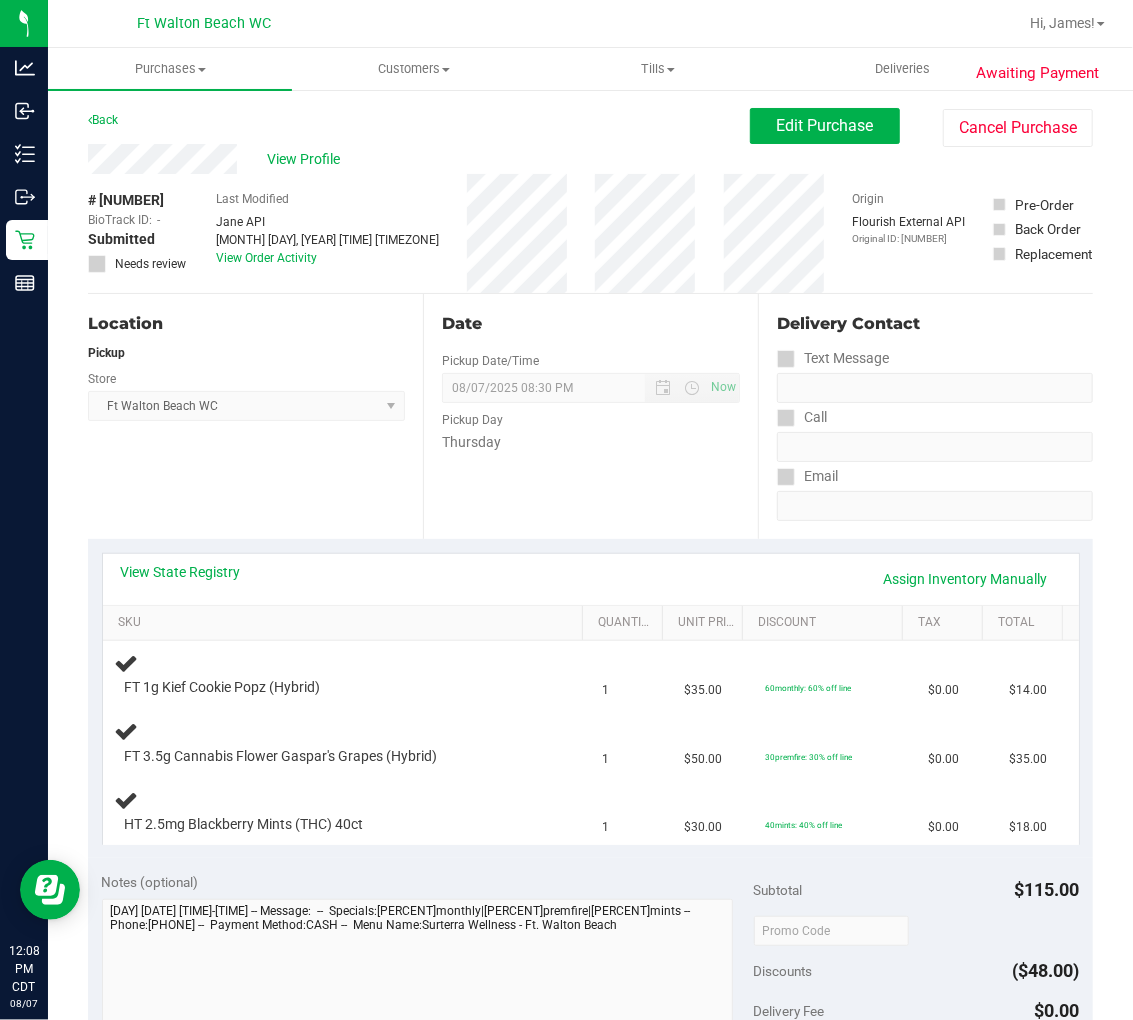click on "Location
Pickup
Store
Ft Walton Beach WC Select Store Bonita Springs WC Boynton Beach WC Bradenton WC Brandon WC Brooksville WC Call Center Clermont WC Crestview WC Deerfield Beach WC Delray Beach WC Deltona WC Ft Walton Beach WC Ft. Lauderdale WC Ft. Myers WC Gainesville WC Jax Atlantic WC JAX DC REP Jax WC Key West WC Lakeland WC Largo WC Lehigh Acres DC REP Merritt Island WC Miami 72nd WC Miami Beach WC Miami Dadeland WC Miramar DC REP New Port Richey WC North Palm Beach WC North Port WC Ocala WC Orange Park WC Orlando Colonial WC Orlando DC REP Orlando WC Oviedo WC Palm Bay WC Palm Coast WC Panama City WC Pensacola WC Port Orange WC Port St. Lucie WC Sebring WC South Tampa WC St. Pete WC Summerfield WC Tallahassee DC REP Tallahassee WC Tampa DC Testing Tampa Warehouse Tampa WC TX Austin DC TX Plano Retail WPB DC" at bounding box center [255, 416] 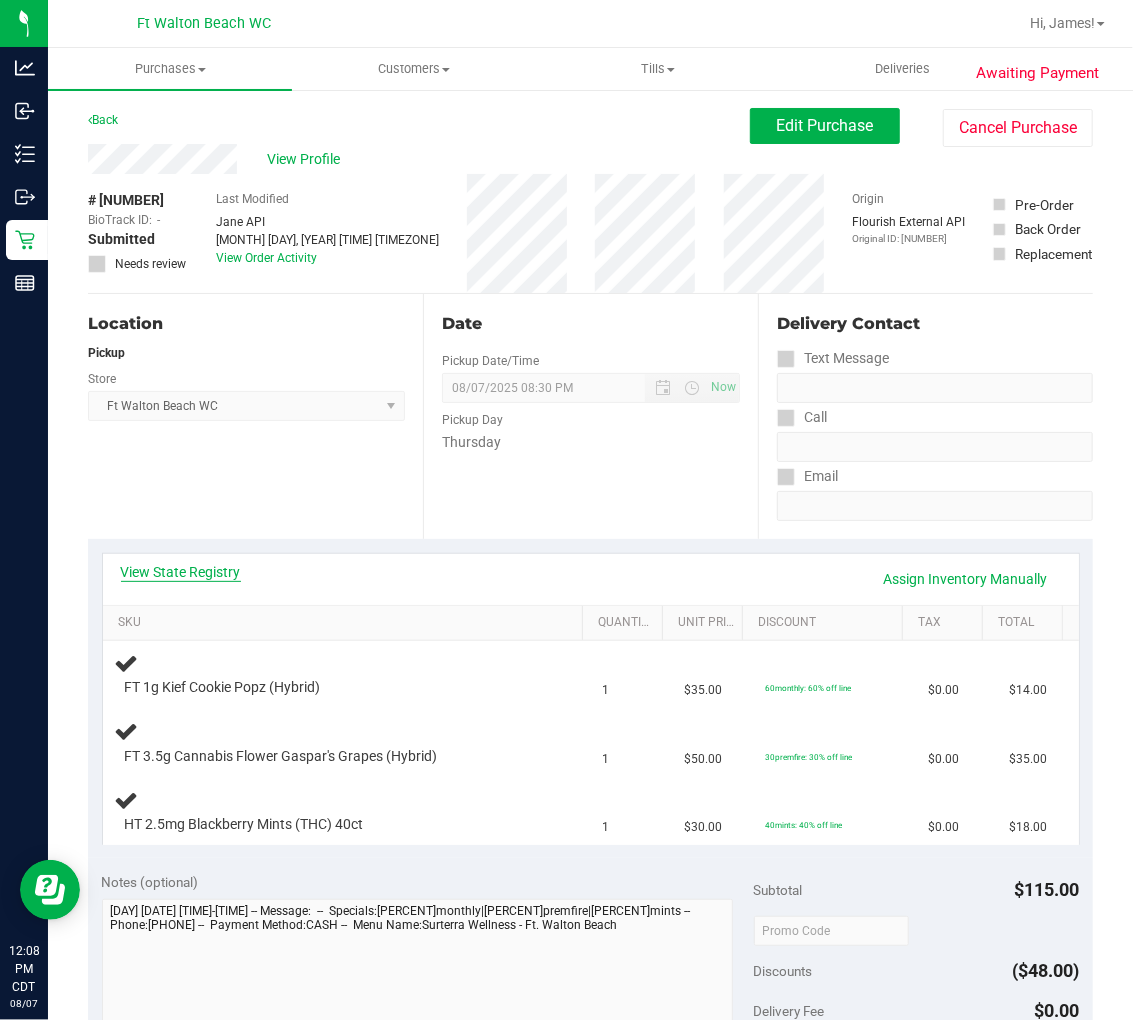 click on "View State Registry" at bounding box center [181, 572] 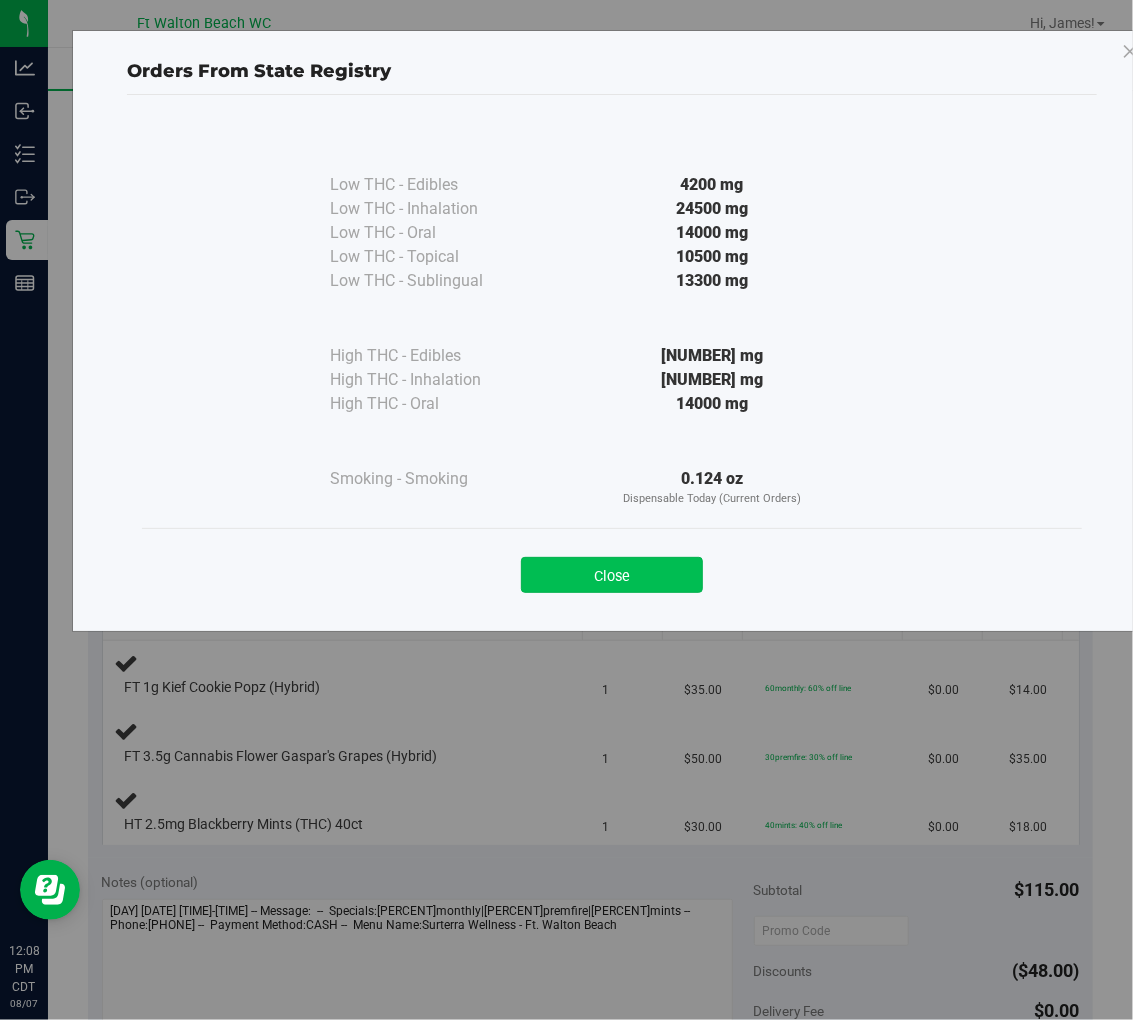 click on "Close" at bounding box center (612, 575) 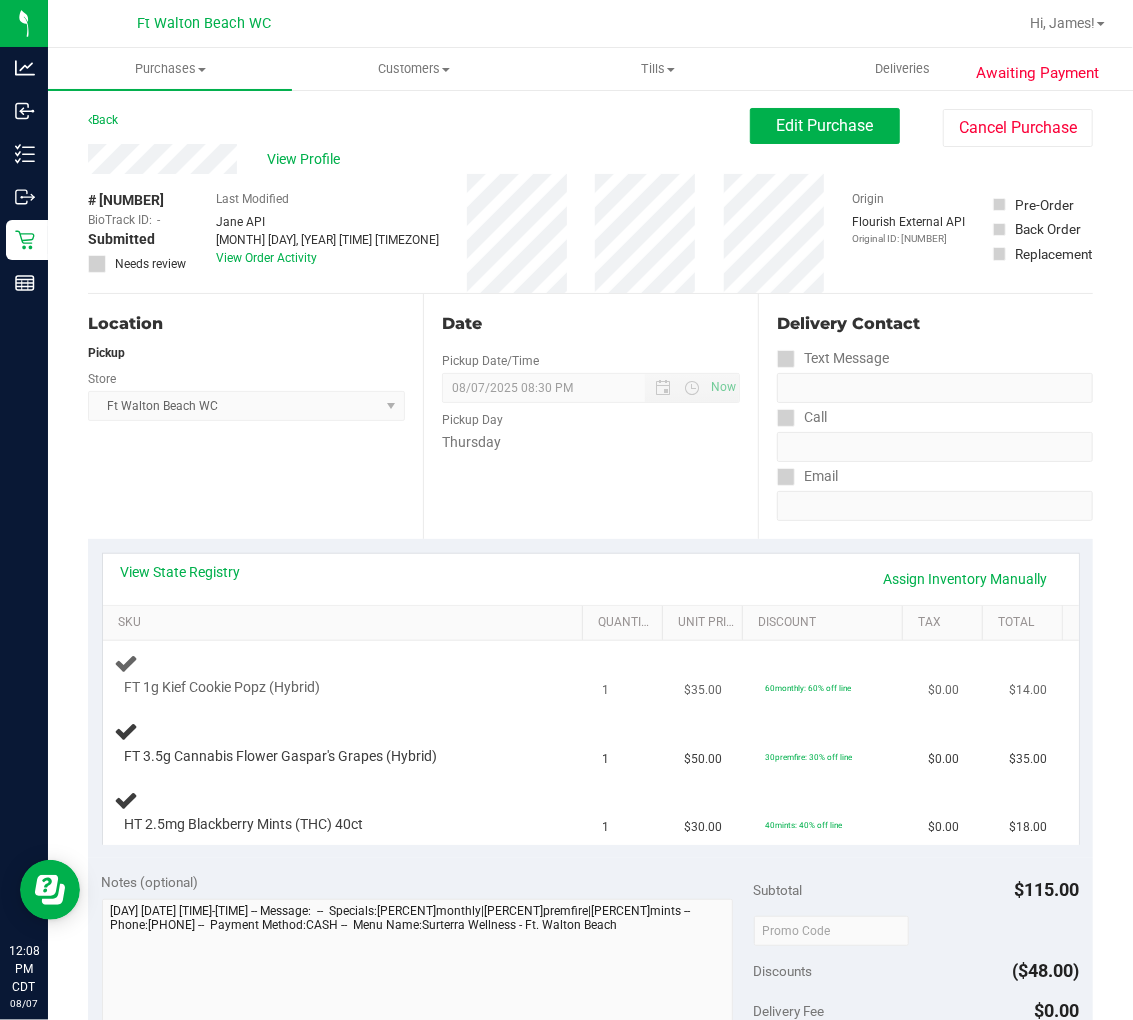 click on "FT 1g Kief Cookie Popz (Hybrid)" at bounding box center (329, 688) 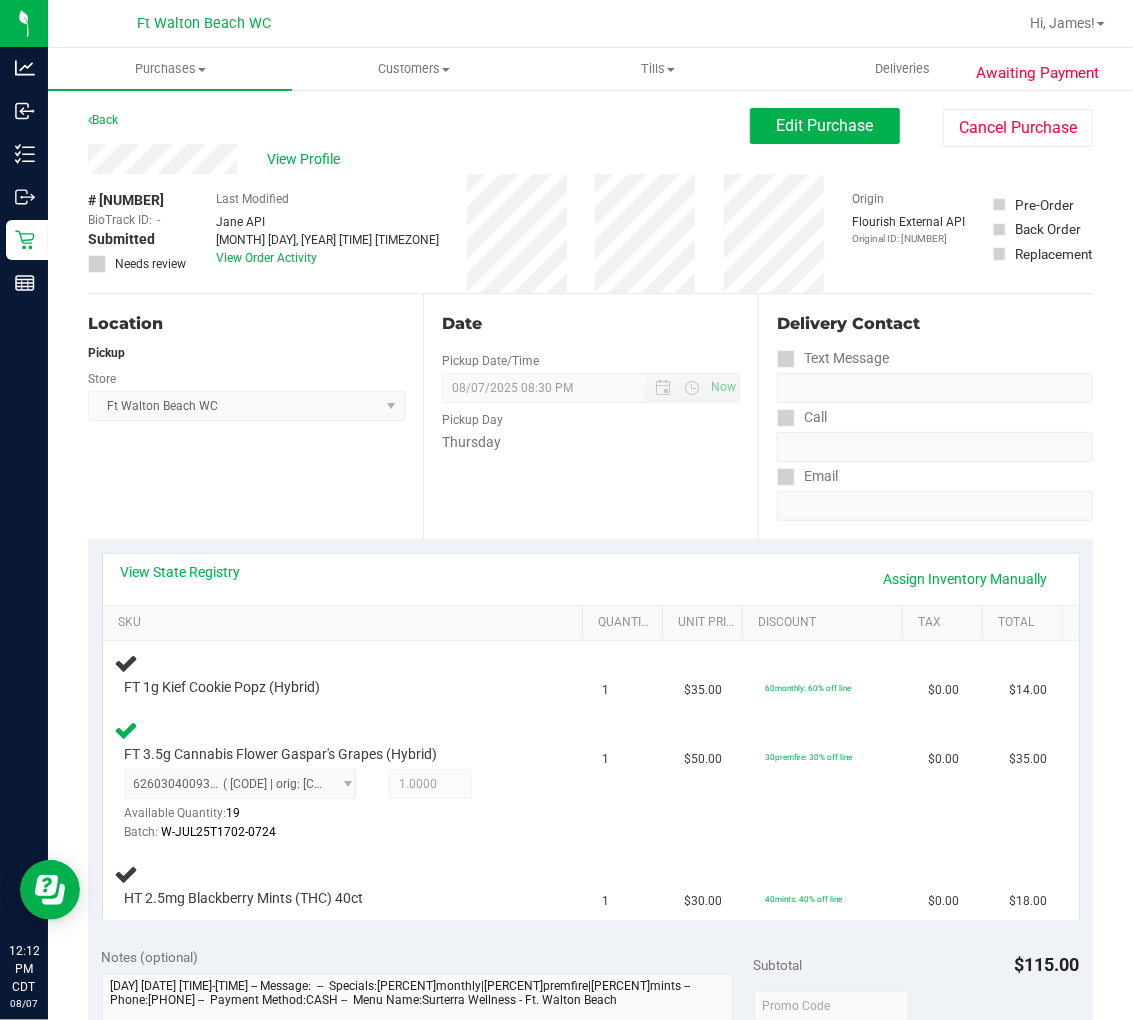 click on "Location
Pickup
Store
Ft Walton Beach WC Select Store Bonita Springs WC Boynton Beach WC Bradenton WC Brandon WC Brooksville WC Call Center Clermont WC Crestview WC Deerfield Beach WC Delray Beach WC Deltona WC Ft Walton Beach WC Ft. Lauderdale WC Ft. Myers WC Gainesville WC Jax Atlantic WC JAX DC REP Jax WC Key West WC Lakeland WC Largo WC Lehigh Acres DC REP Merritt Island WC Miami 72nd WC Miami Beach WC Miami Dadeland WC Miramar DC REP New Port Richey WC North Palm Beach WC North Port WC Ocala WC Orange Park WC Orlando Colonial WC Orlando DC REP Orlando WC Oviedo WC Palm Bay WC Palm Coast WC Panama City WC Pensacola WC Port Orange WC Port St. Lucie WC Sebring WC South Tampa WC St. Pete WC Summerfield WC Tallahassee DC REP Tallahassee WC Tampa DC Testing Tampa Warehouse Tampa WC TX Austin DC TX Plano Retail WPB DC" at bounding box center [255, 416] 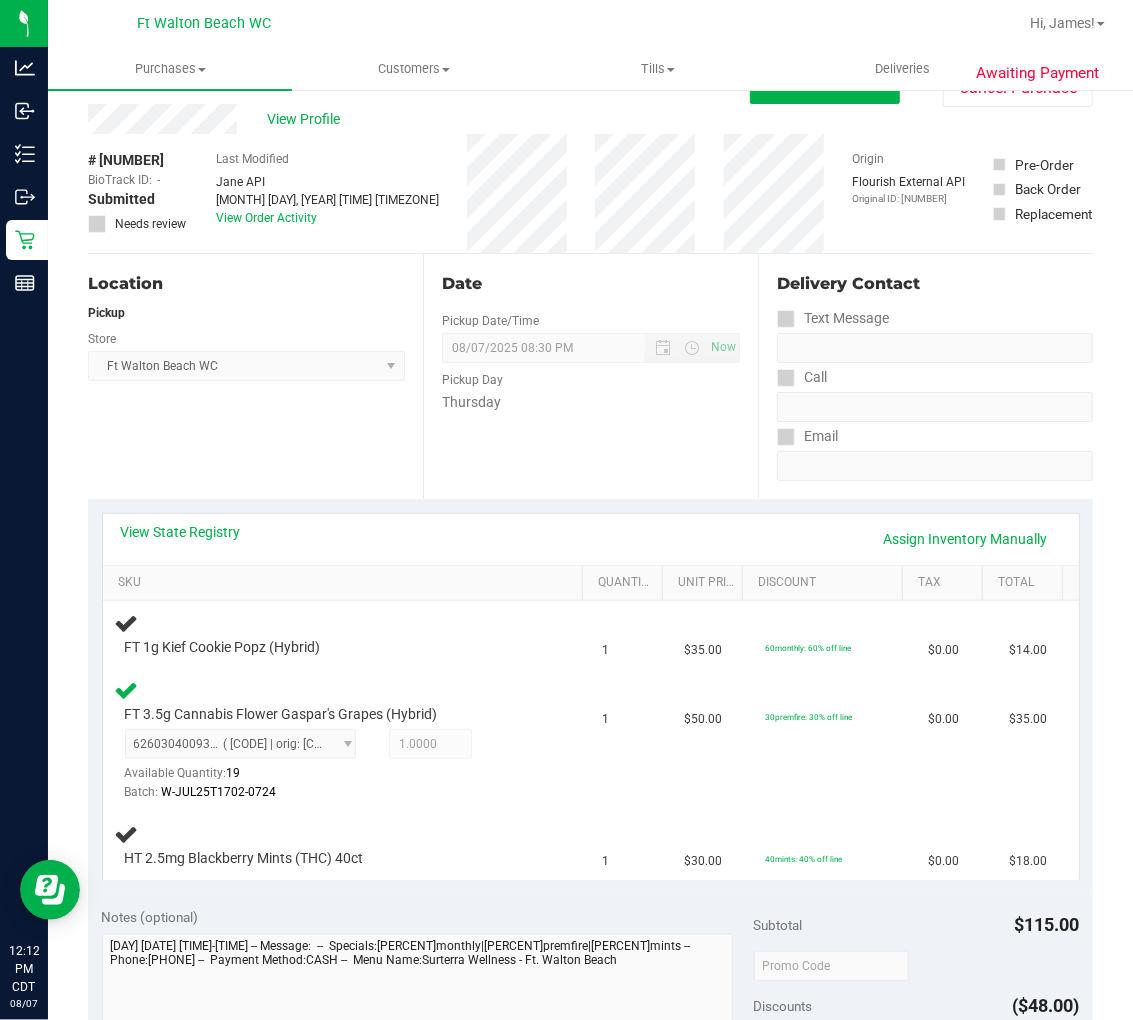 scroll, scrollTop: 0, scrollLeft: 0, axis: both 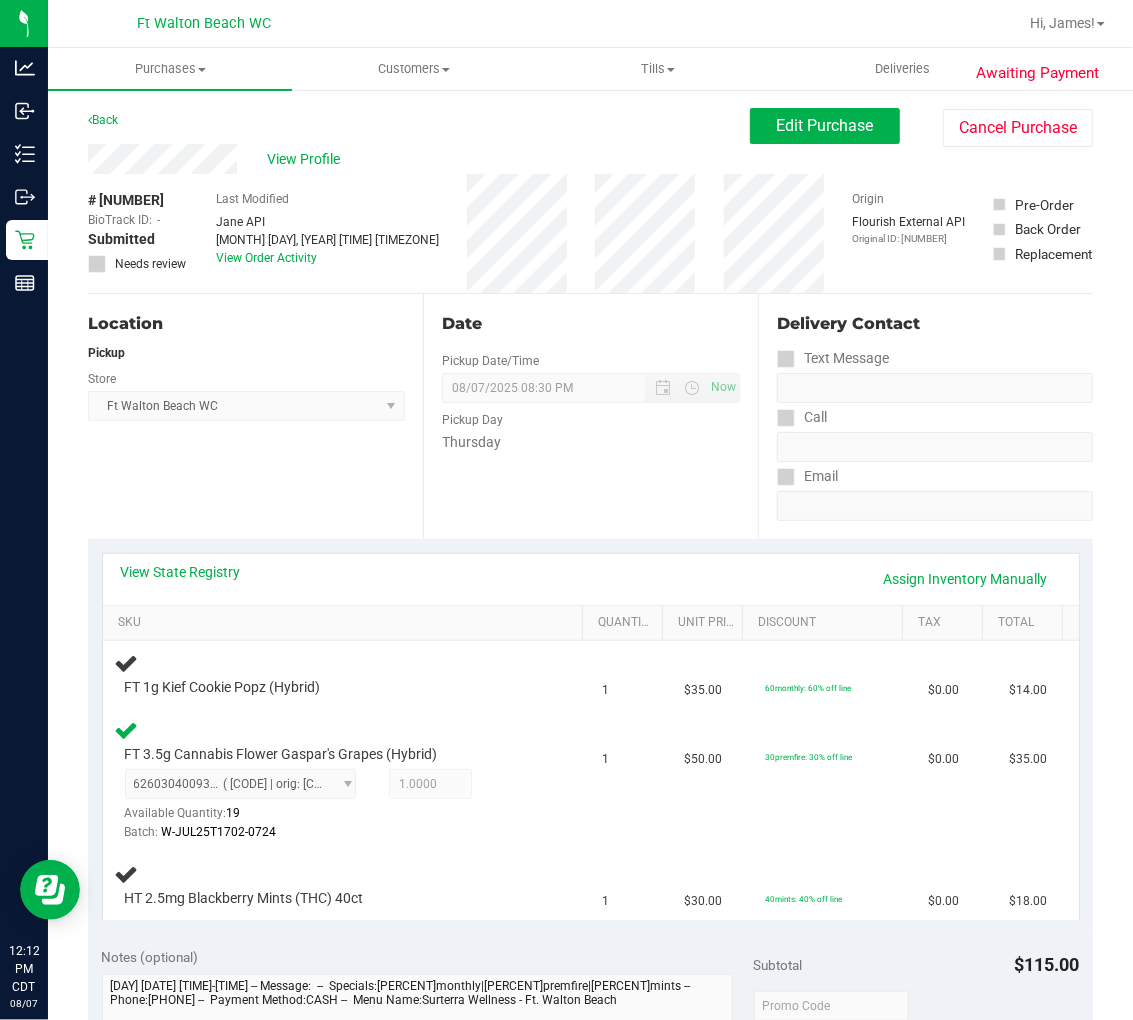 click on "Location
Pickup
Store
Ft Walton Beach WC Select Store Bonita Springs WC Boynton Beach WC Bradenton WC Brandon WC Brooksville WC Call Center Clermont WC Crestview WC Deerfield Beach WC Delray Beach WC Deltona WC Ft Walton Beach WC Ft. Lauderdale WC Ft. Myers WC Gainesville WC Jax Atlantic WC JAX DC REP Jax WC Key West WC Lakeland WC Largo WC Lehigh Acres DC REP Merritt Island WC Miami 72nd WC Miami Beach WC Miami Dadeland WC Miramar DC REP New Port Richey WC North Palm Beach WC North Port WC Ocala WC Orange Park WC Orlando Colonial WC Orlando DC REP Orlando WC Oviedo WC Palm Bay WC Palm Coast WC Panama City WC Pensacola WC Port Orange WC Port St. Lucie WC Sebring WC South Tampa WC St. Pete WC Summerfield WC Tallahassee DC REP Tallahassee WC Tampa DC Testing Tampa Warehouse Tampa WC TX Austin DC TX Plano Retail WPB DC" at bounding box center (255, 416) 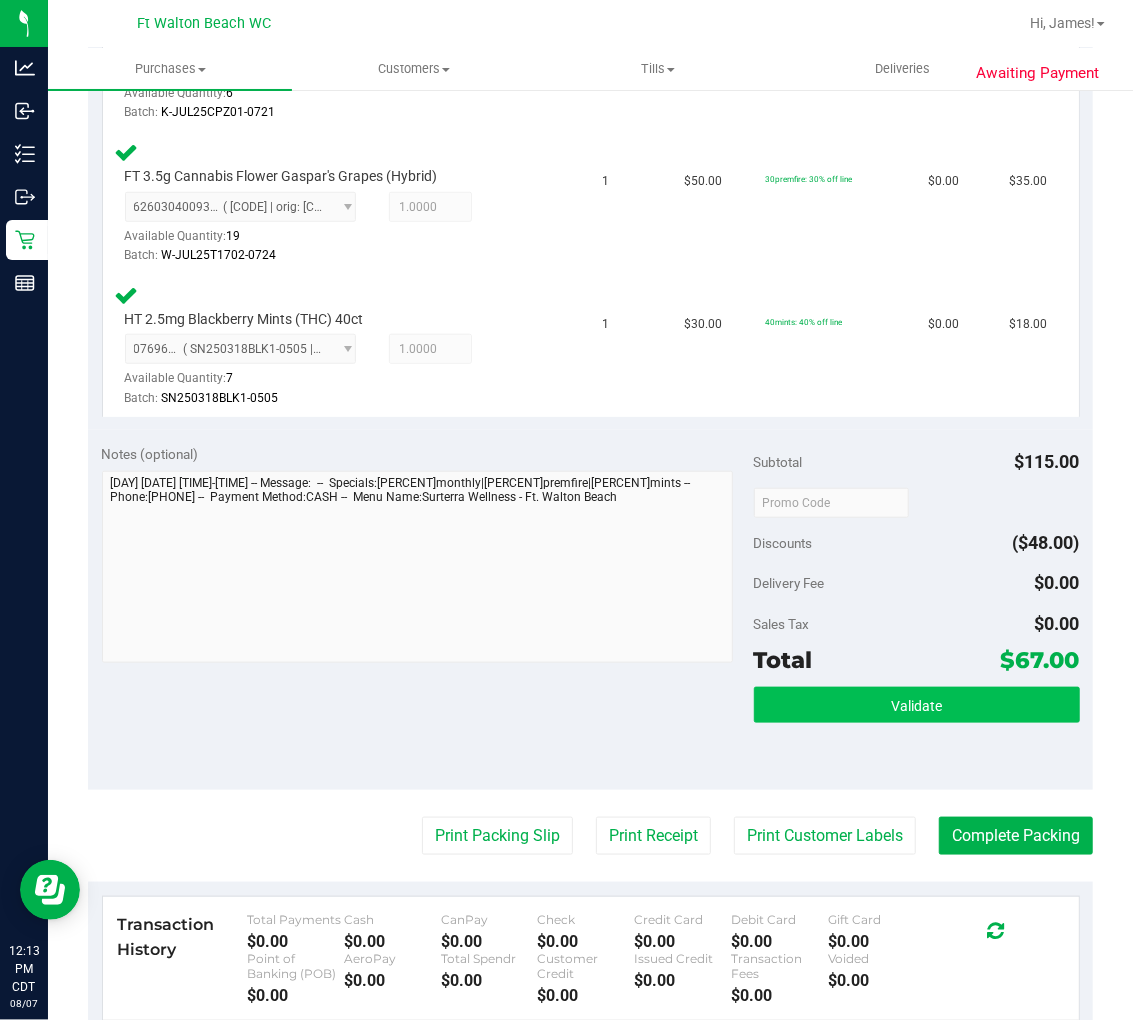 scroll, scrollTop: 666, scrollLeft: 0, axis: vertical 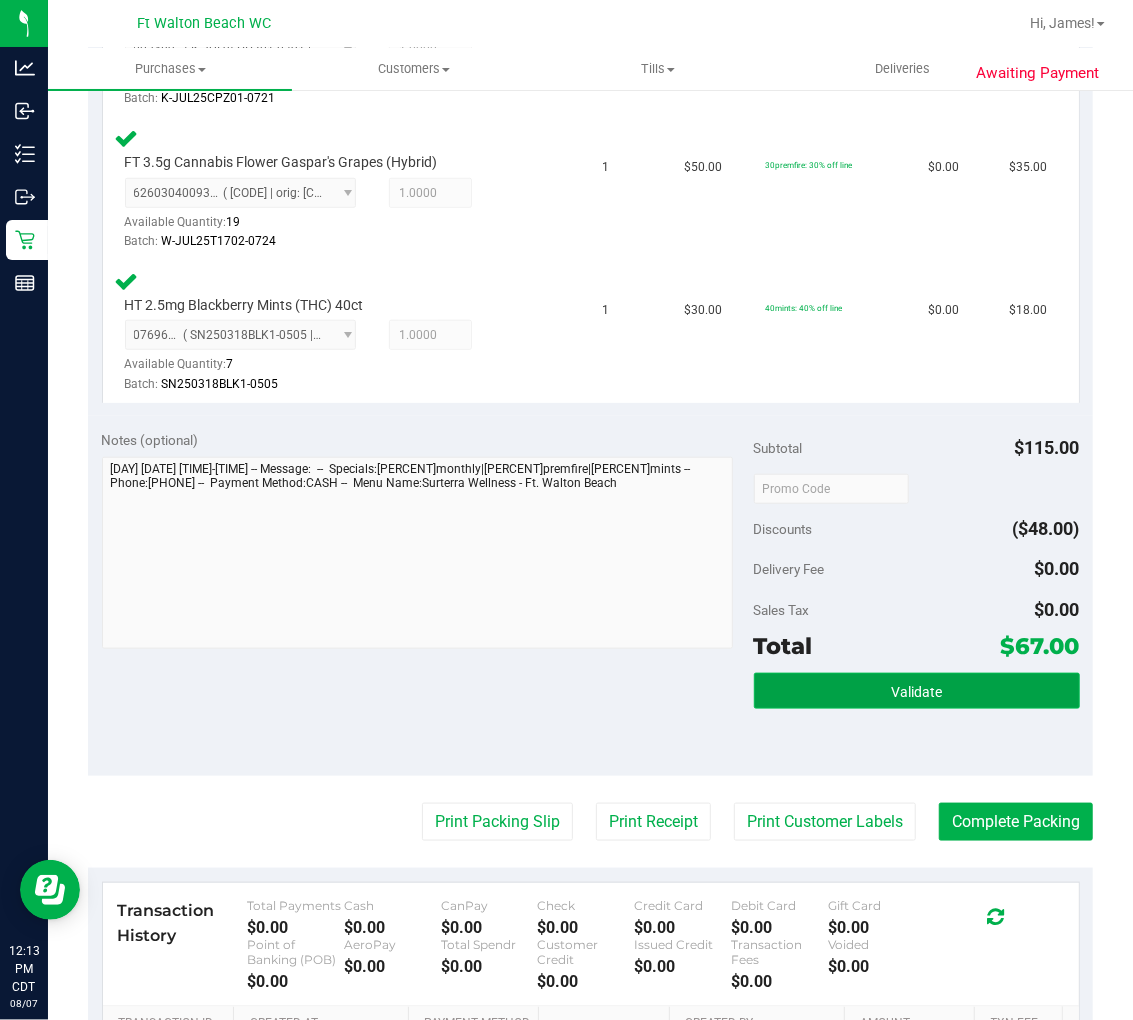 click on "Validate" at bounding box center (917, 691) 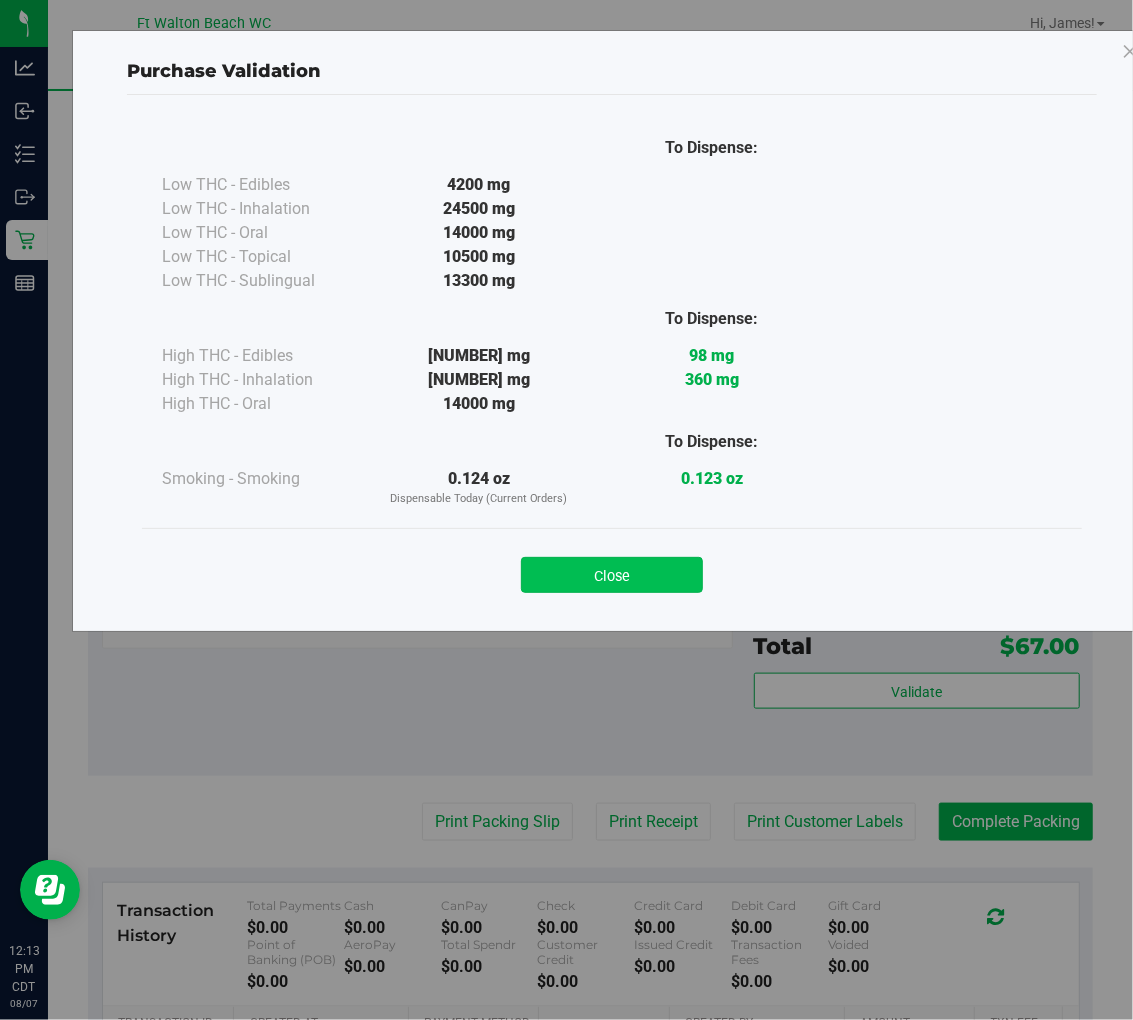 click on "Close" at bounding box center [612, 575] 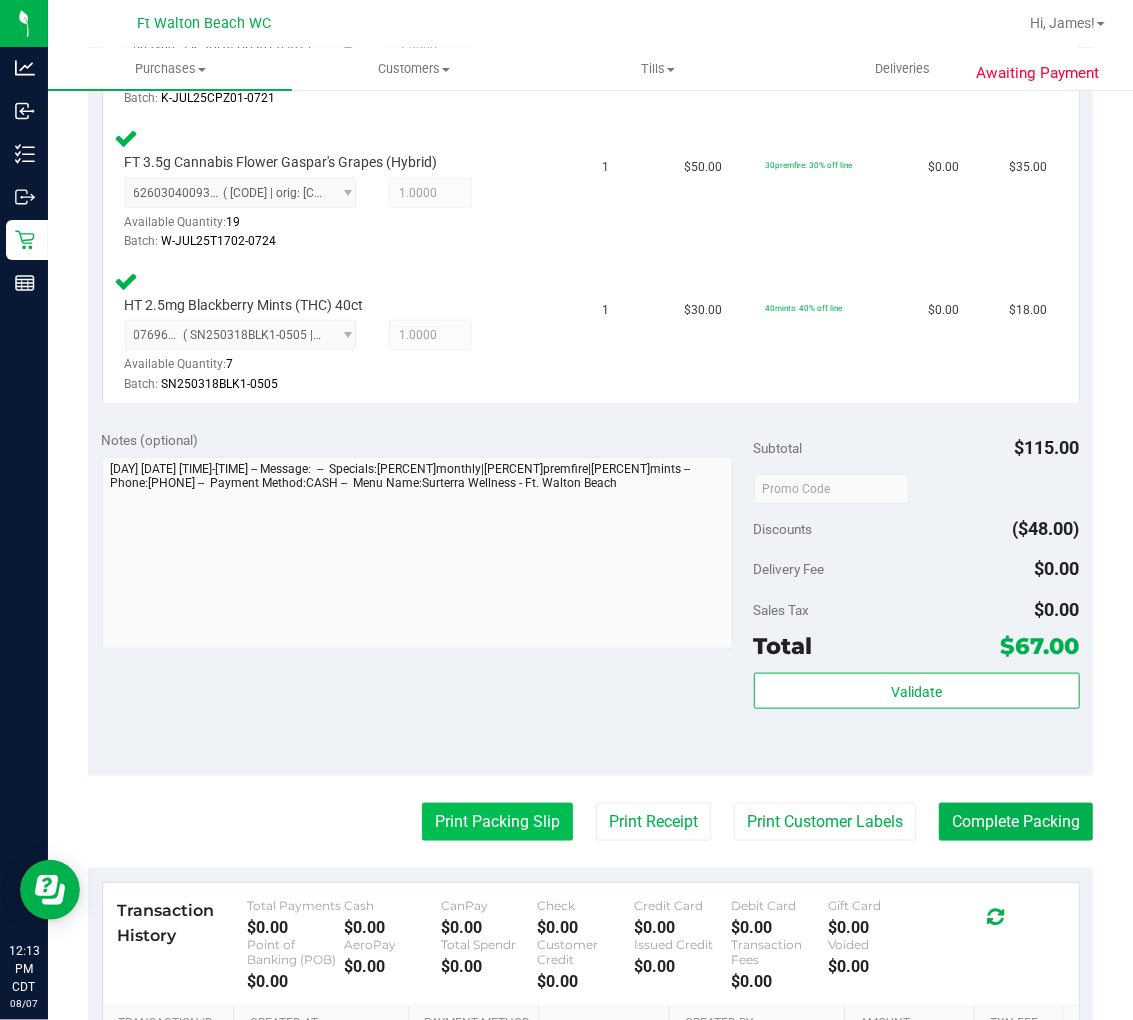 click on "Print Packing Slip" at bounding box center (497, 822) 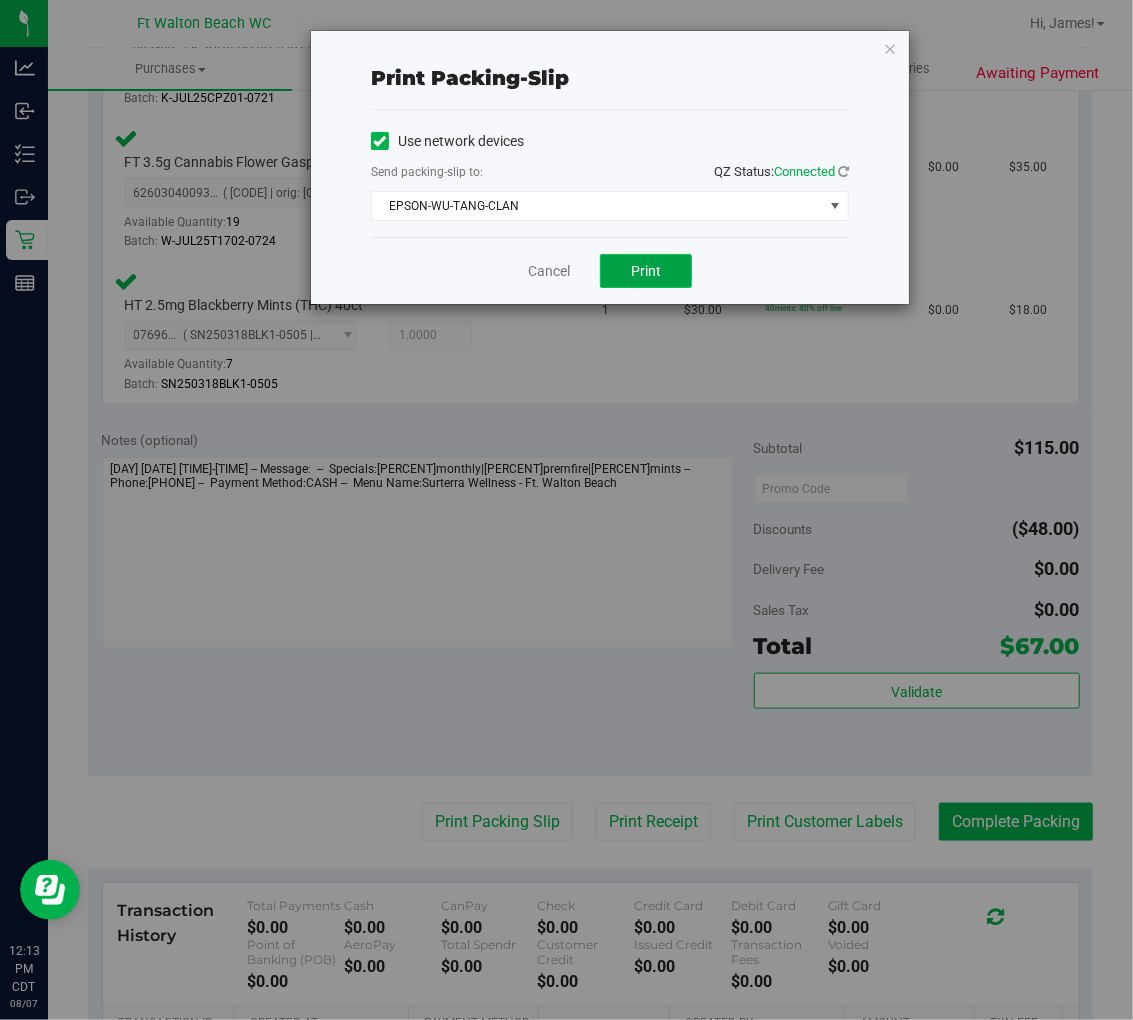 click on "Print" at bounding box center [646, 271] 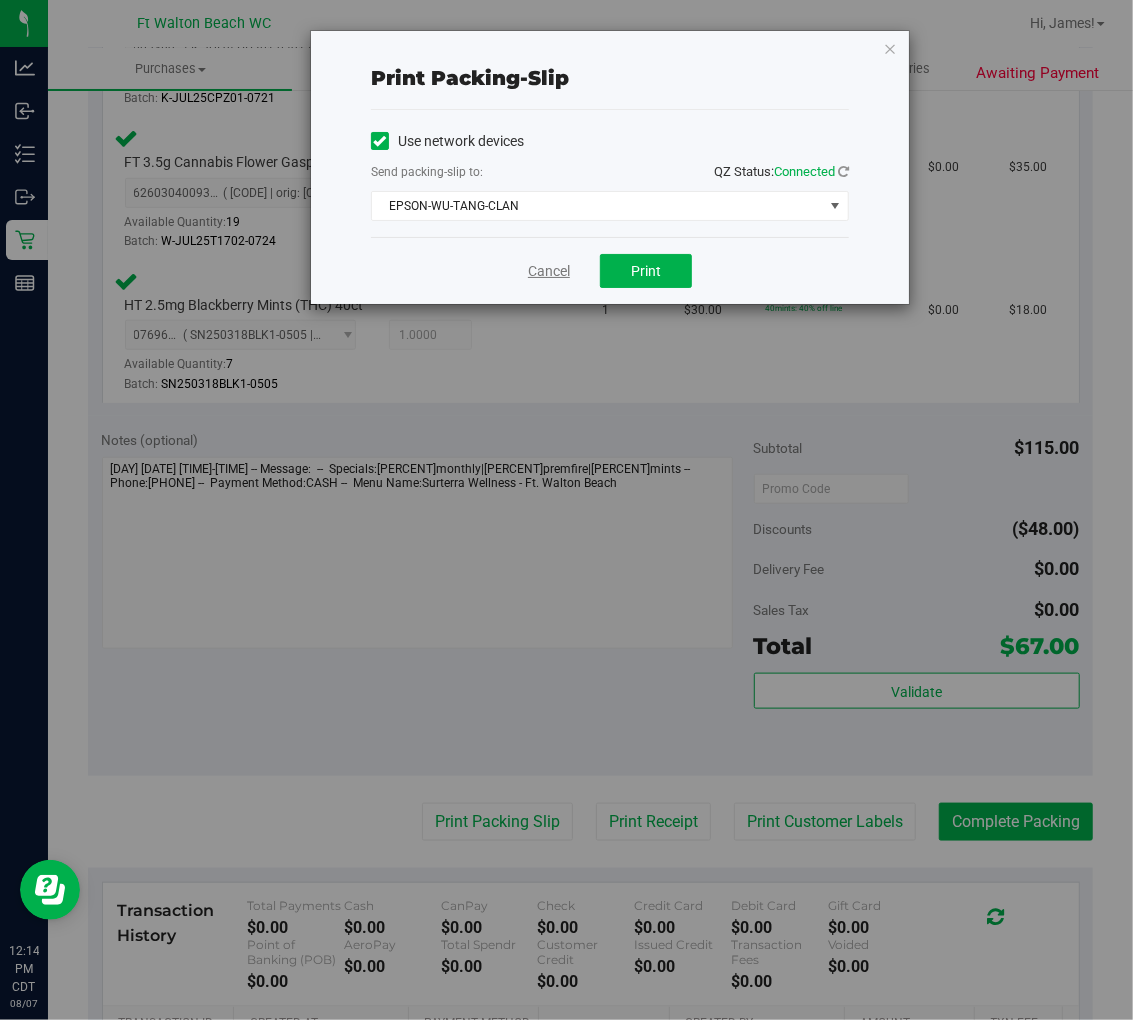 click on "Cancel" at bounding box center [549, 271] 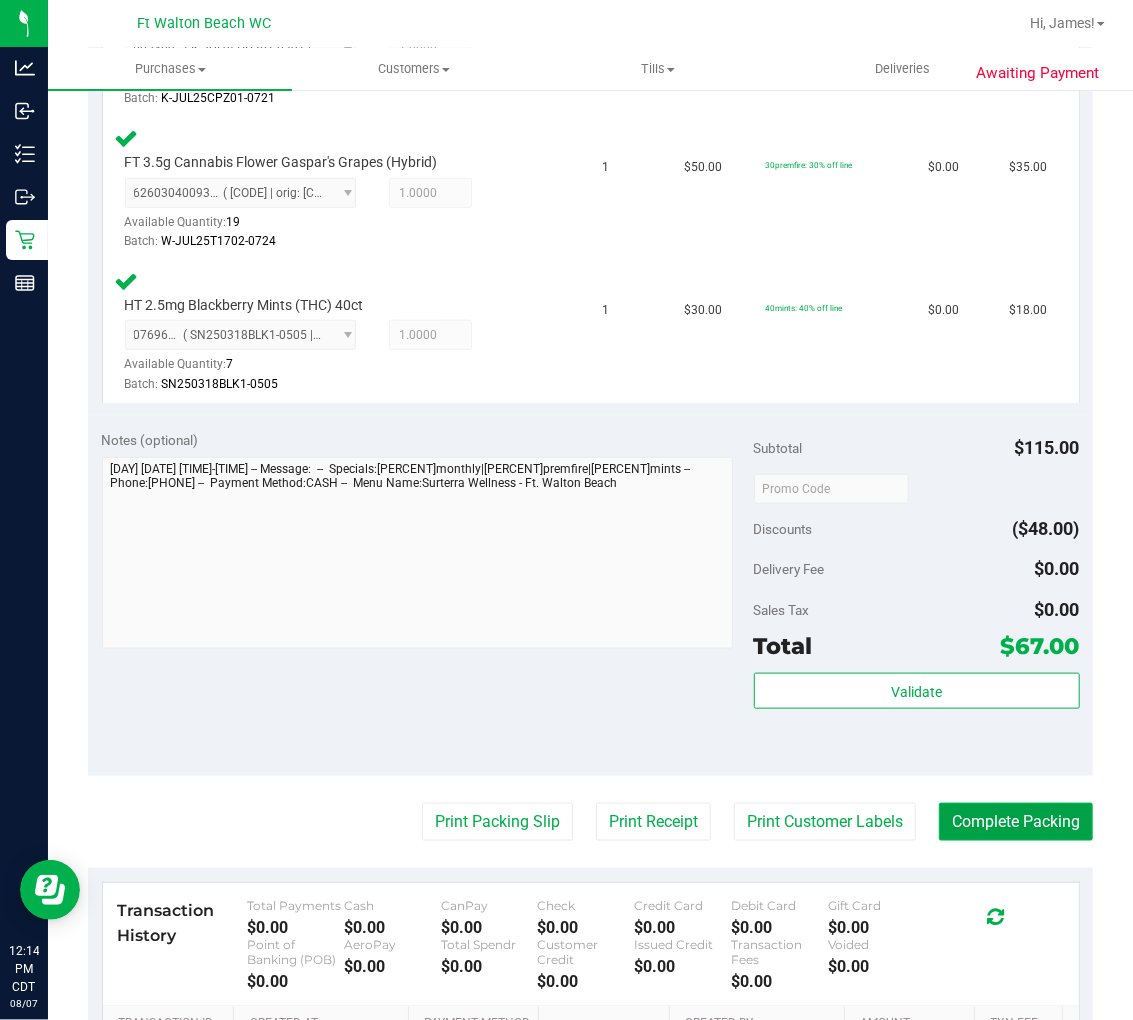 click on "Complete Packing" at bounding box center [1016, 822] 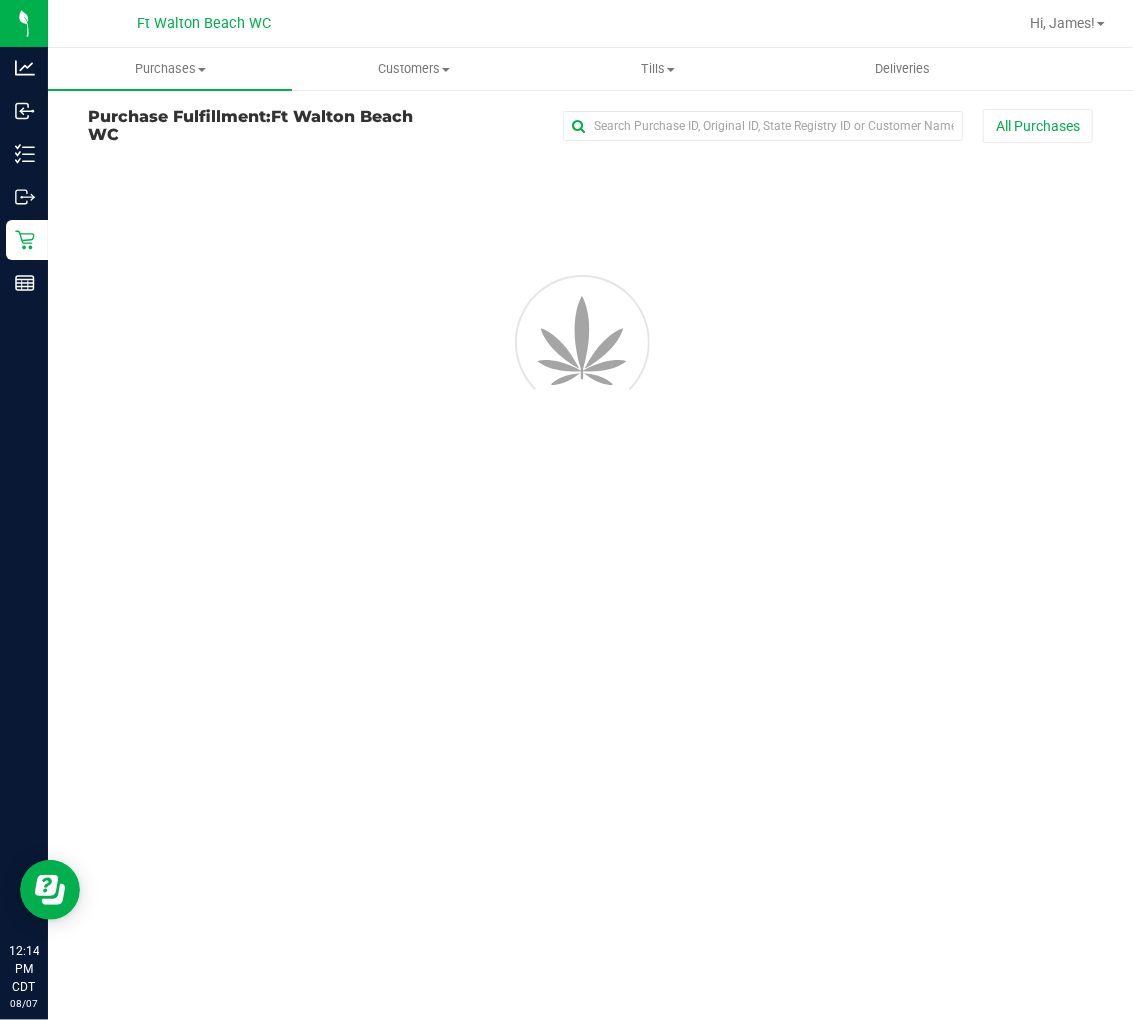 scroll, scrollTop: 0, scrollLeft: 0, axis: both 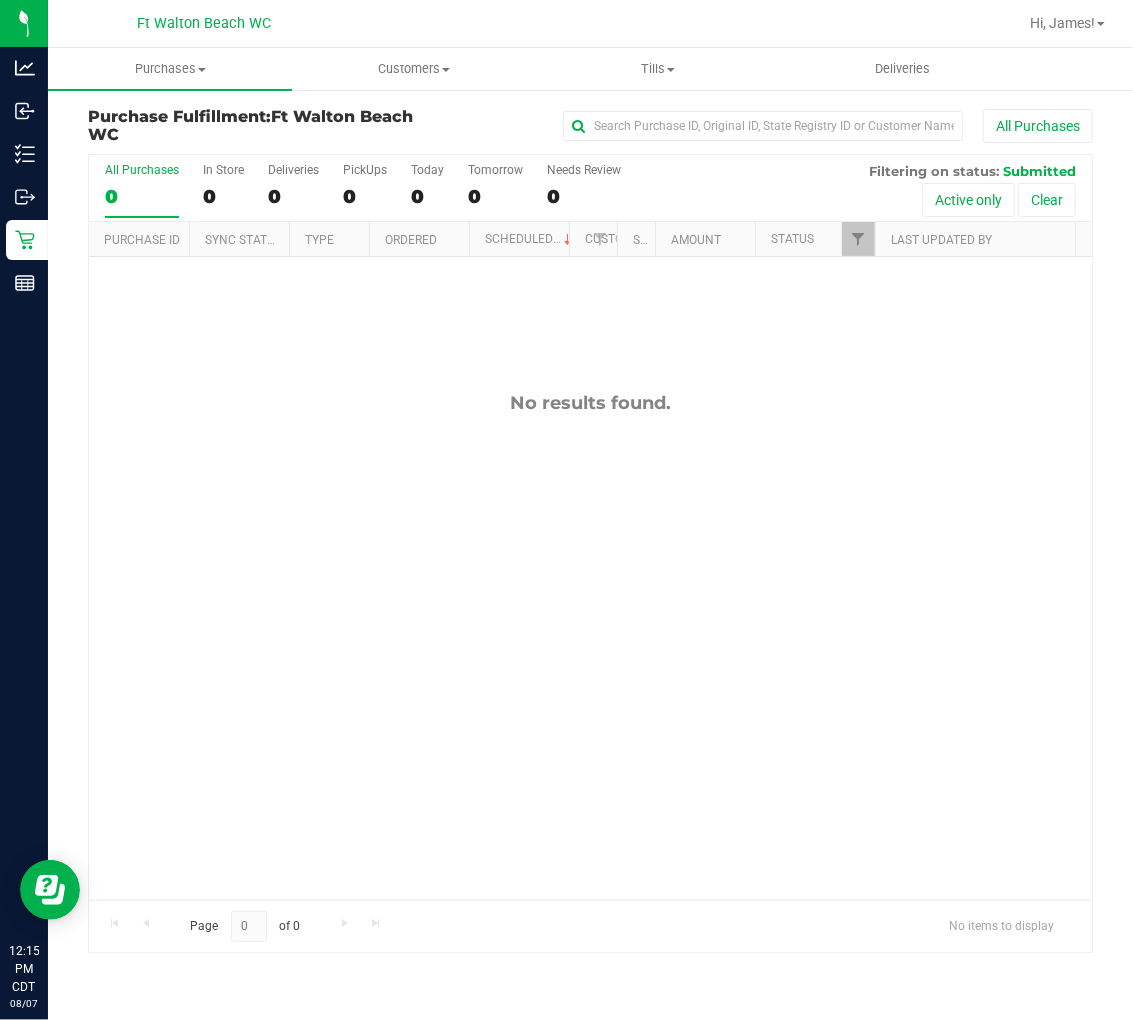 click on "No results found." at bounding box center [590, 646] 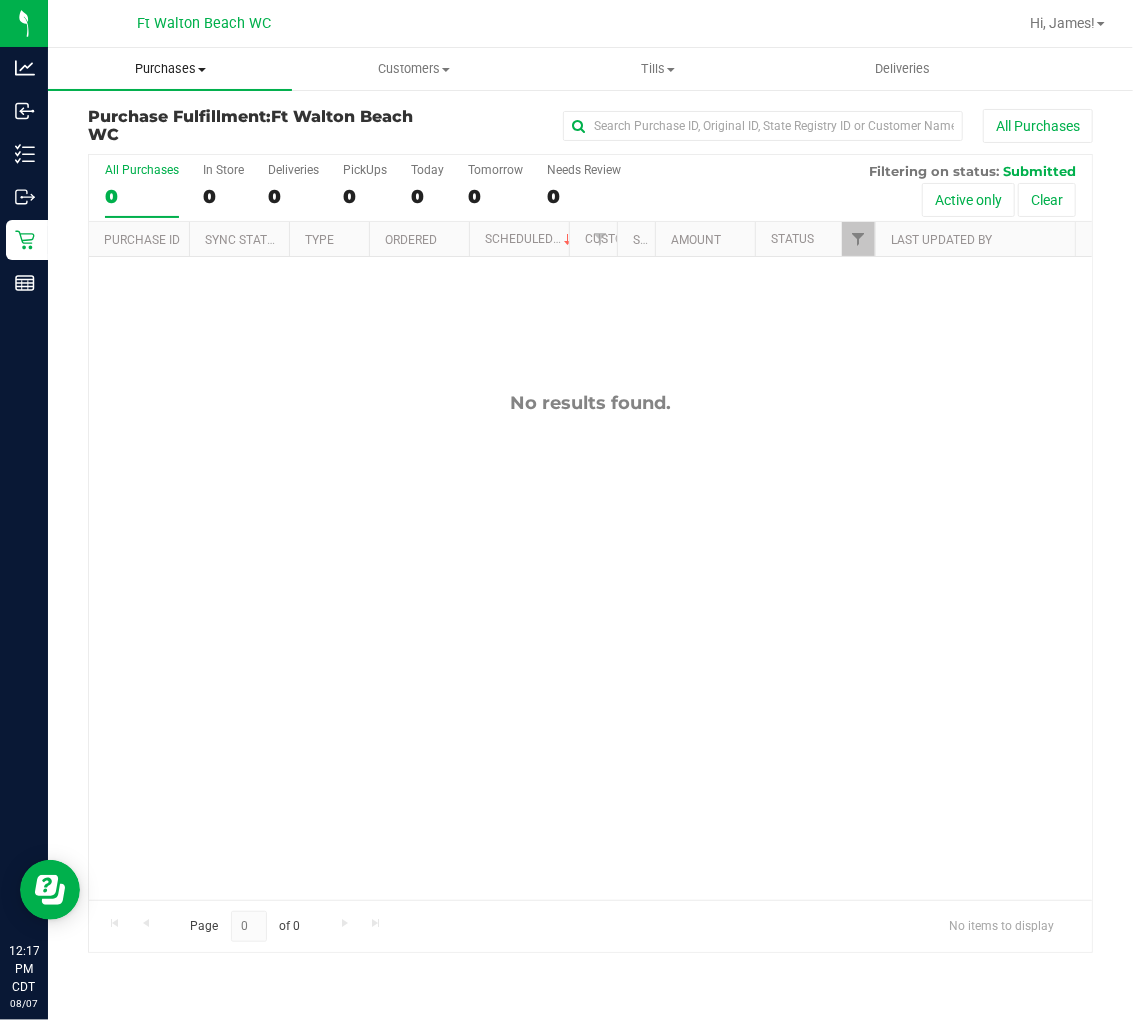 click on "Purchases" at bounding box center (170, 69) 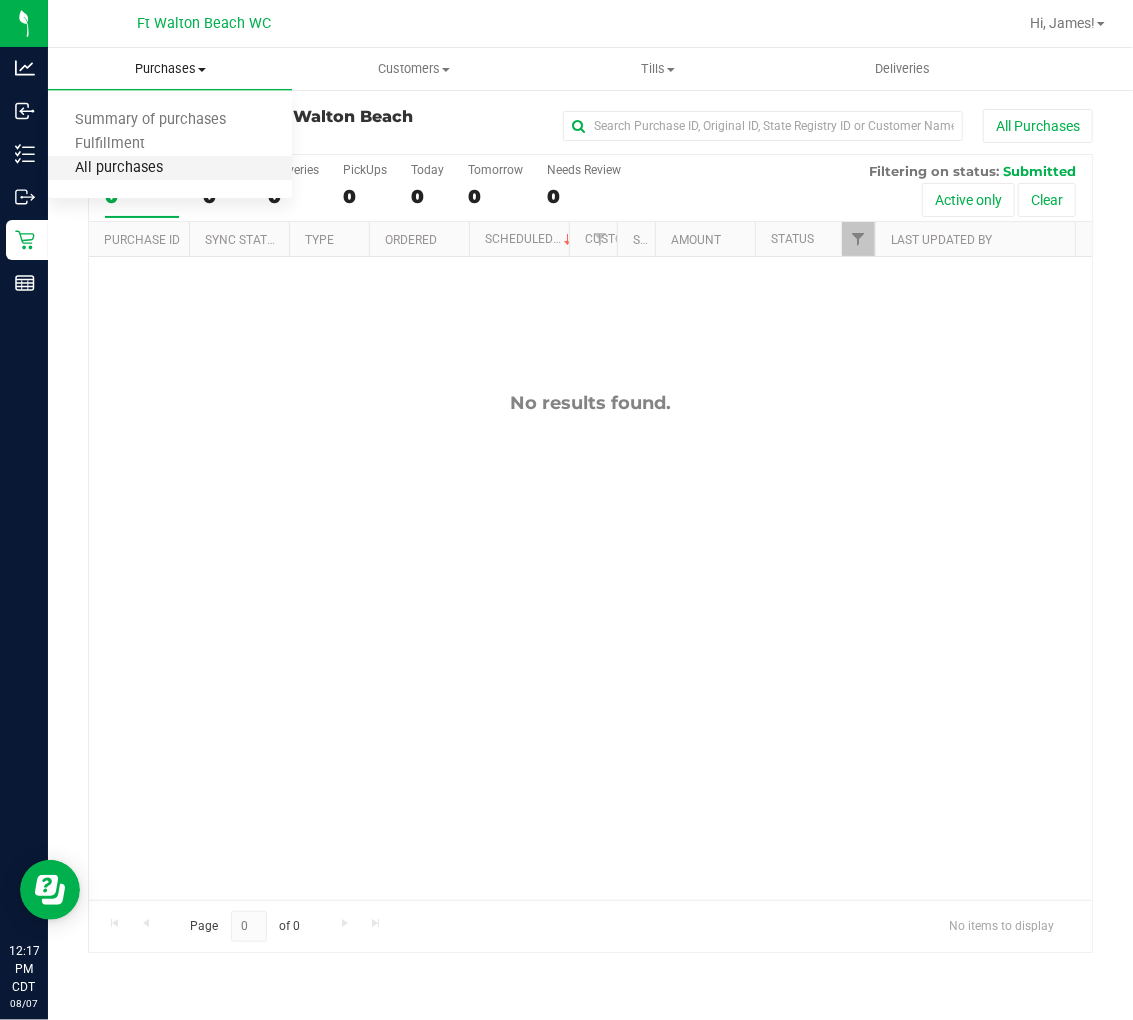 click on "All purchases" at bounding box center [119, 168] 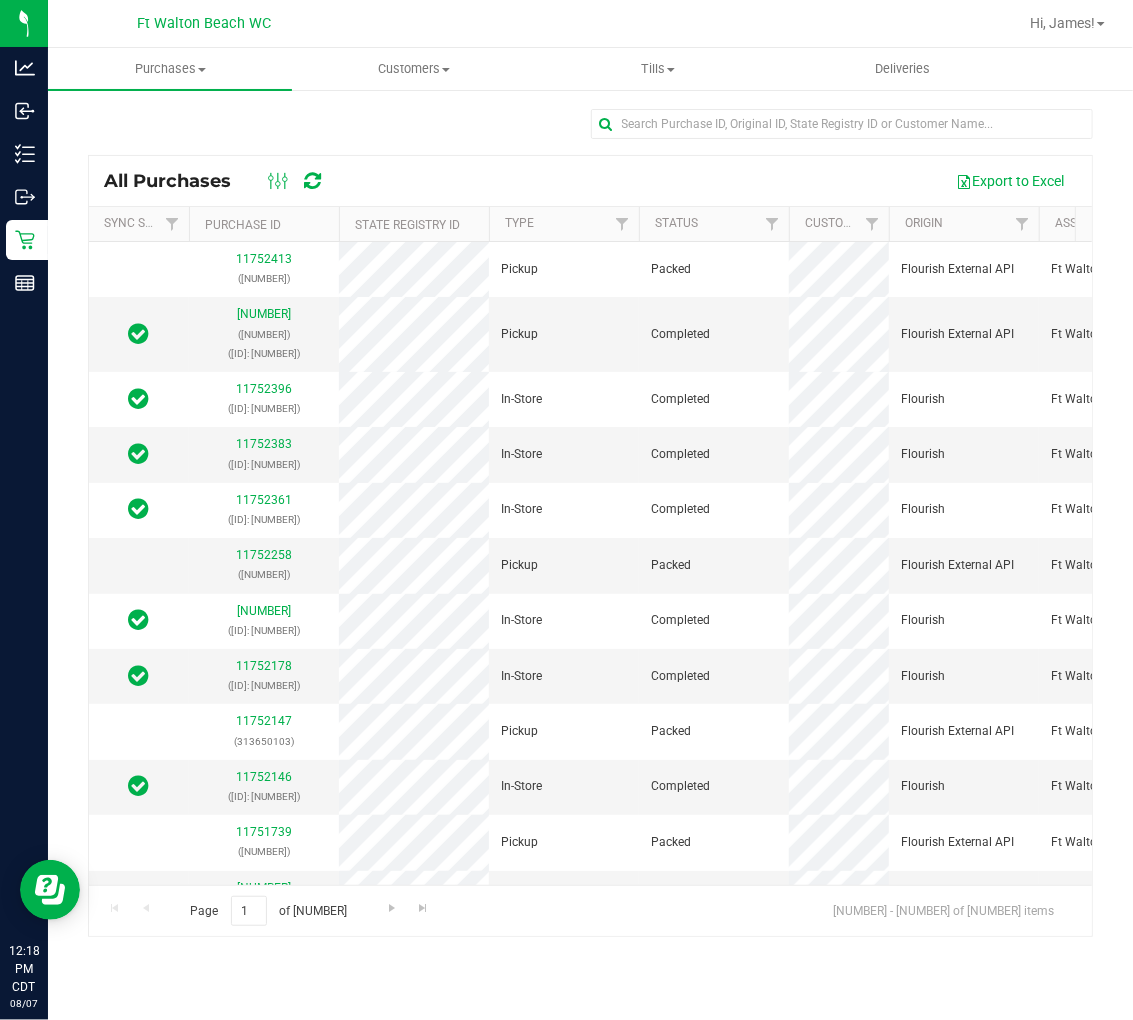scroll, scrollTop: 0, scrollLeft: 95, axis: horizontal 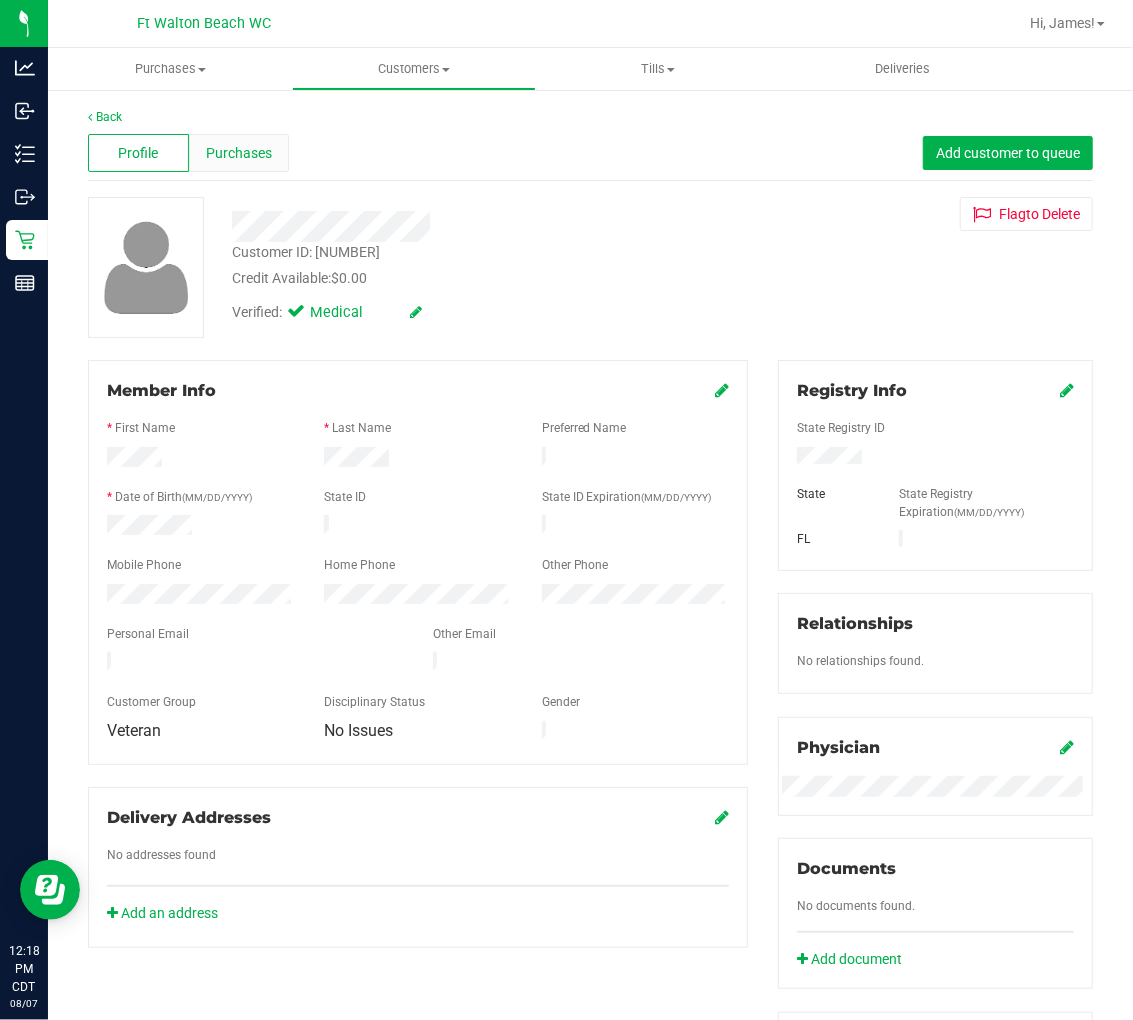 click on "Purchases" at bounding box center (239, 153) 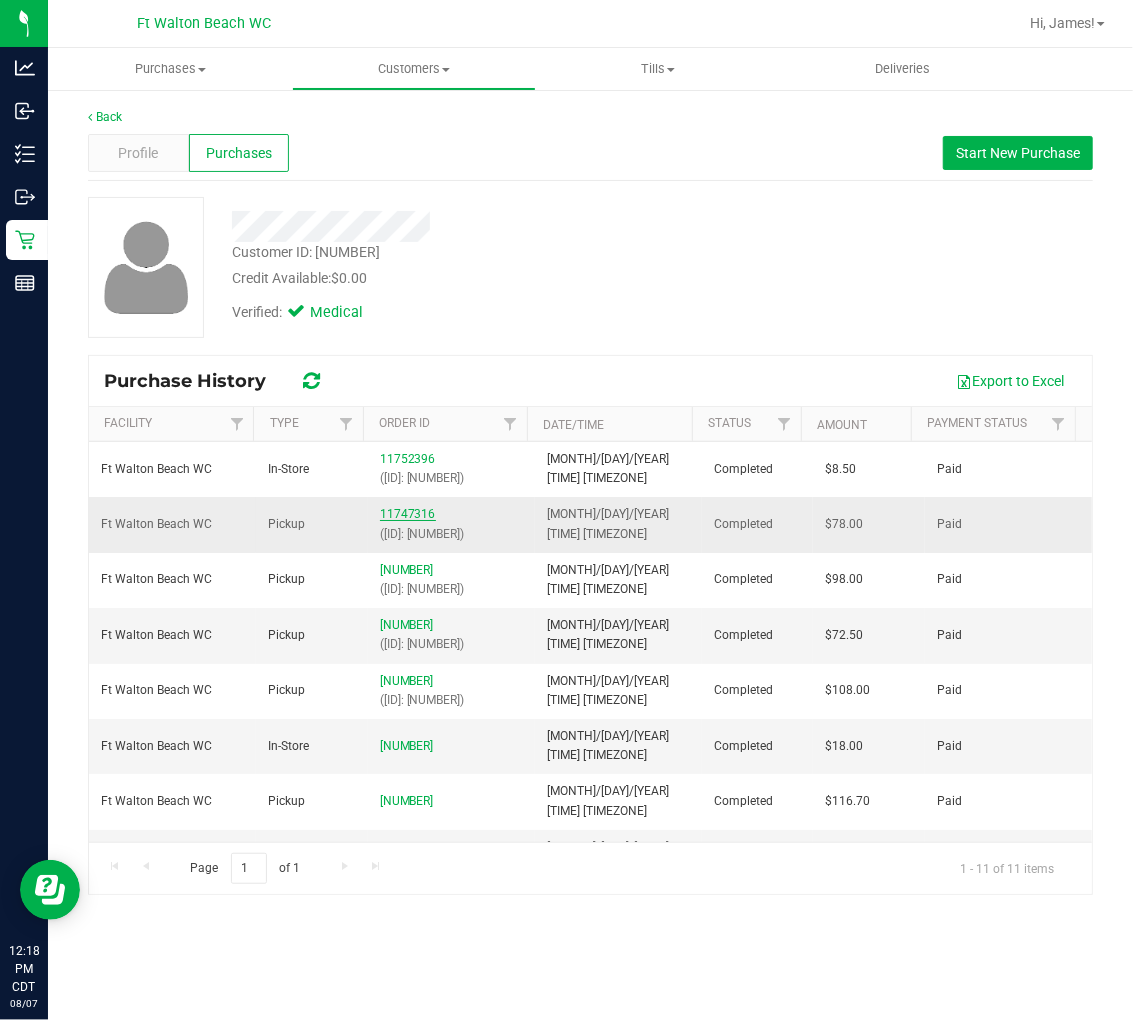 click on "11747316" at bounding box center (408, 514) 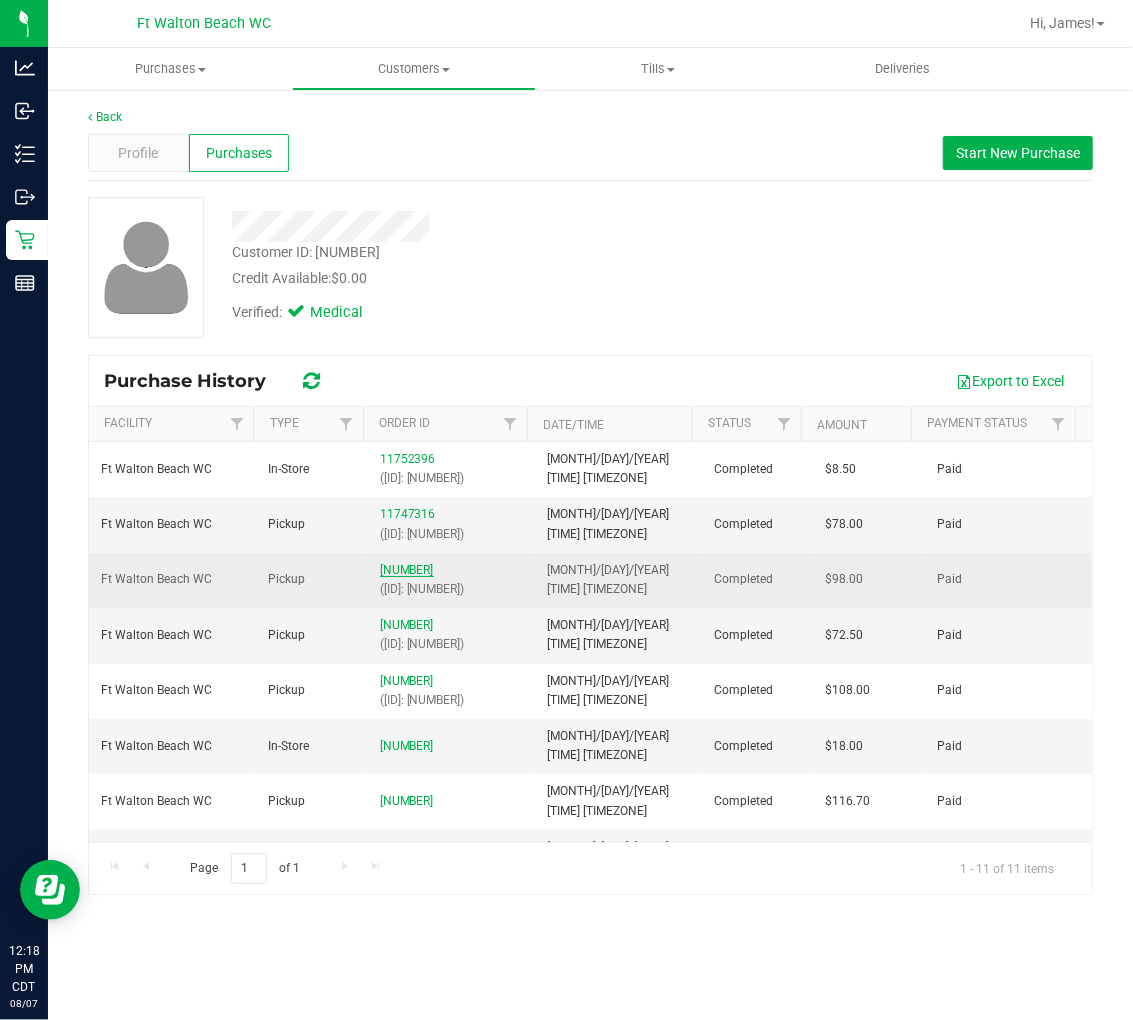 click on "[NUMBER]" at bounding box center [407, 570] 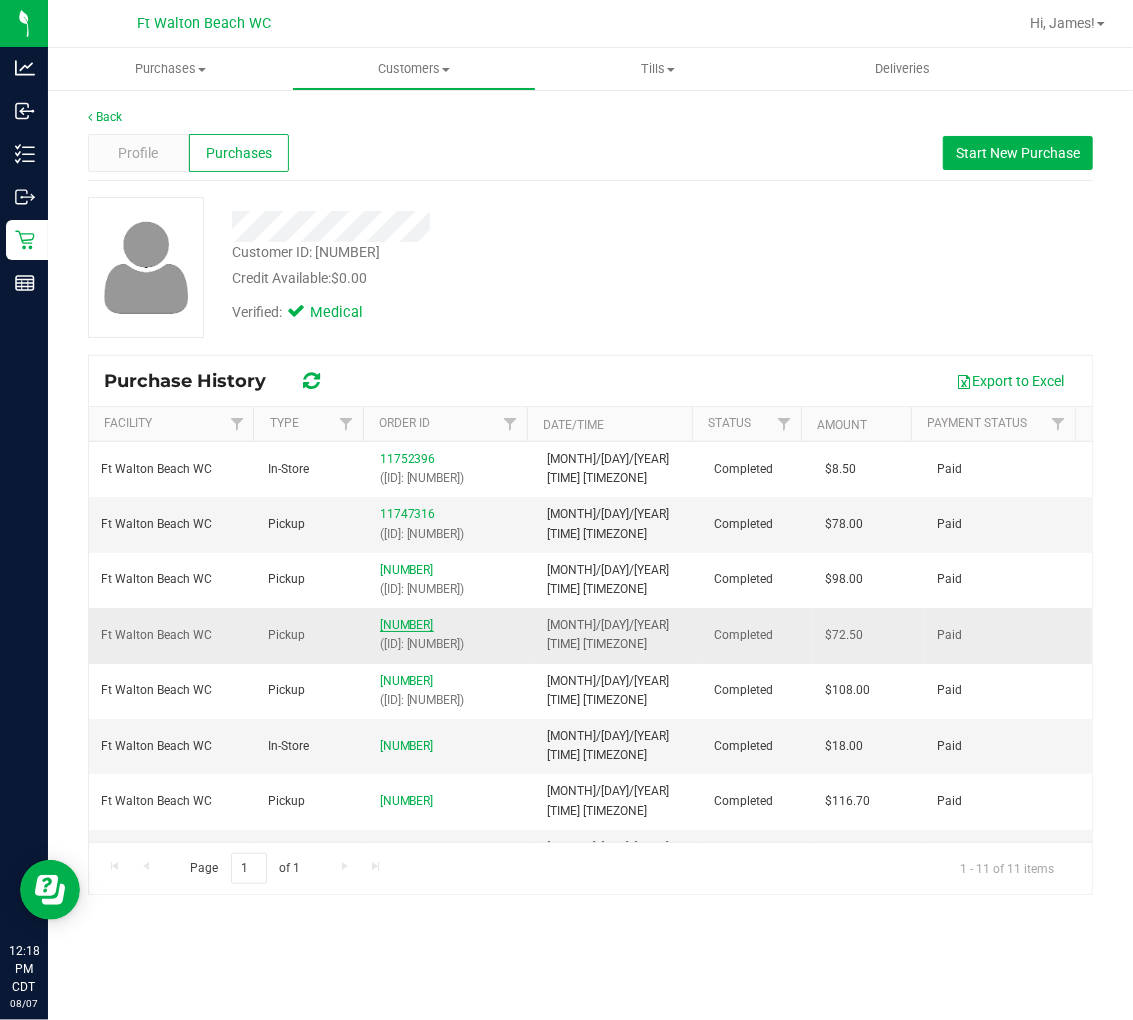 click on "[NUMBER]" at bounding box center [407, 625] 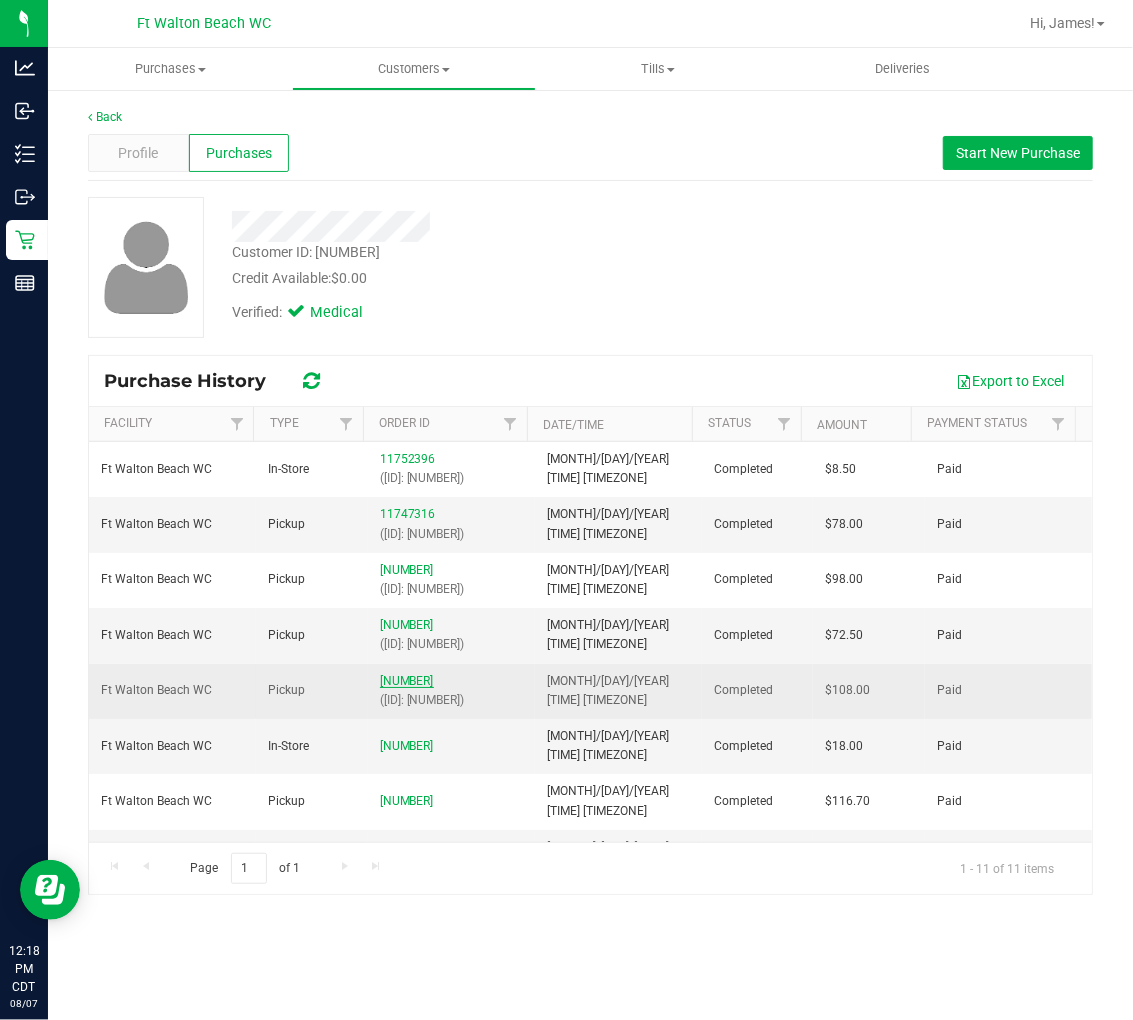 click on "[NUMBER]" at bounding box center [407, 681] 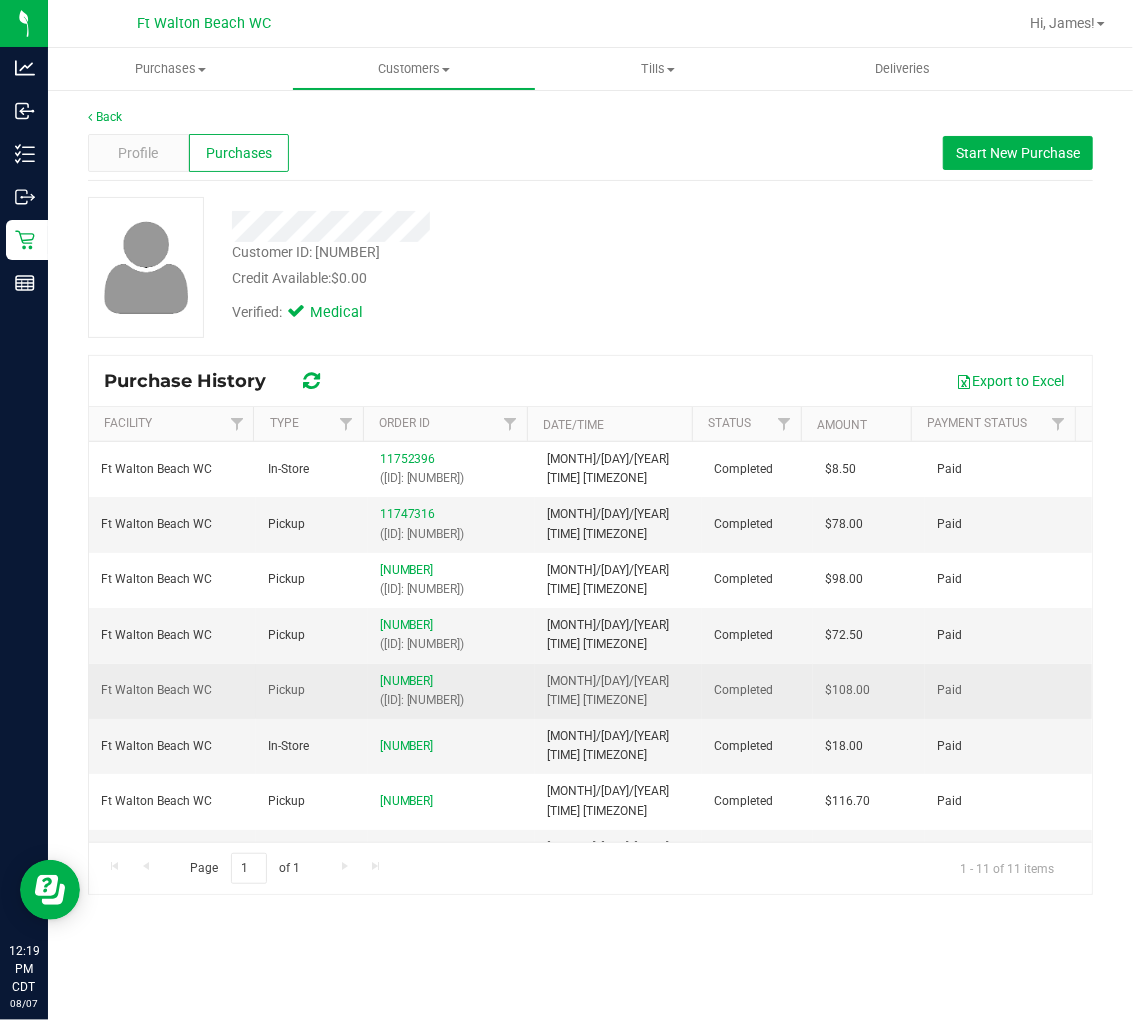 scroll, scrollTop: 94, scrollLeft: 0, axis: vertical 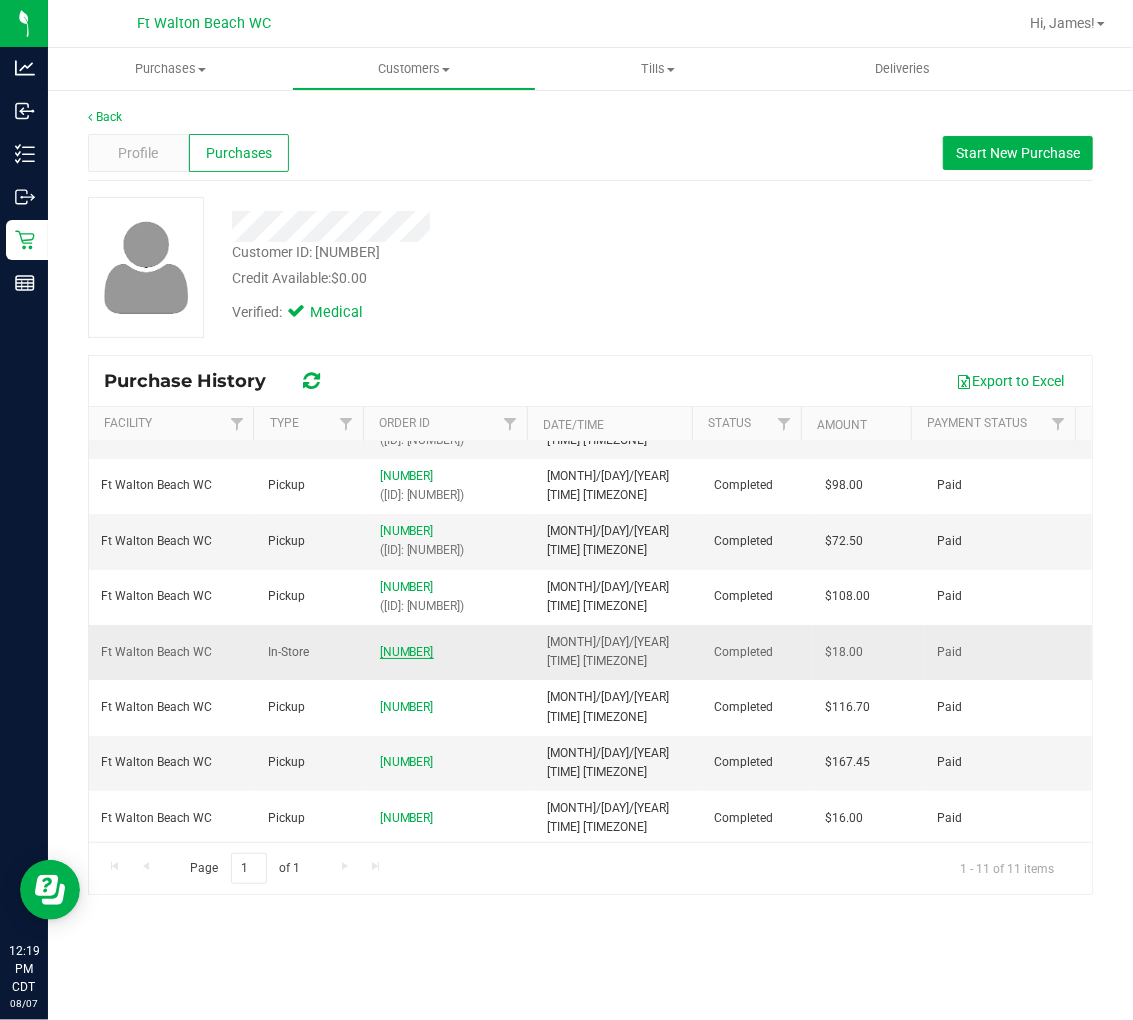 click on "[NUMBER]" at bounding box center [407, 652] 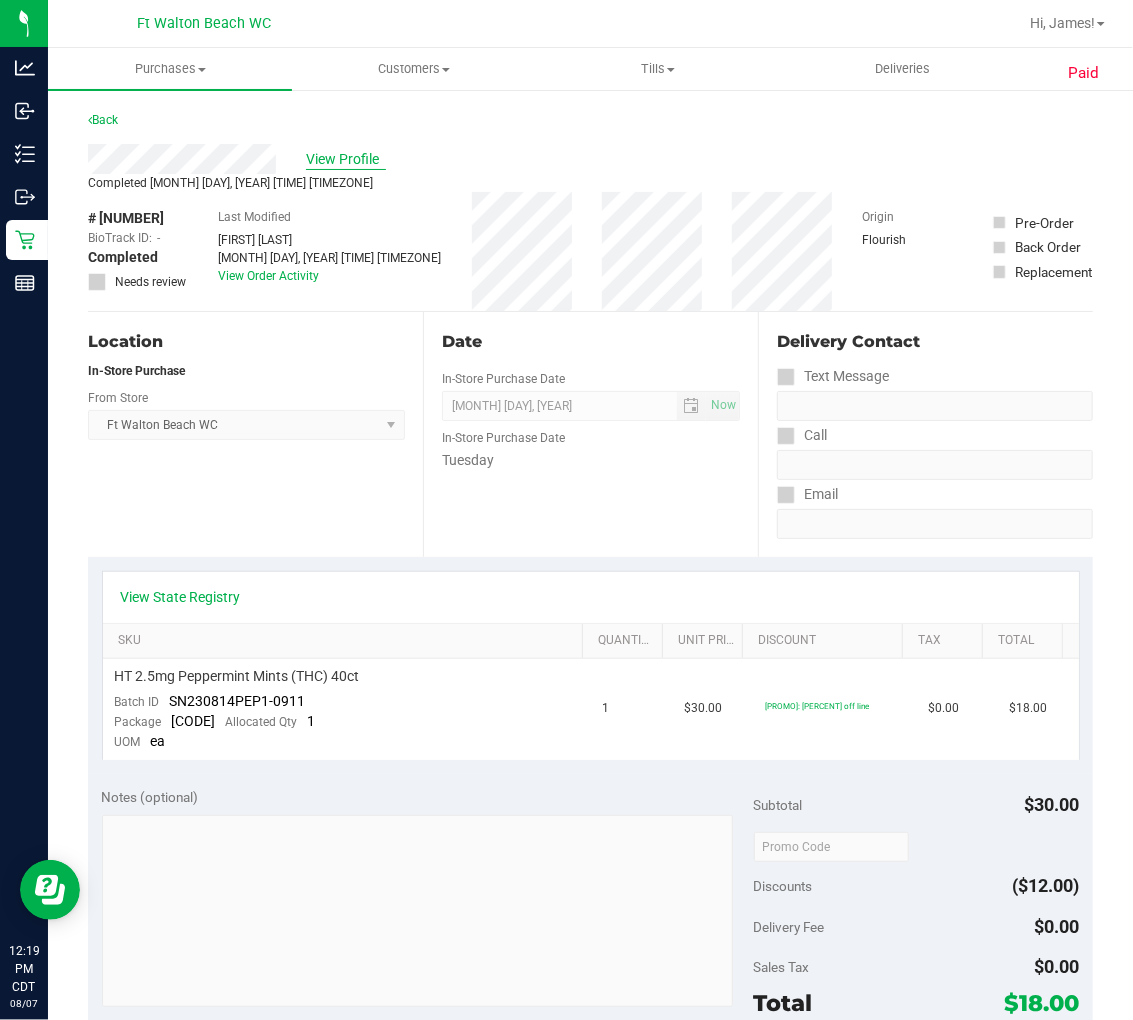 click on "View Profile" at bounding box center (346, 159) 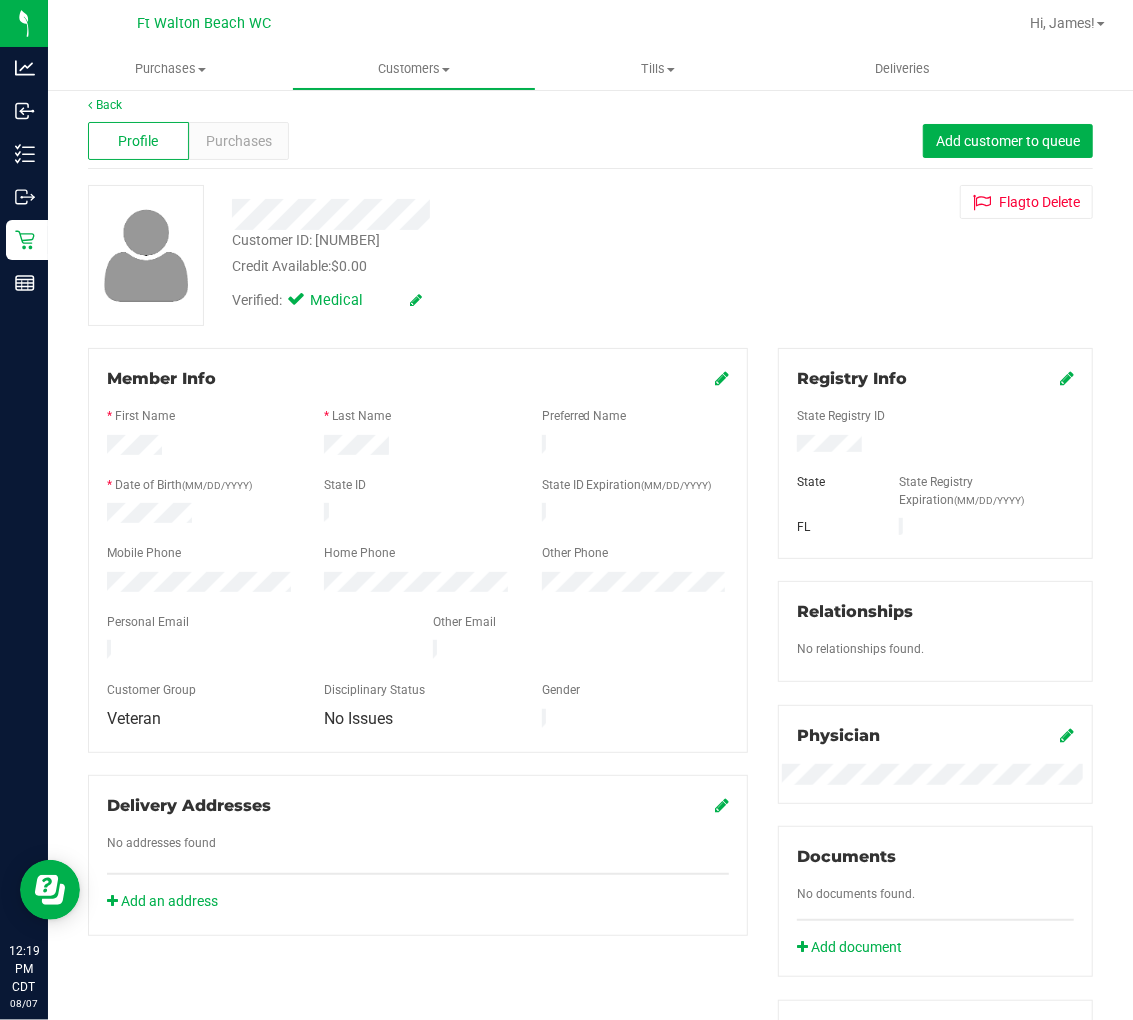 scroll, scrollTop: 0, scrollLeft: 0, axis: both 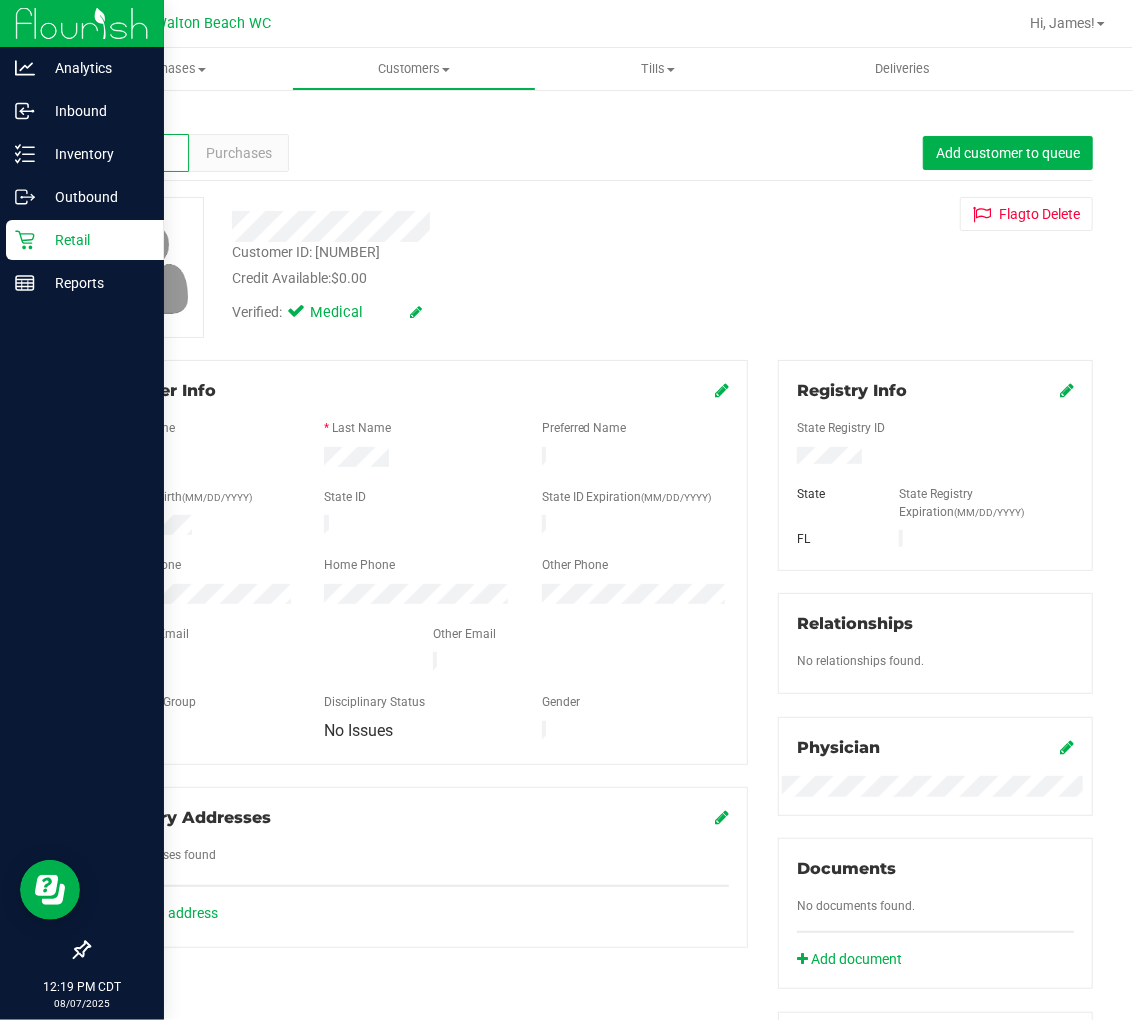 click on "Retail" at bounding box center (95, 240) 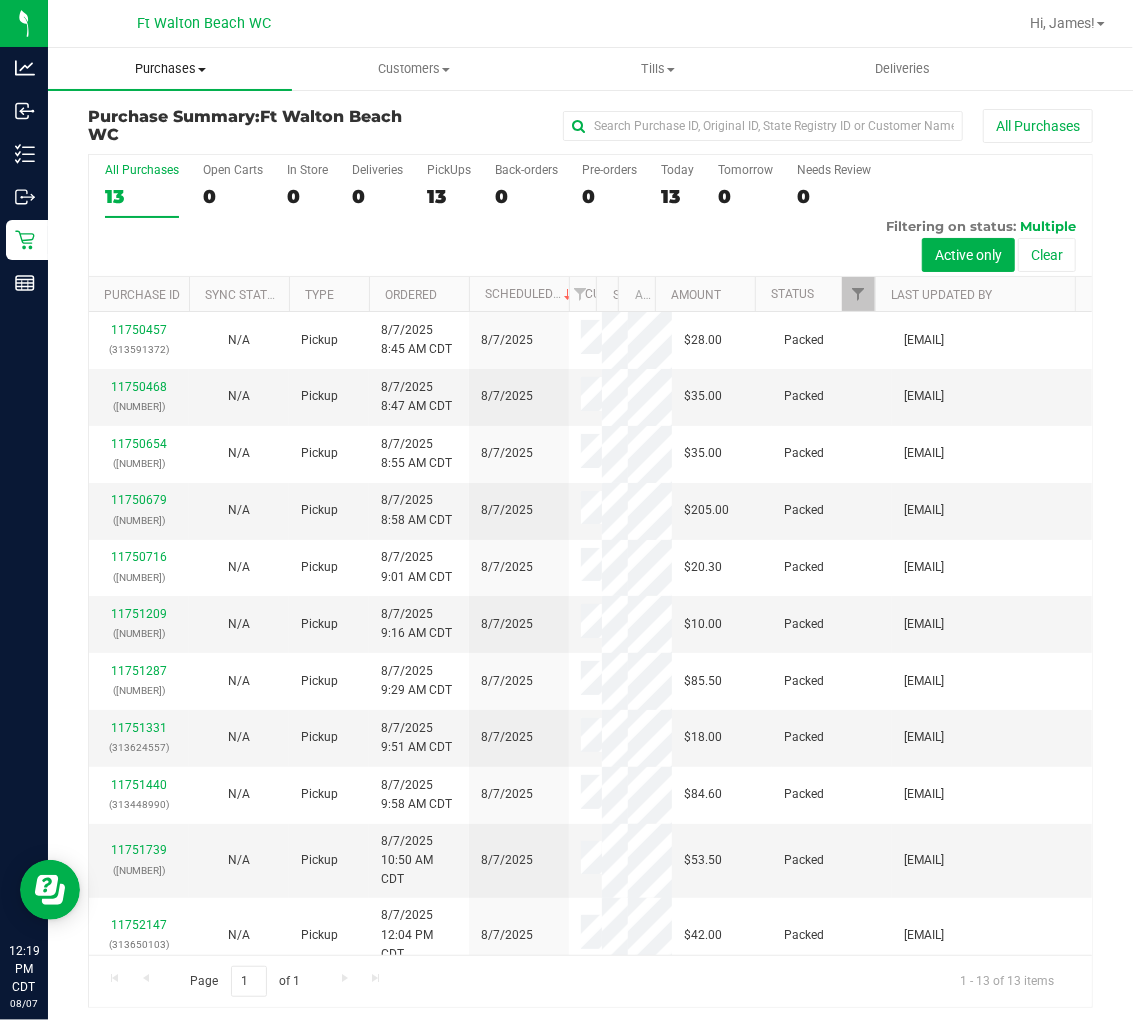 click on "Purchases" at bounding box center (170, 69) 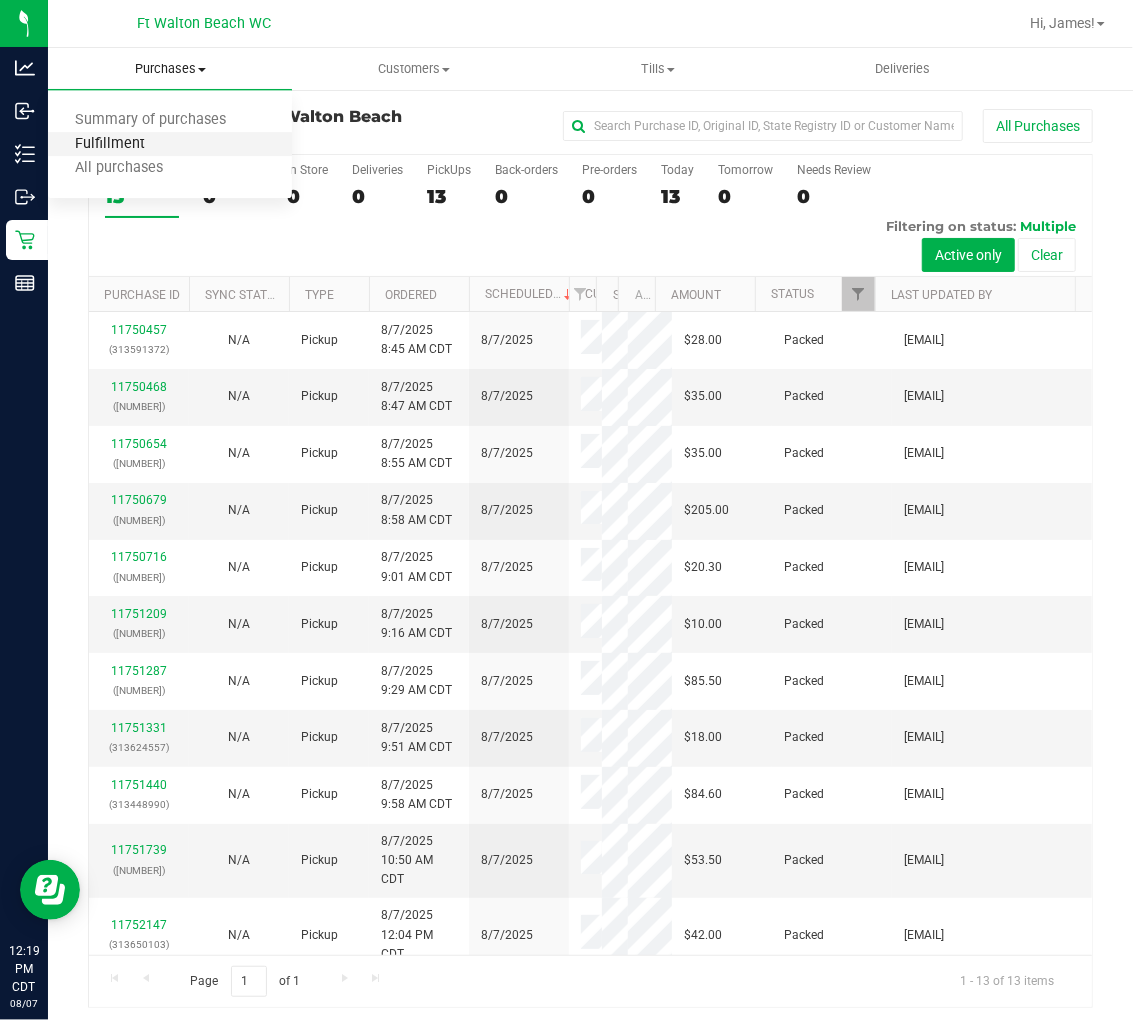 click on "Fulfillment" at bounding box center (110, 144) 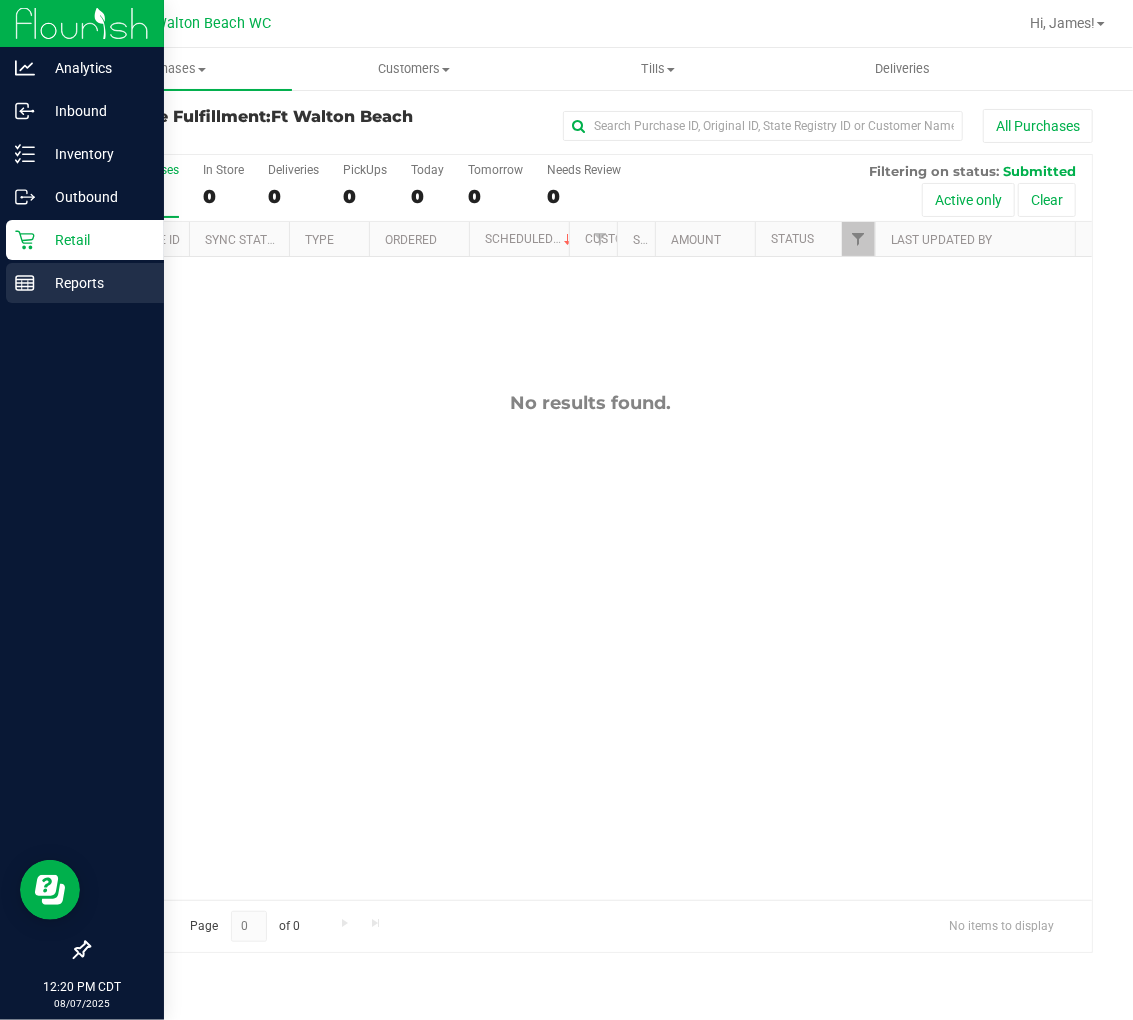 click on "Reports" at bounding box center (95, 283) 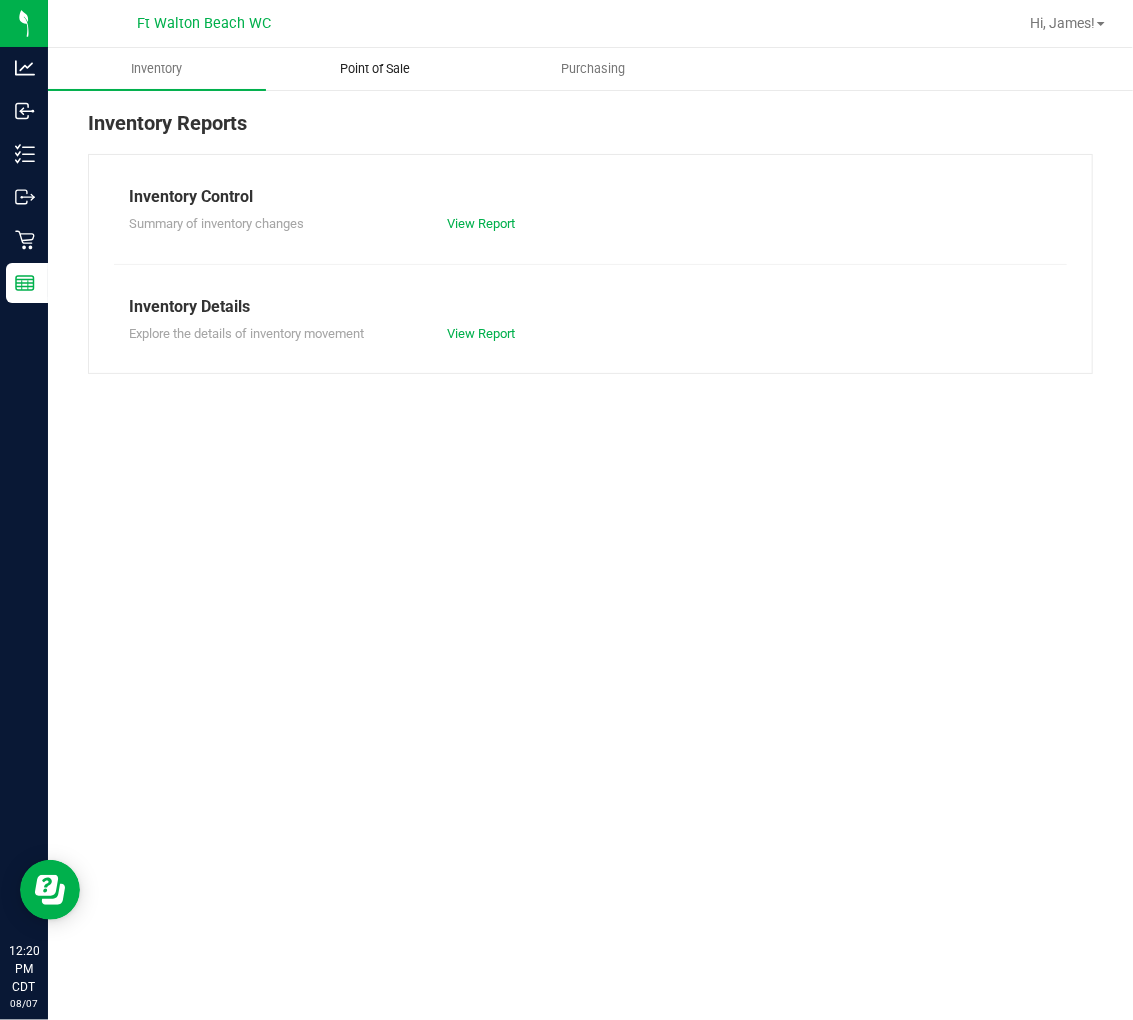 click on "Point of Sale" at bounding box center [375, 69] 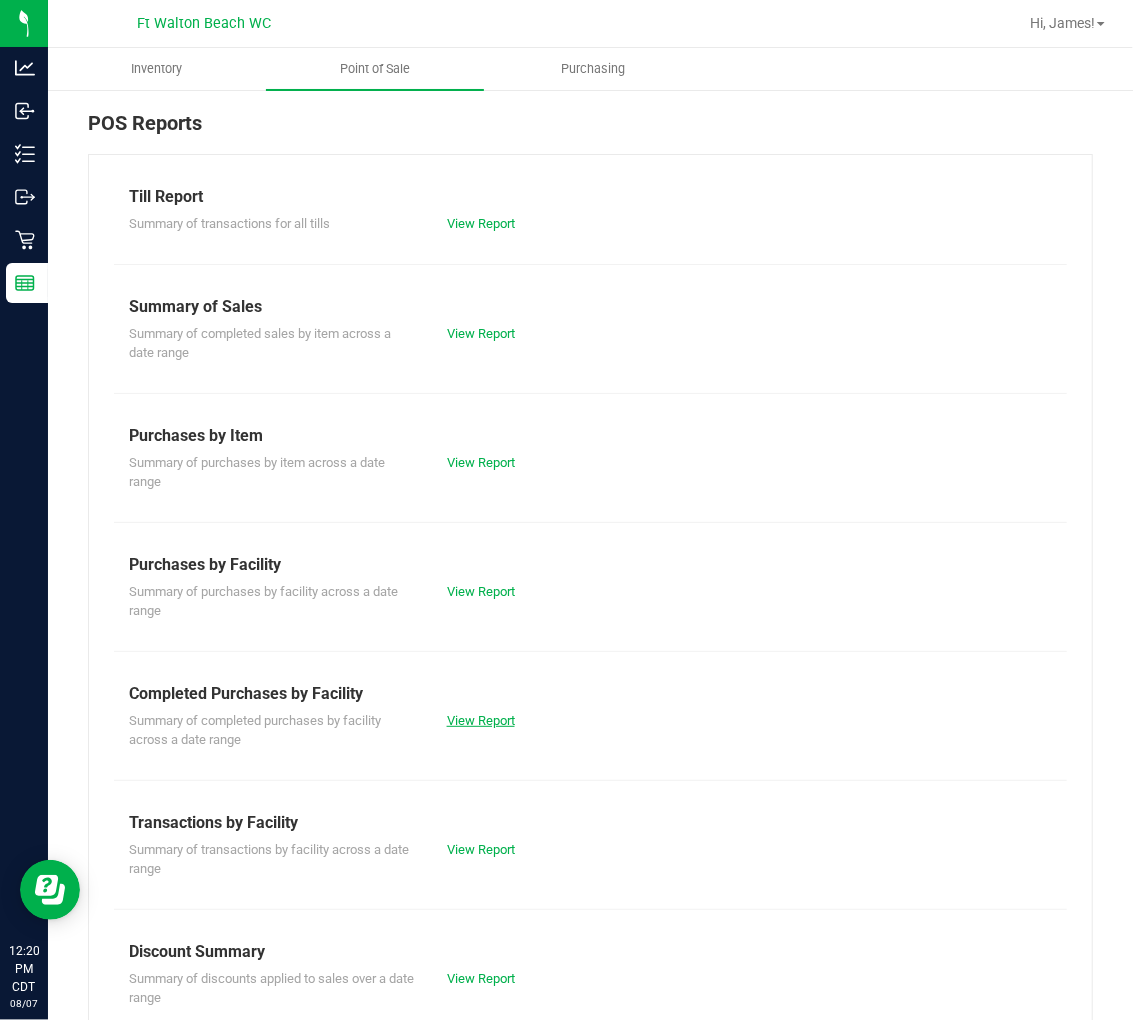 click on "View Report" at bounding box center (481, 720) 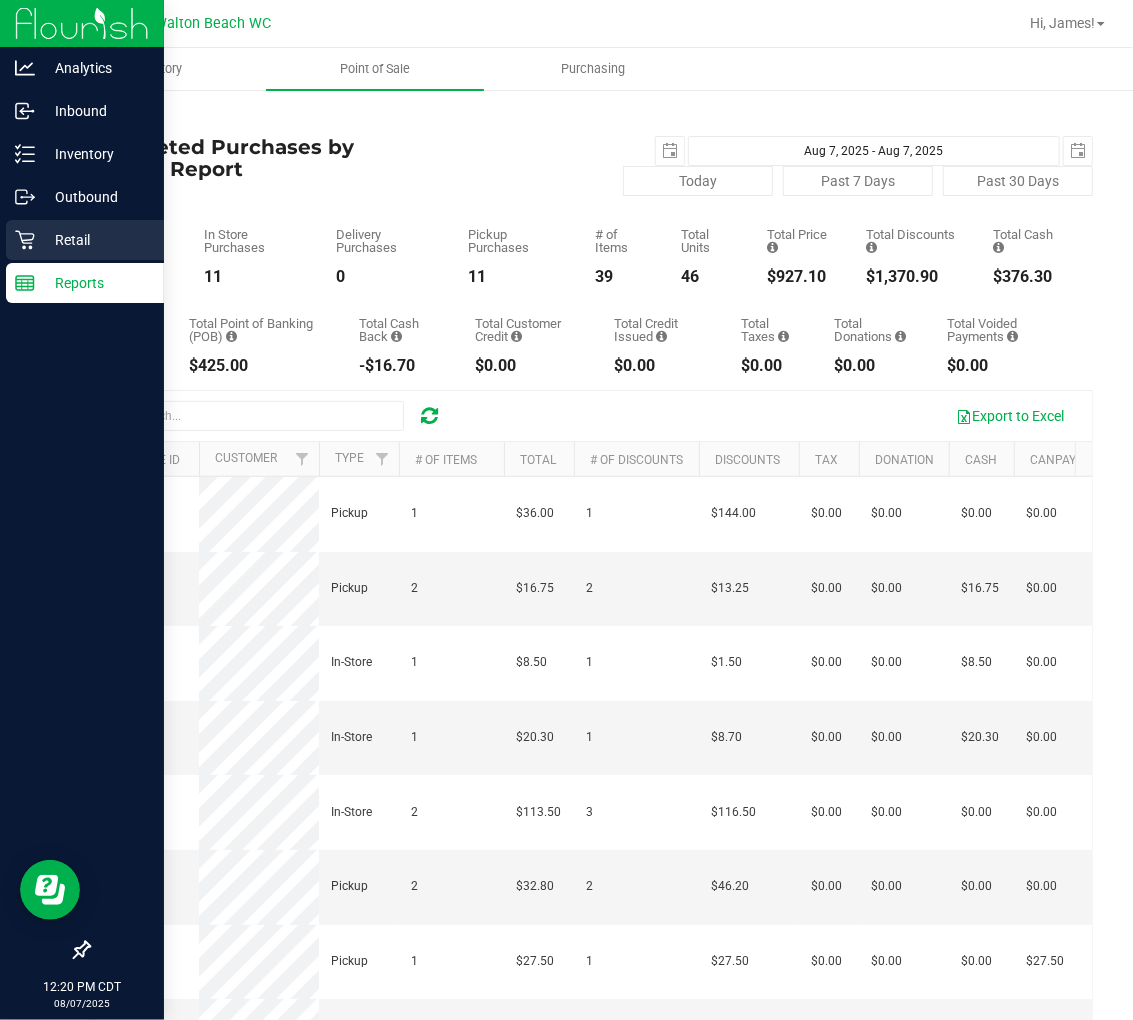 click 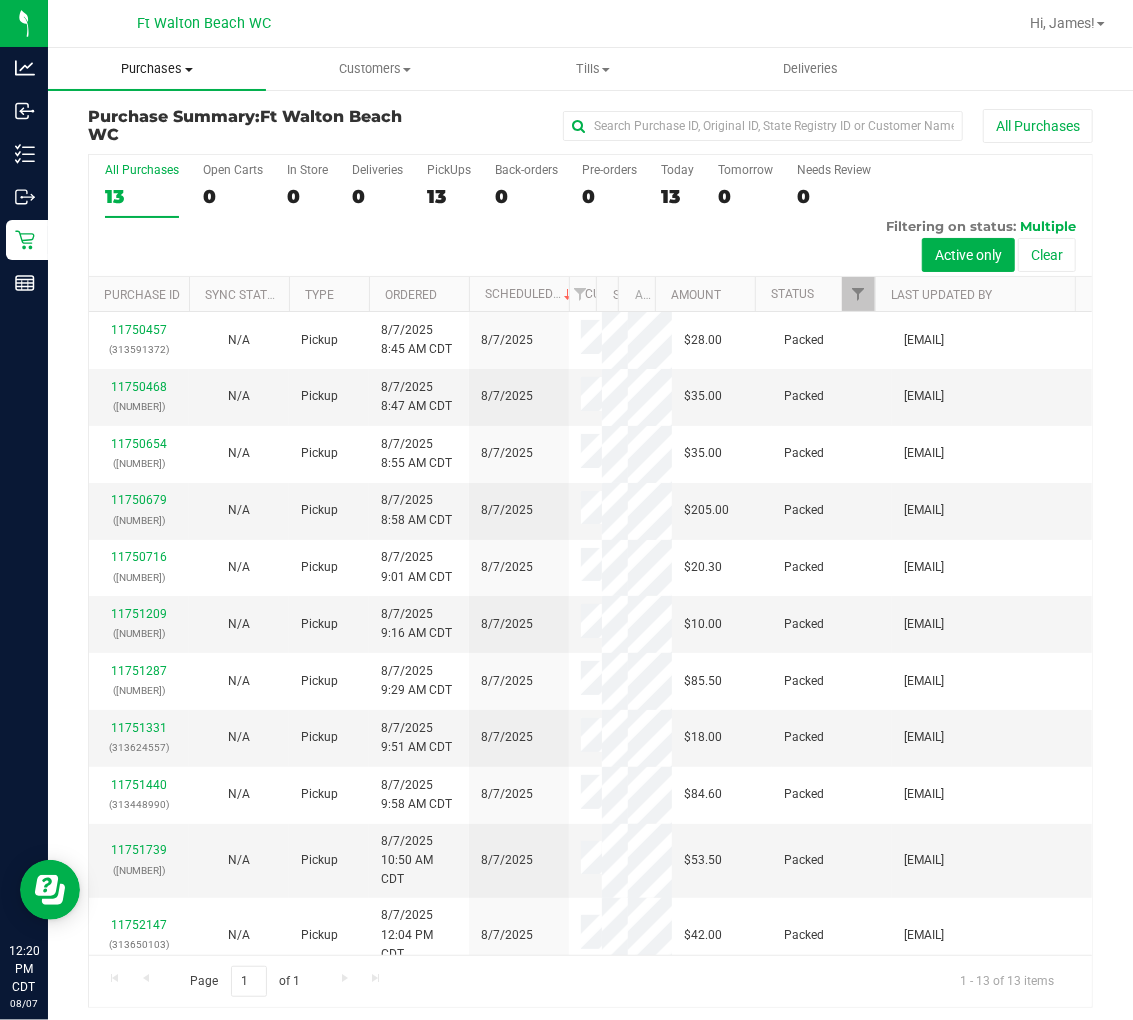 click on "Purchases" at bounding box center (157, 69) 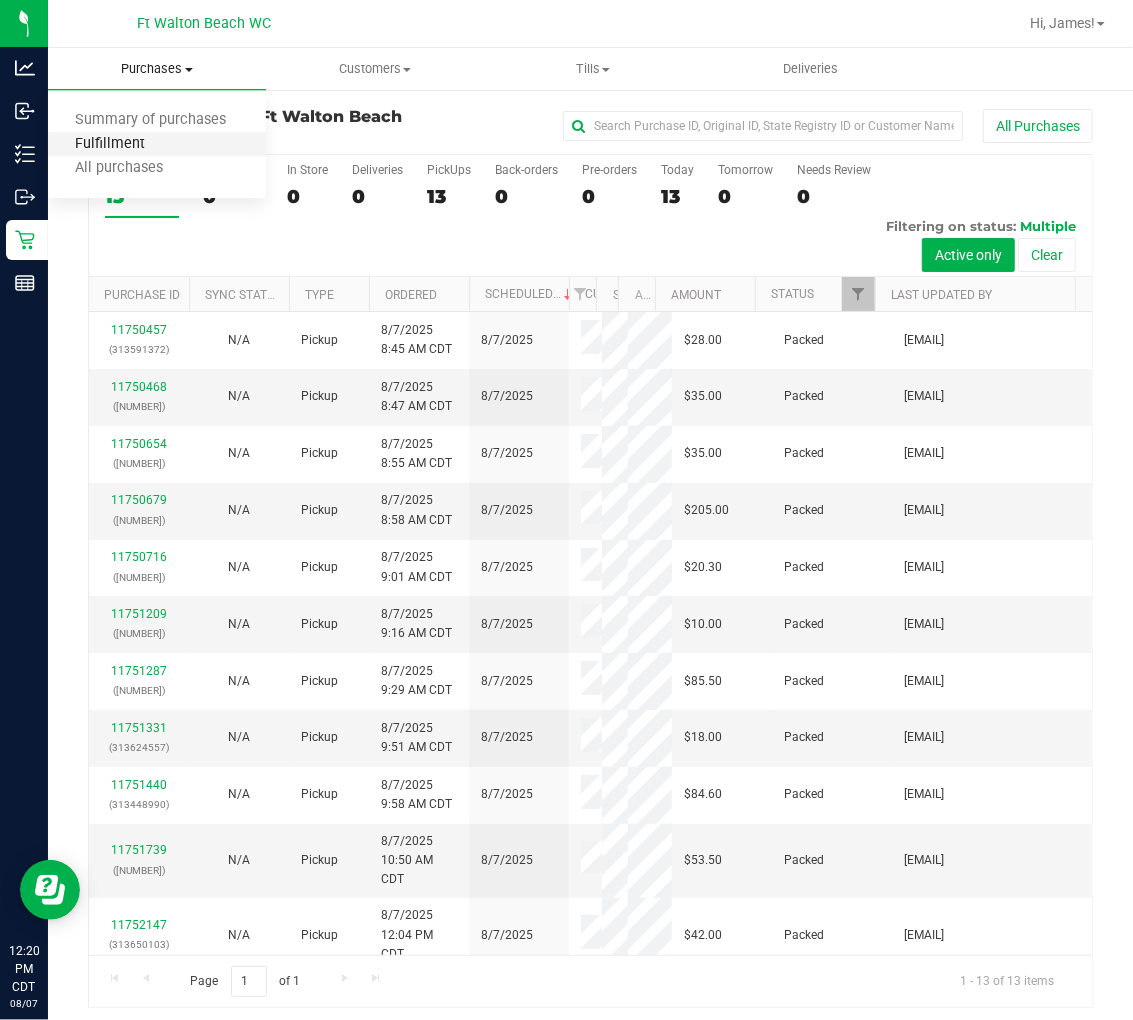 click on "Fulfillment" at bounding box center (110, 144) 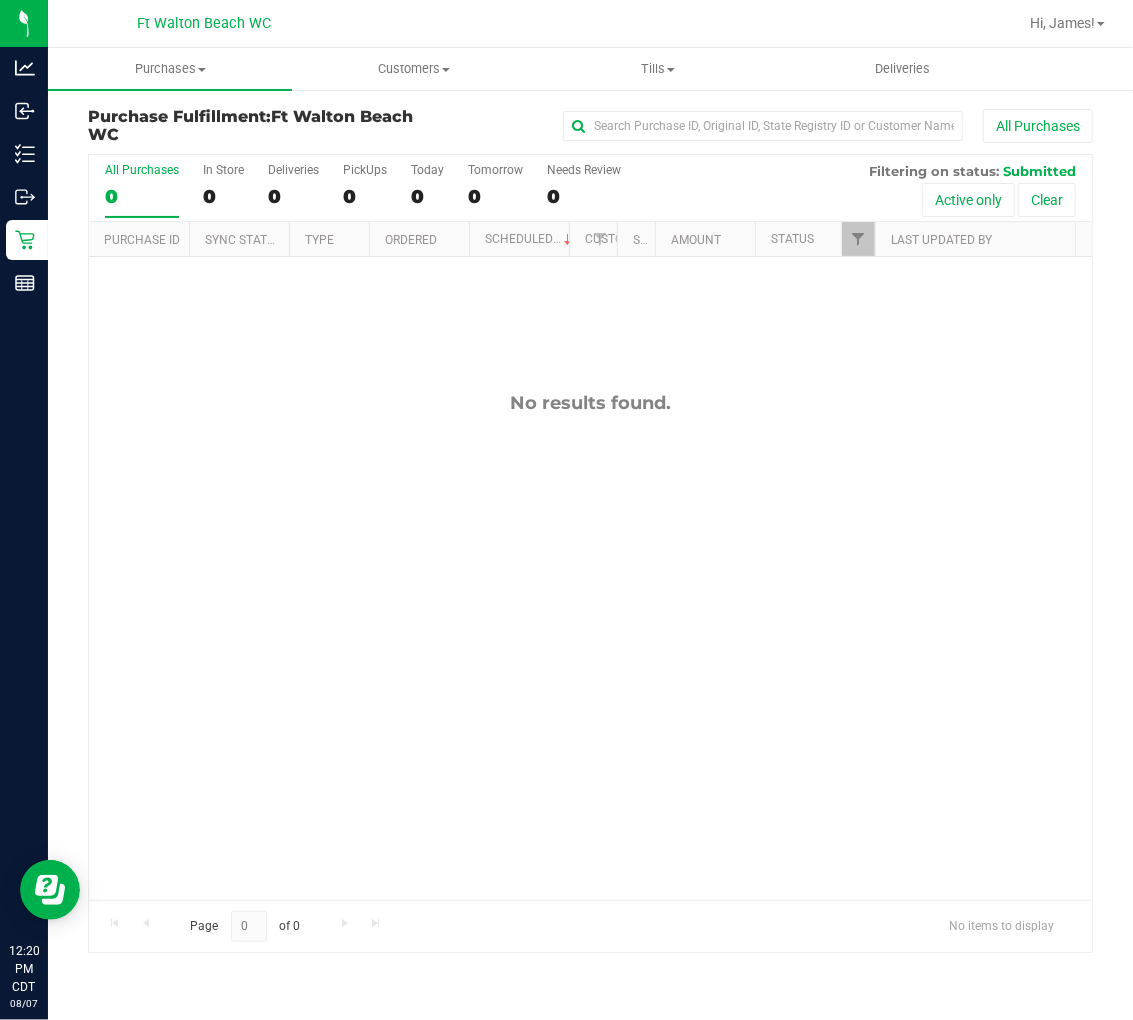 click on "No results found." at bounding box center [590, 646] 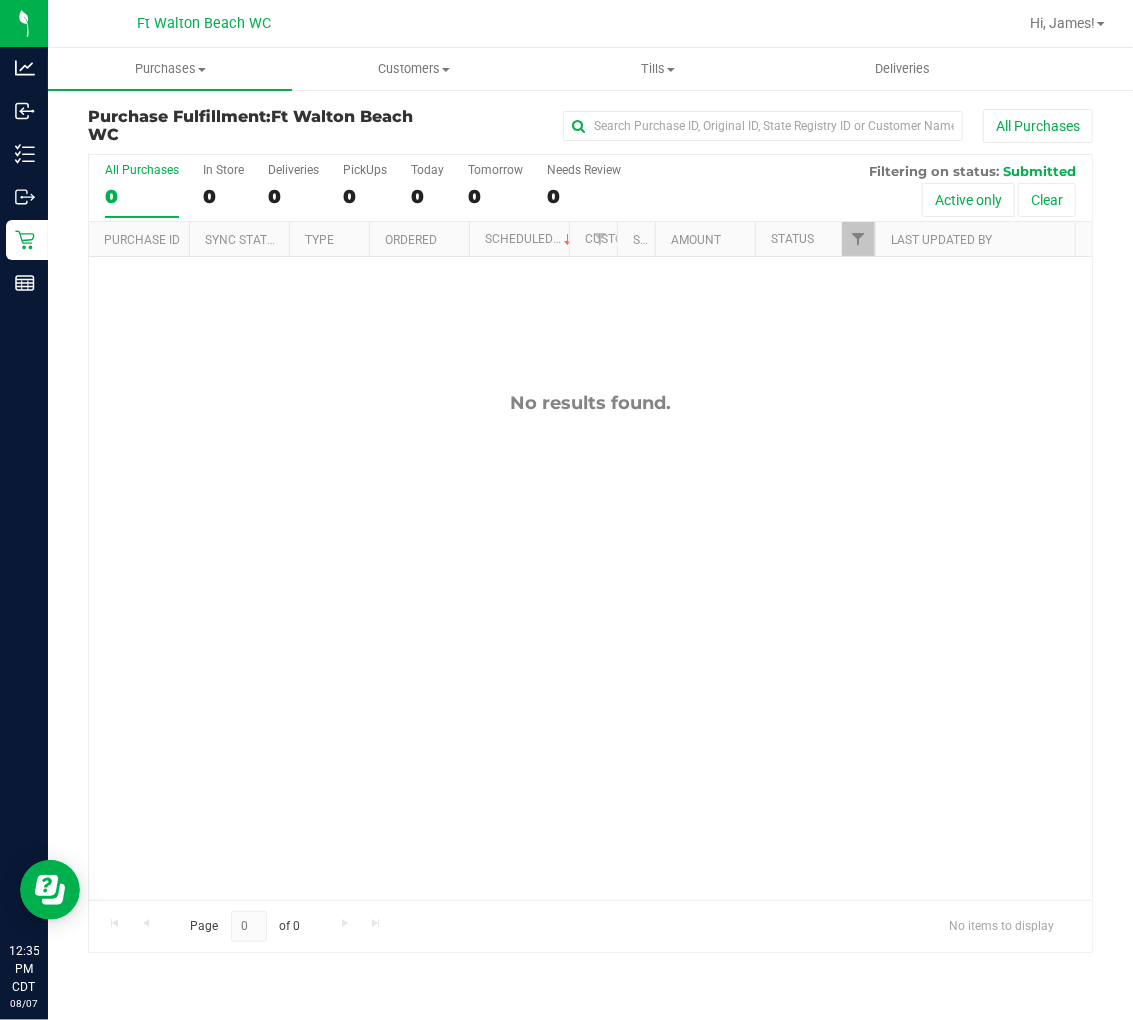 click on "No results found." at bounding box center (590, 646) 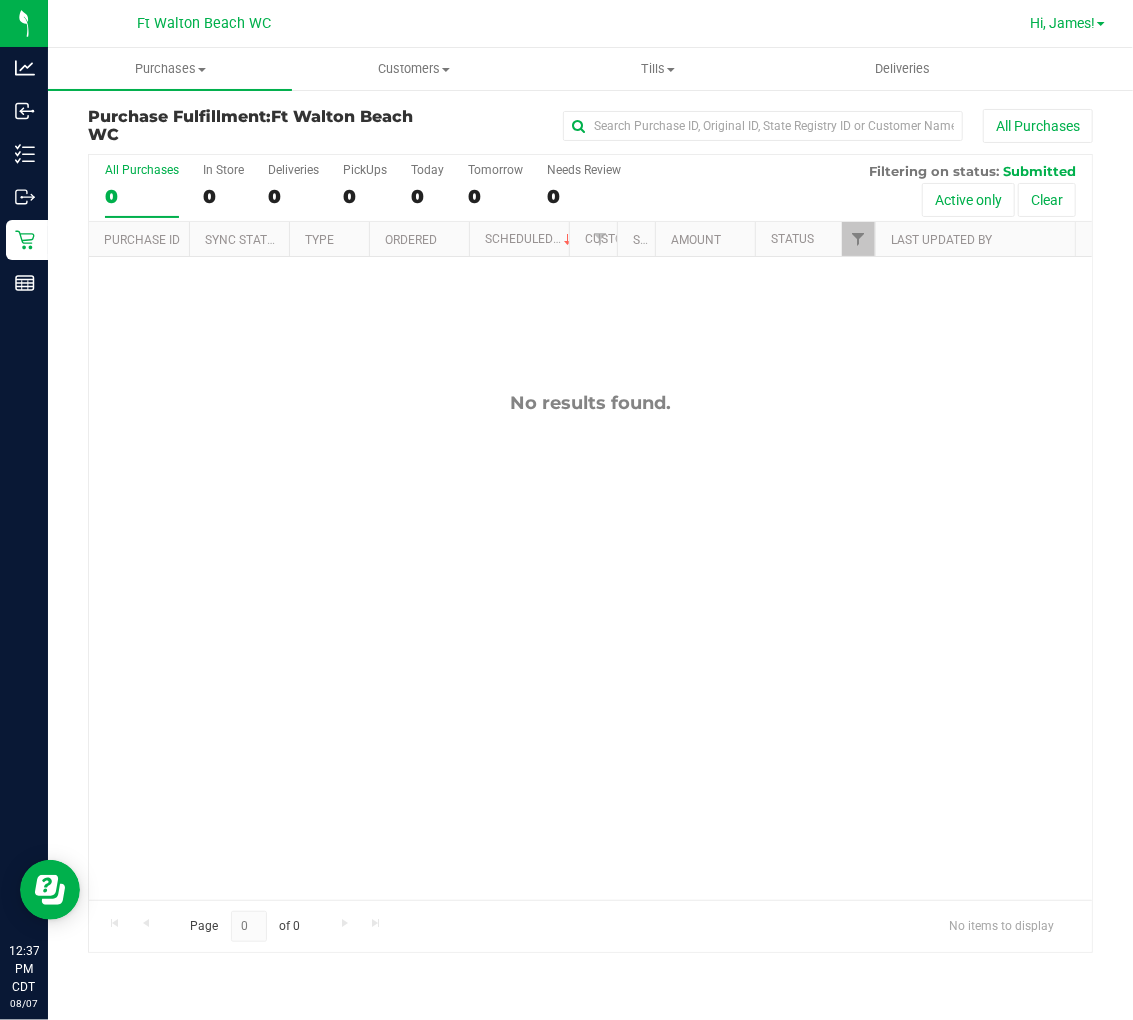 click on "Hi, James!" at bounding box center (1062, 23) 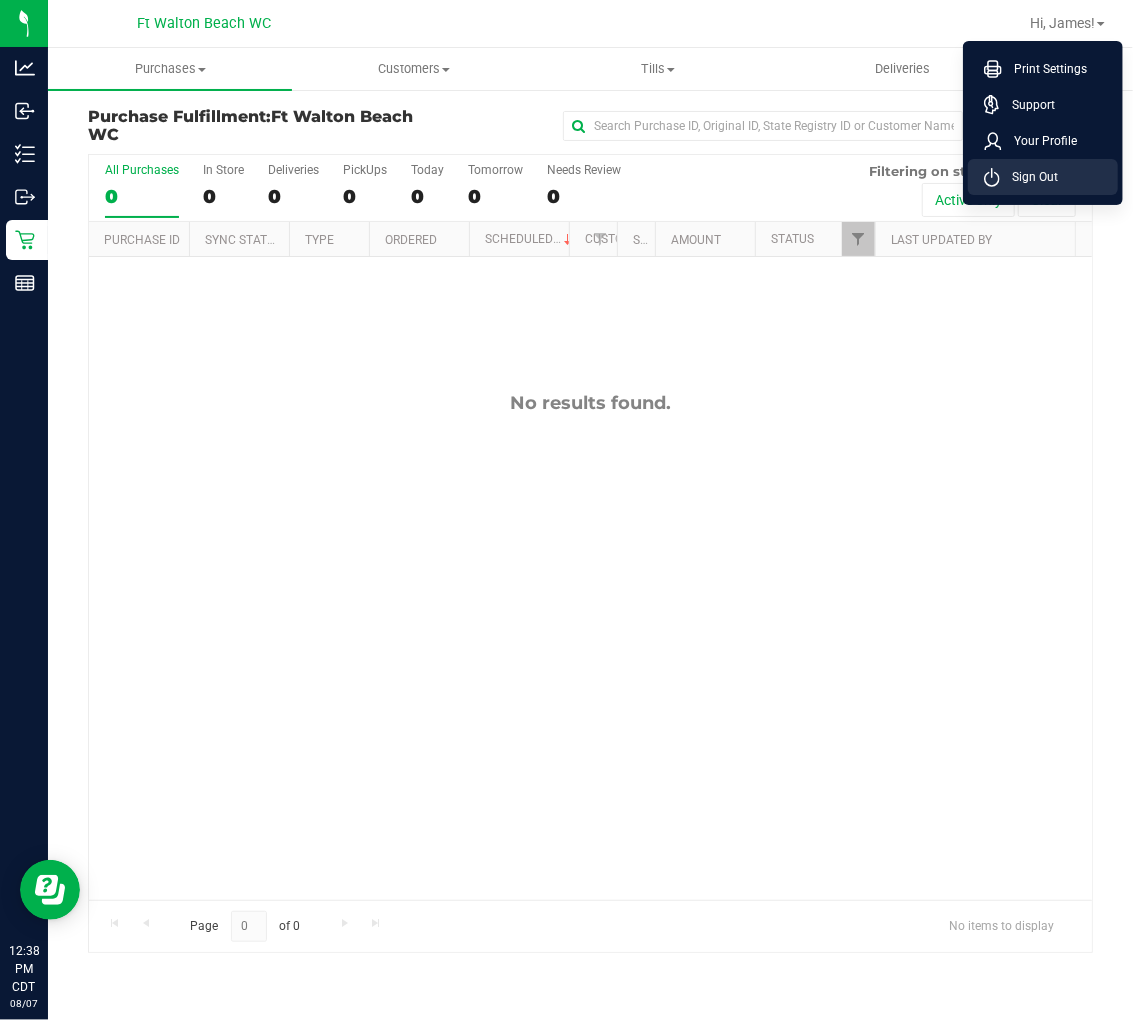 click on "Sign Out" at bounding box center (1043, 177) 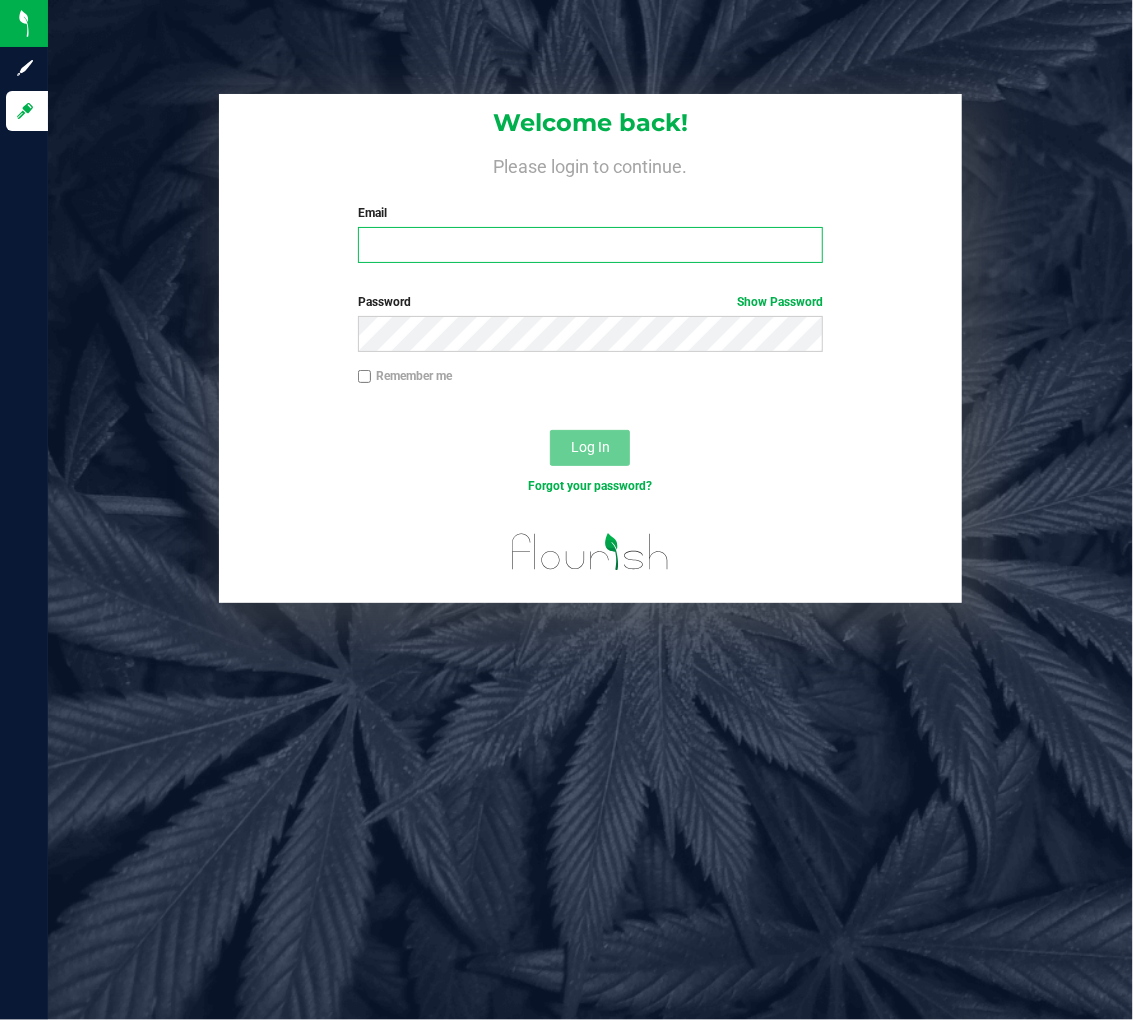 click on "Email" at bounding box center [591, 245] 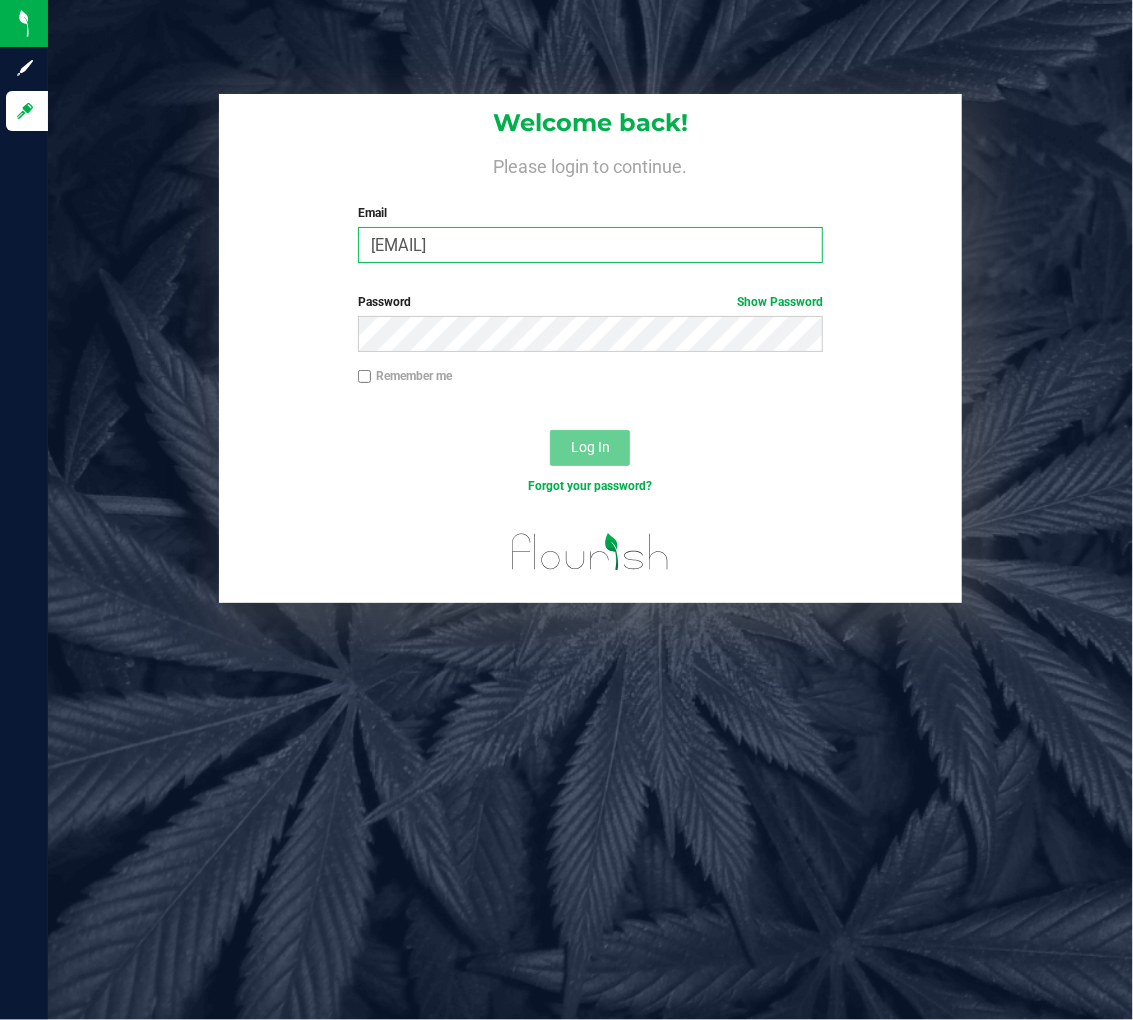 type on "[EMAIL]" 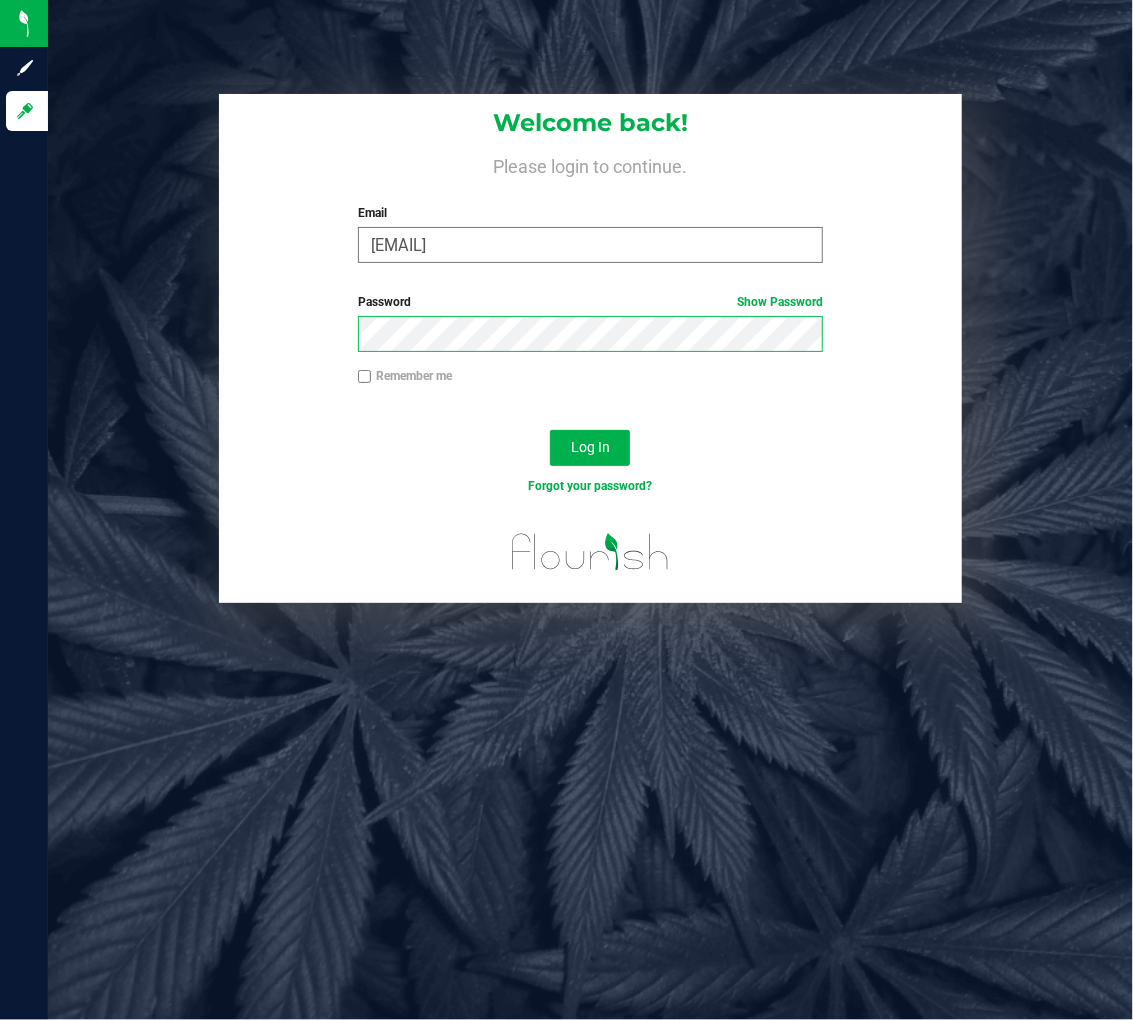 click on "Log In" at bounding box center [590, 448] 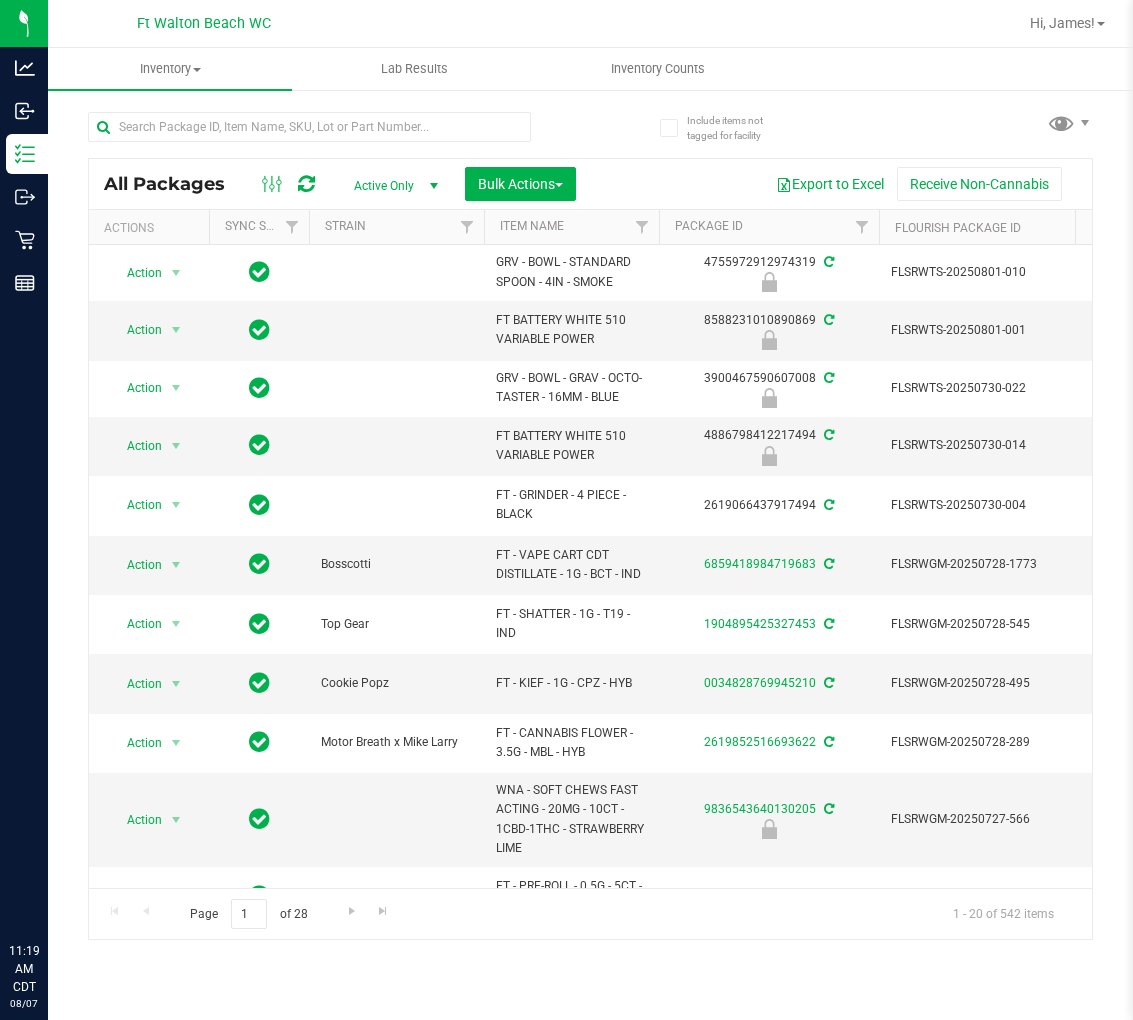 scroll, scrollTop: 0, scrollLeft: 0, axis: both 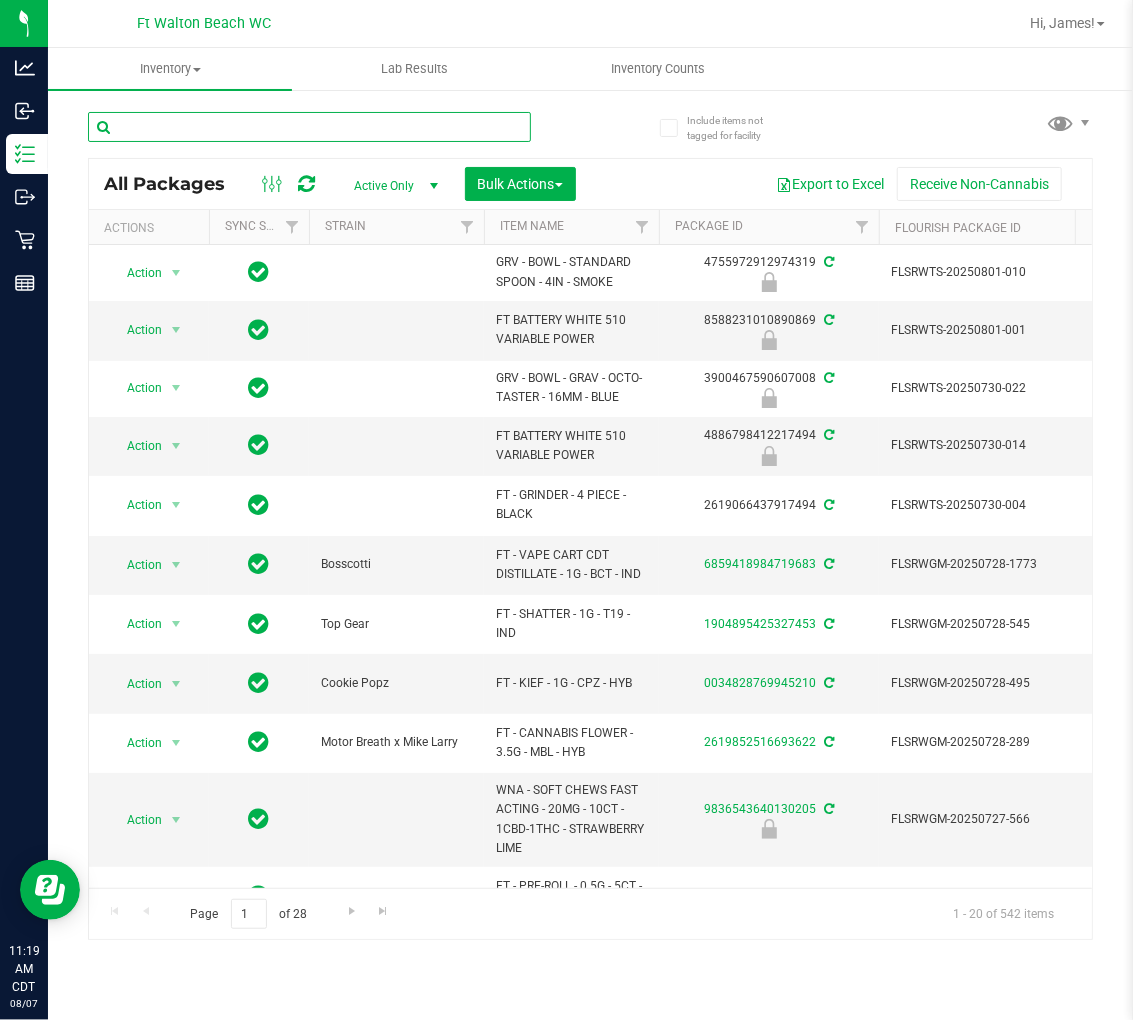 click at bounding box center [309, 127] 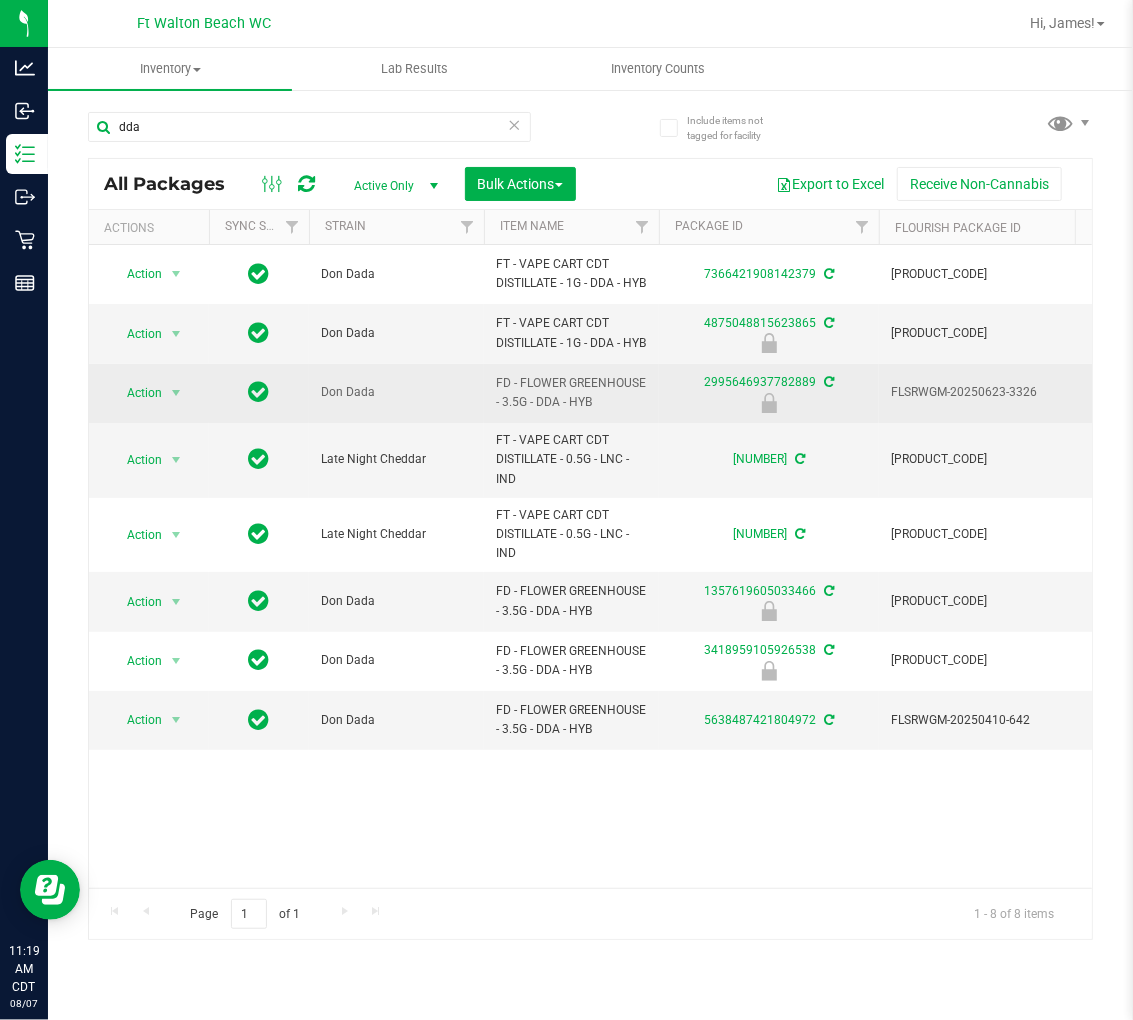 click on "FD - FLOWER GREENHOUSE - 3.5G - DDA - HYB" at bounding box center [571, 393] 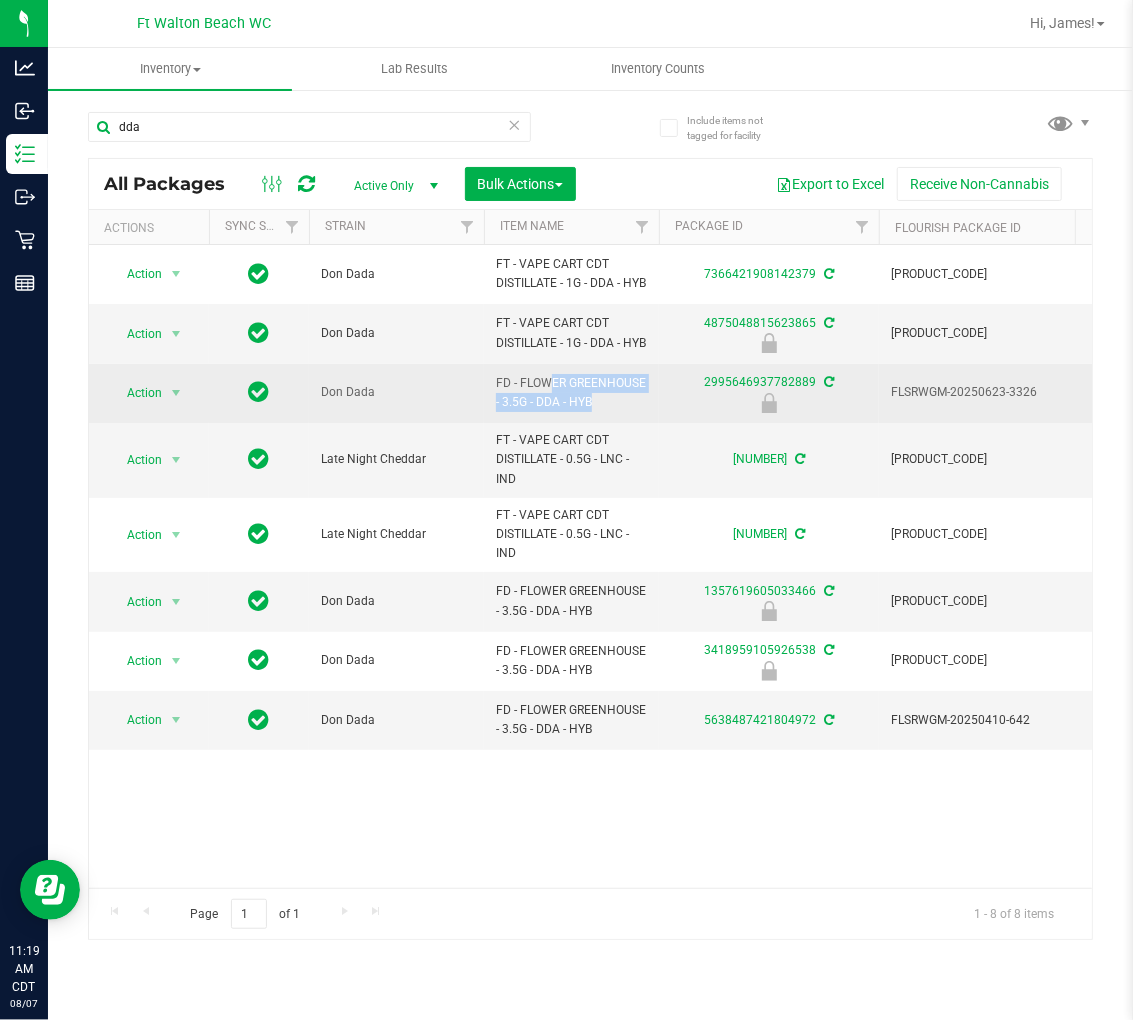 click on "FD - FLOWER GREENHOUSE - 3.5G - DDA - HYB" at bounding box center (571, 393) 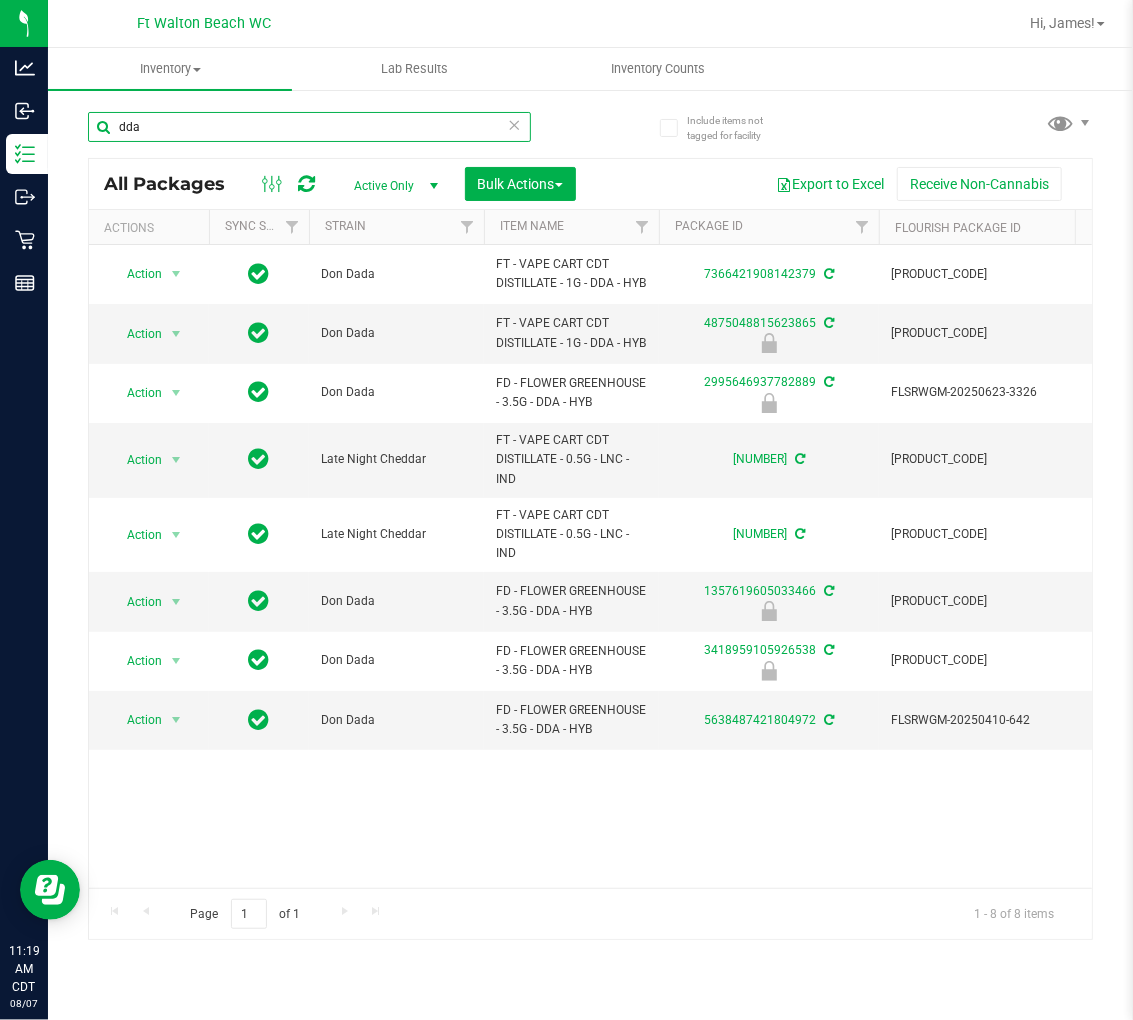 click on "dda" at bounding box center [309, 127] 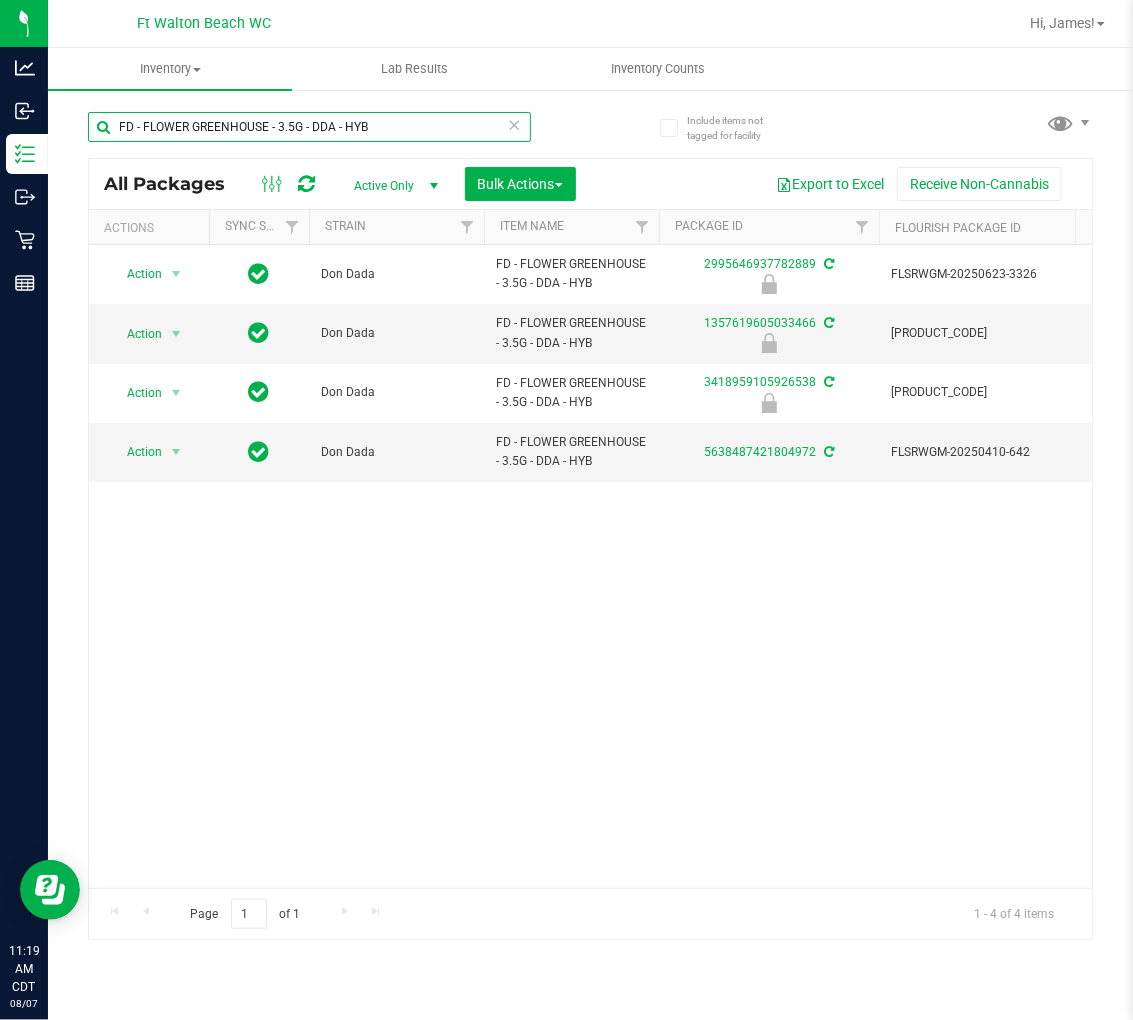 scroll, scrollTop: 0, scrollLeft: 333, axis: horizontal 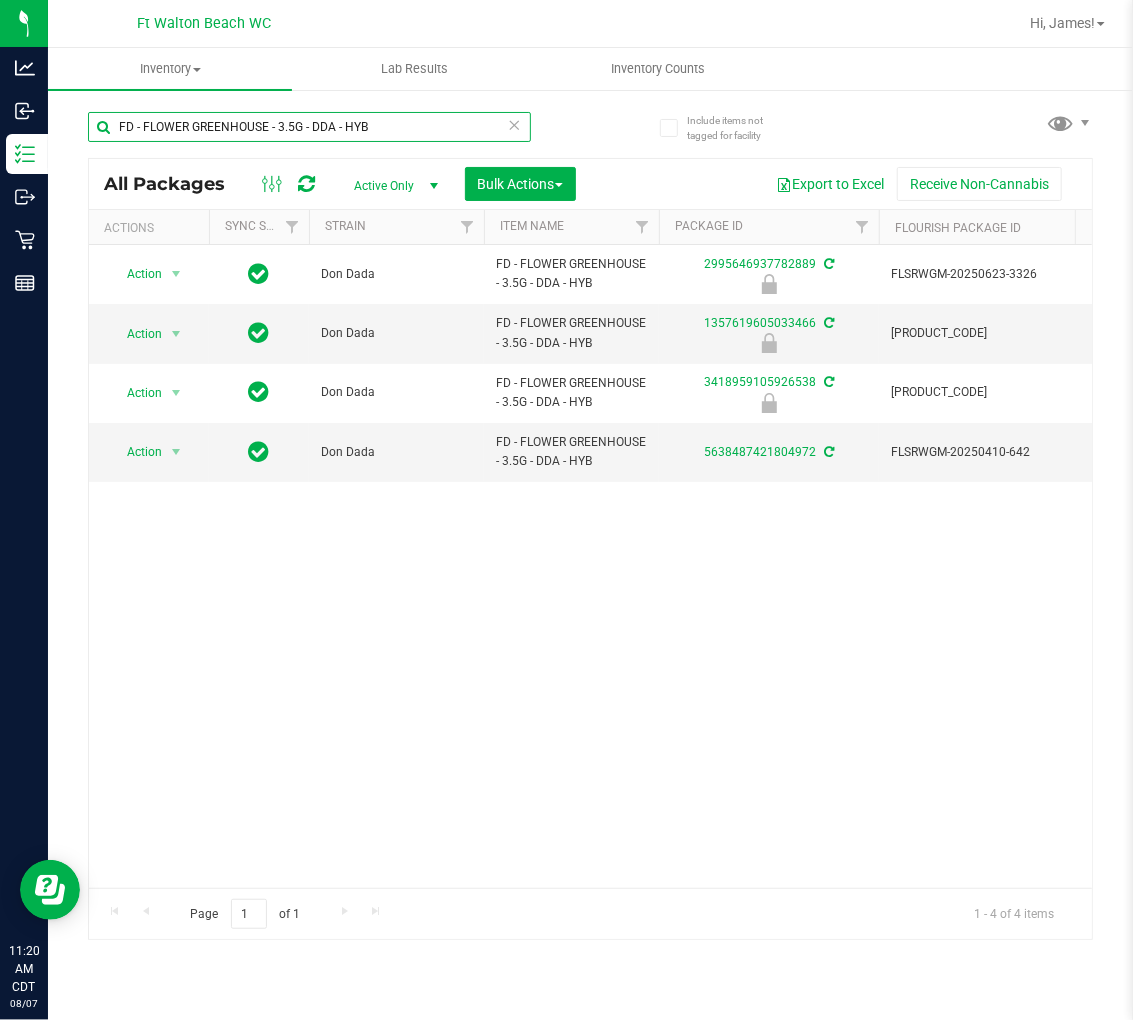 type on "FD - FLOWER GREENHOUSE - 3.5G - DDA - HYB" 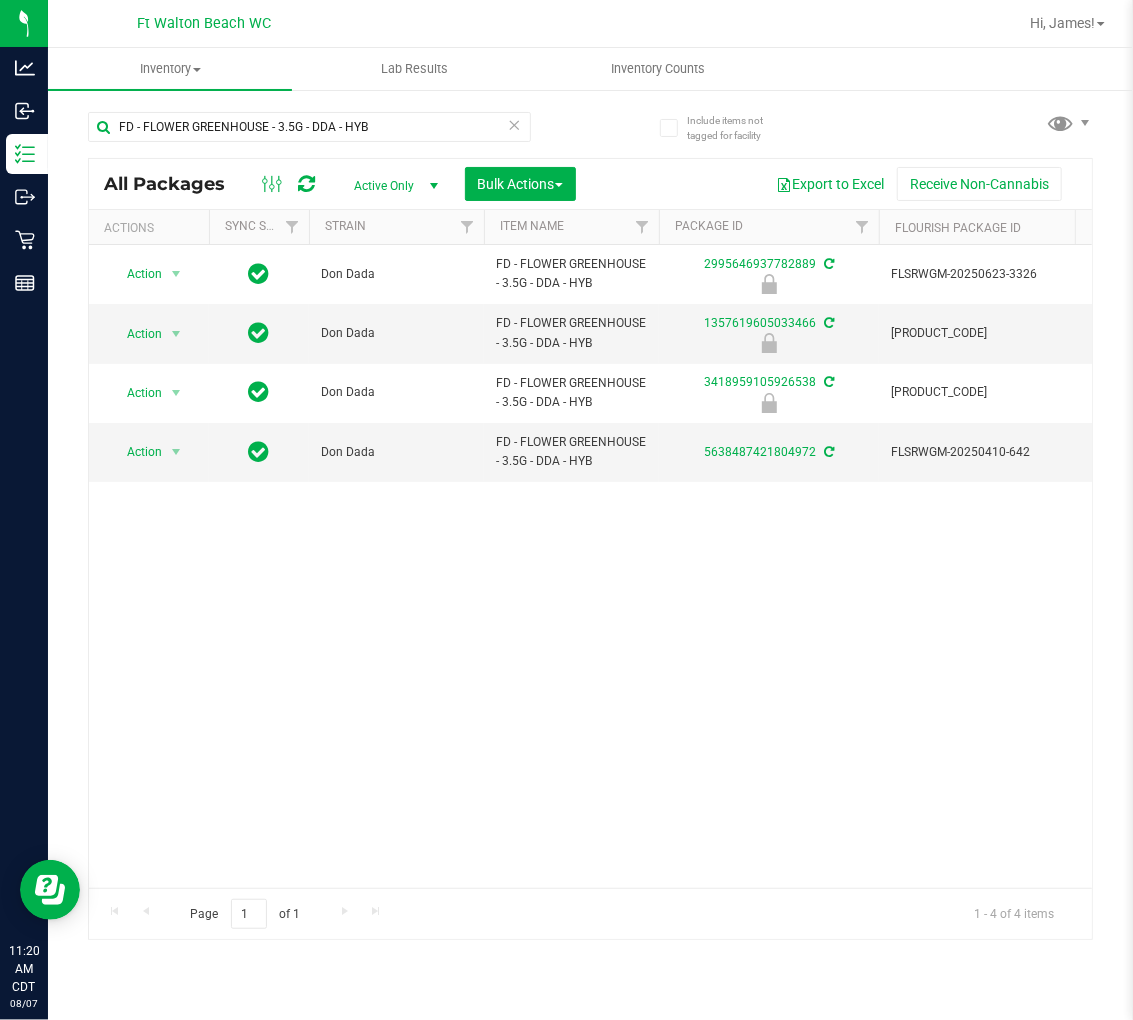 click on "Action Action Edit attributes Global inventory Locate package Package audit log Print package label Print product labels Unlock package
Don Dada
FD - FLOWER GREENHOUSE - 3.5G - DDA - HYB
2995646937782889
FLSRWGM-20250623-3326
W-JUN25DDA02-0618
20
23.2000
0
20
00001128
Newly Received
Florida Dep
$0.00000 FLO-BUD-FD-DDA-HYB $30.00000 0.0000
Whole Flower" at bounding box center (590, 566) 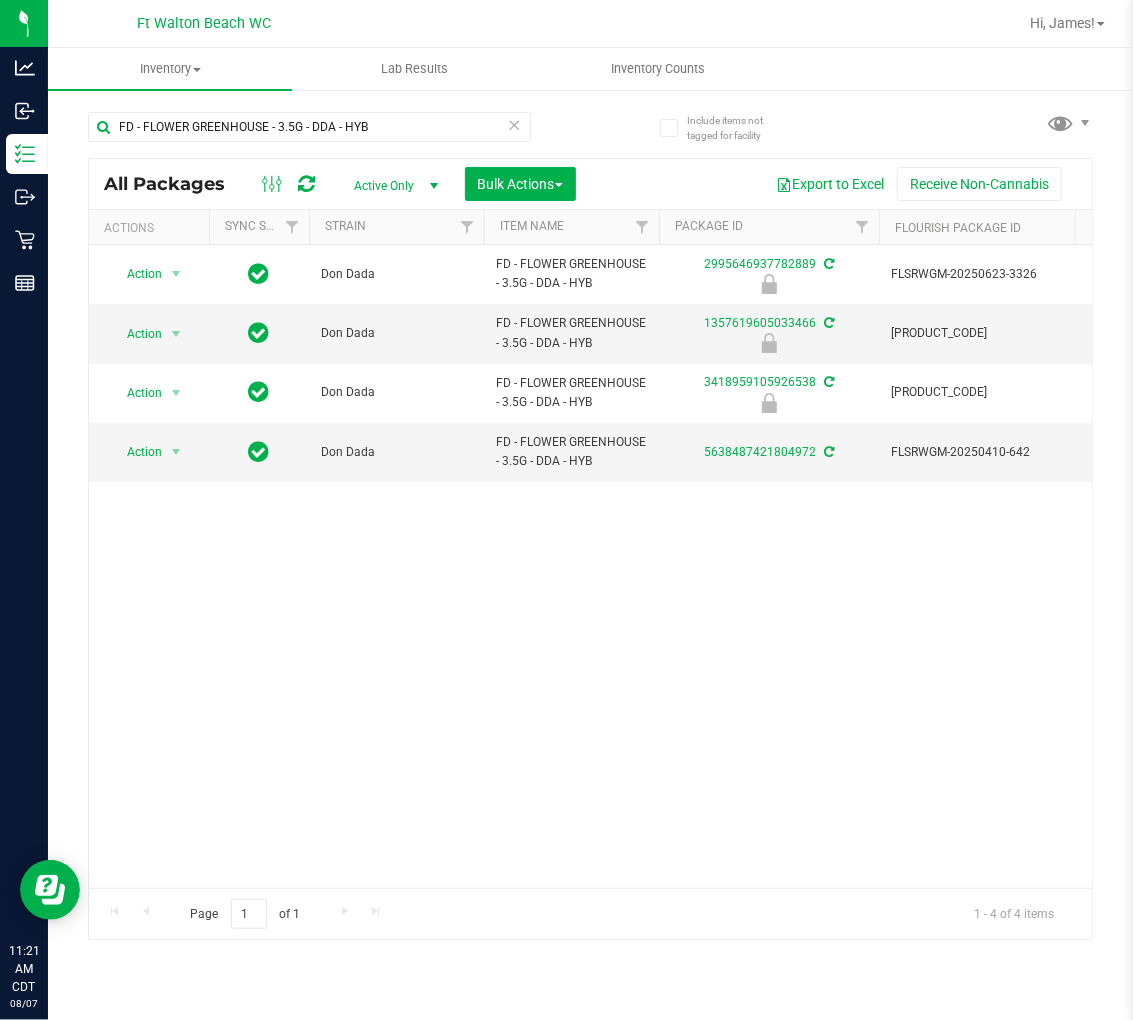 scroll, scrollTop: 0, scrollLeft: 656, axis: horizontal 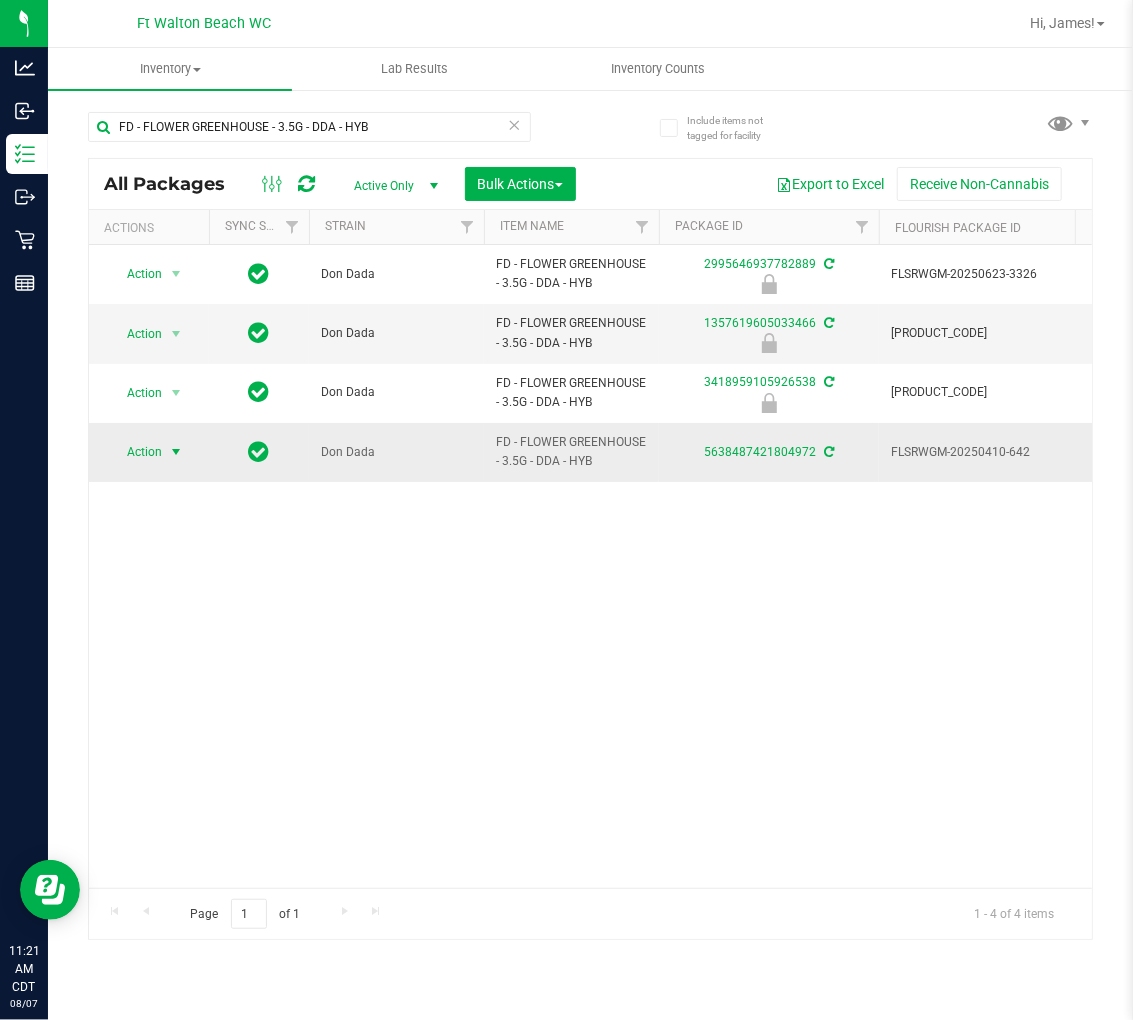click on "Action" at bounding box center (136, 452) 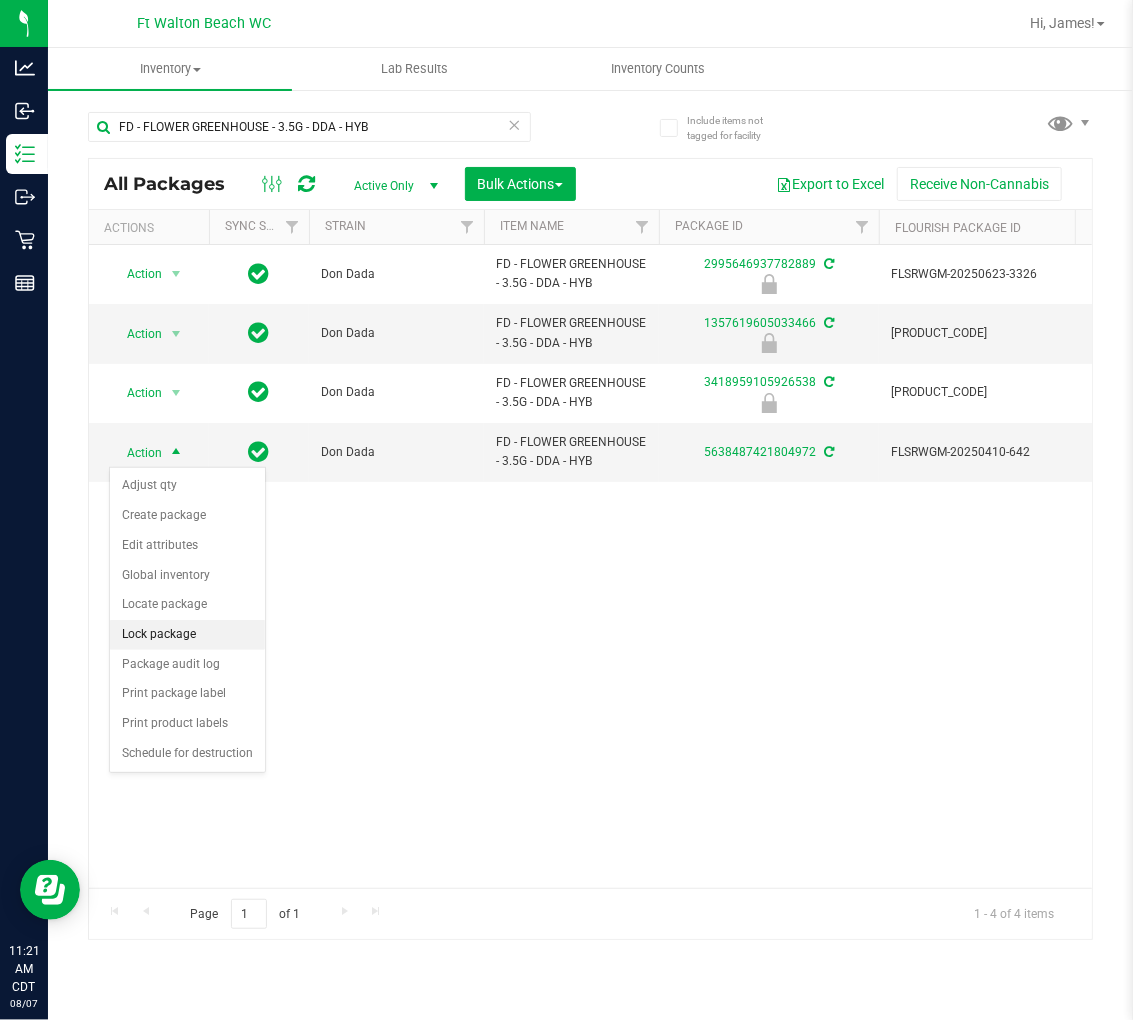 click on "Lock package" at bounding box center [187, 635] 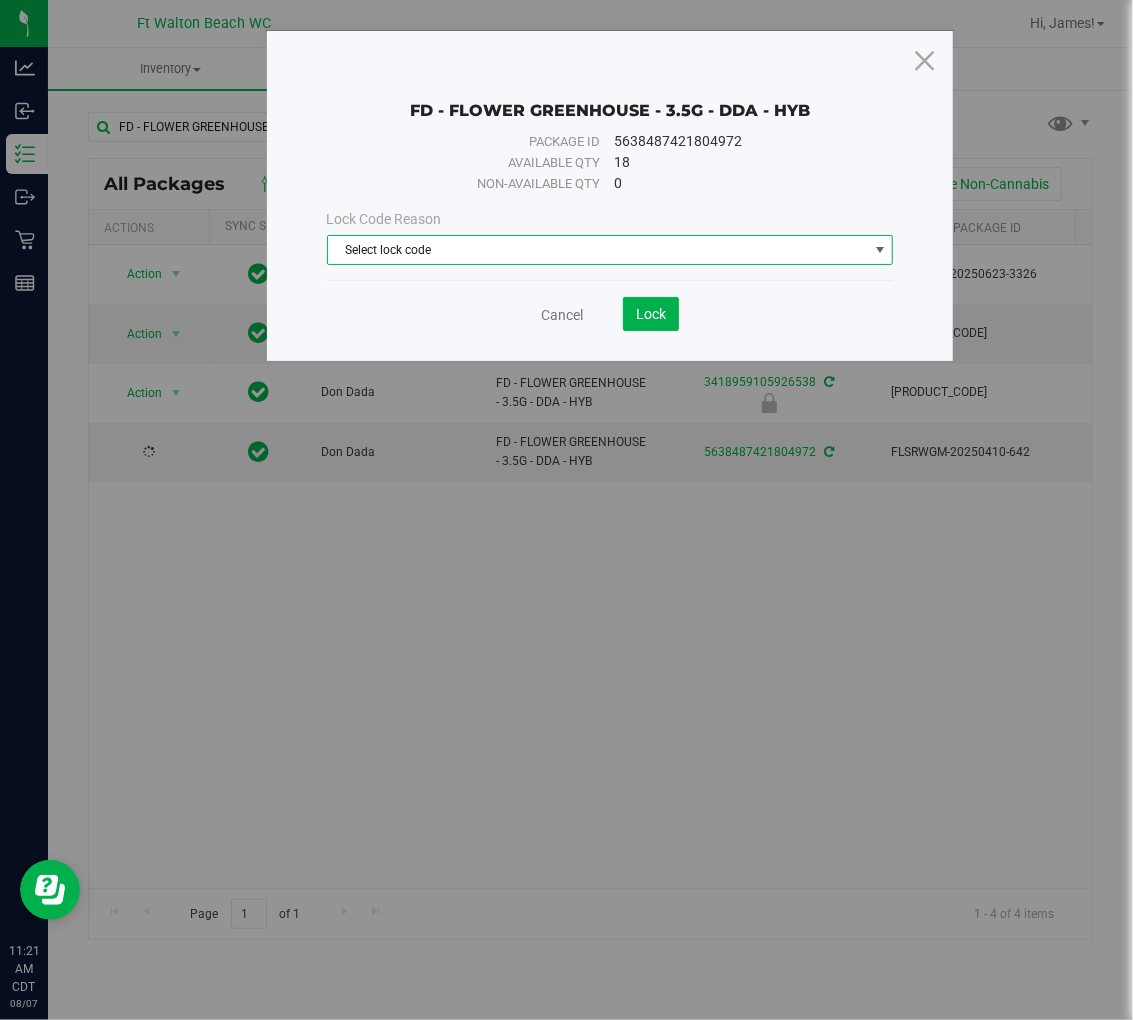 click on "Select lock code" at bounding box center [598, 250] 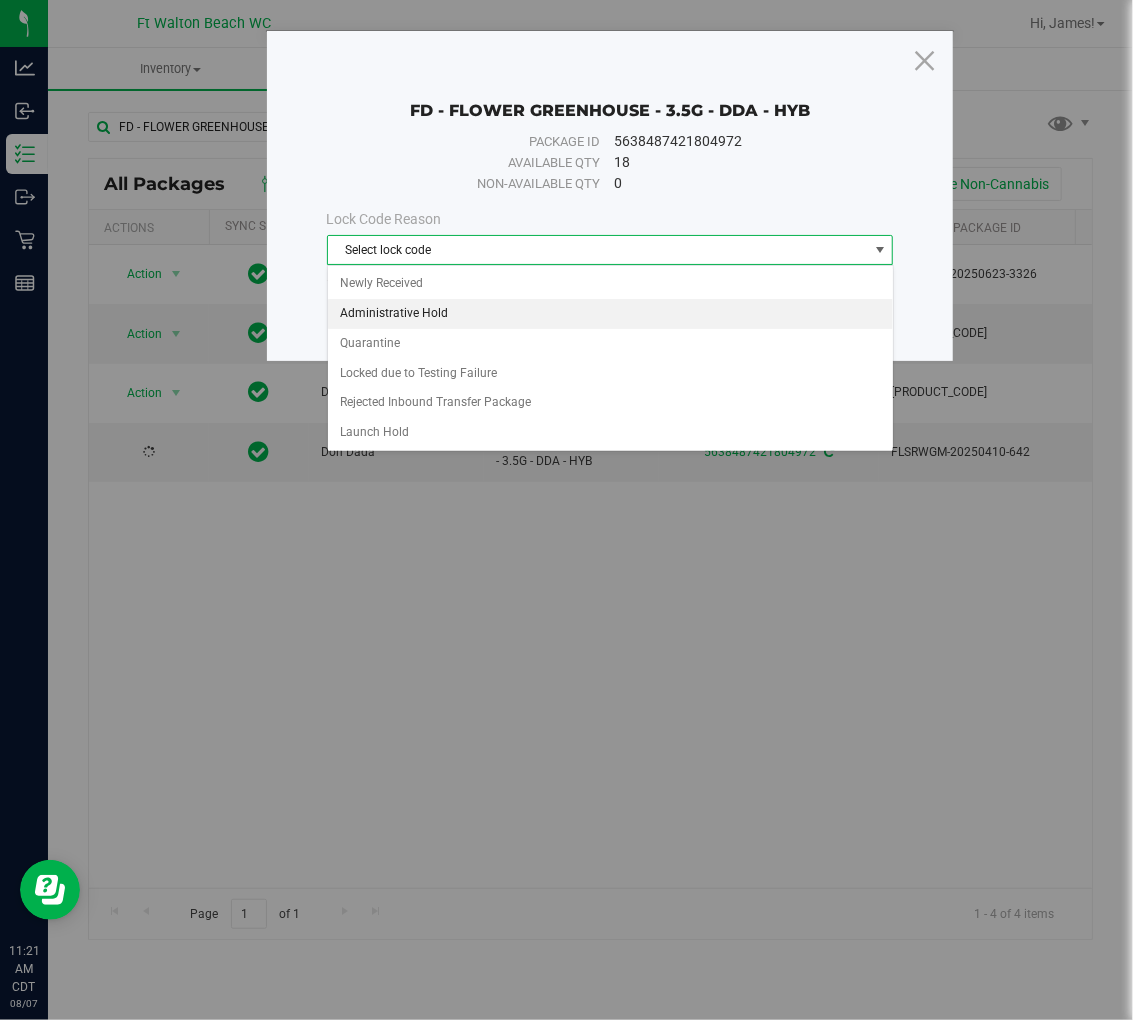 click on "Administrative Hold" at bounding box center [610, 314] 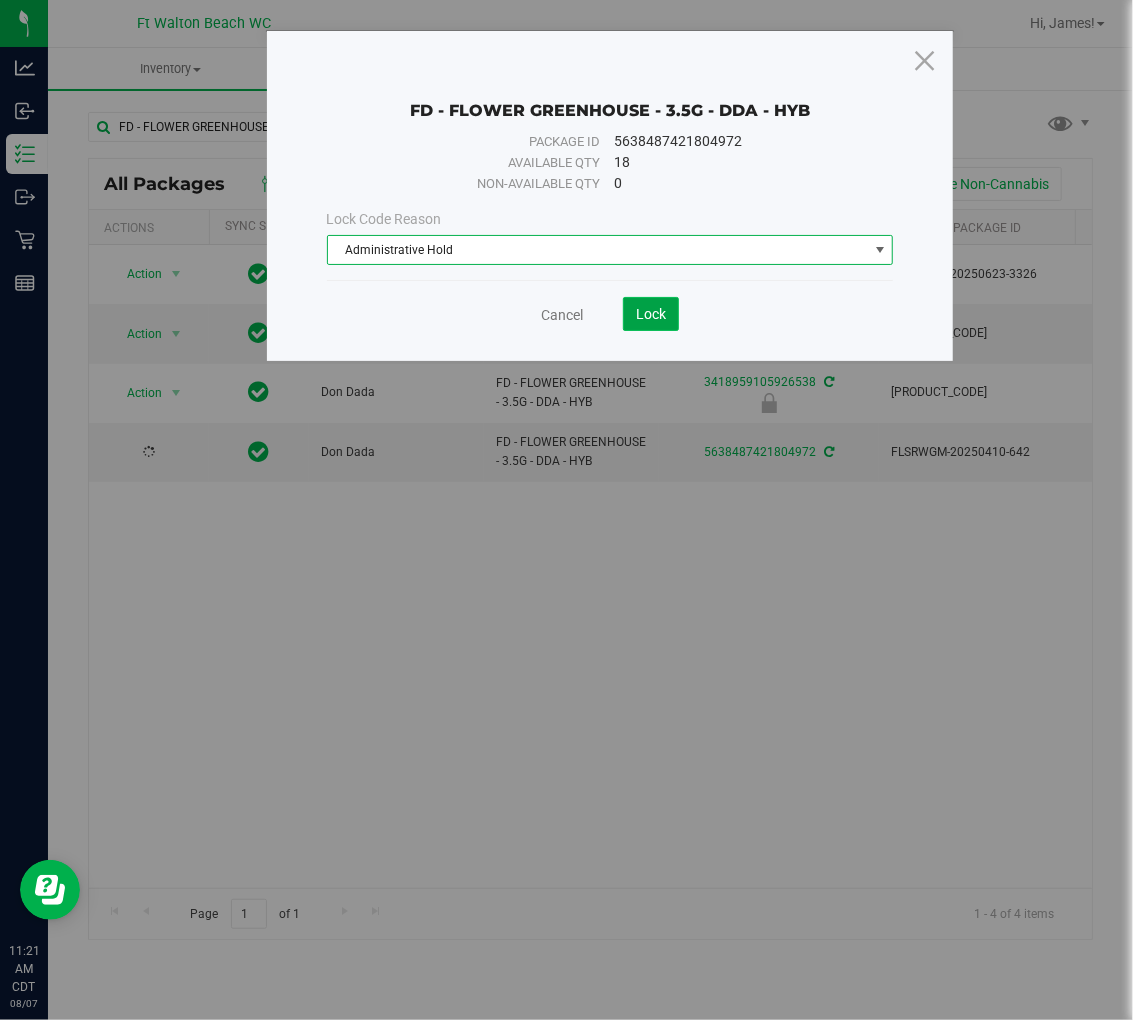 click on "Lock" 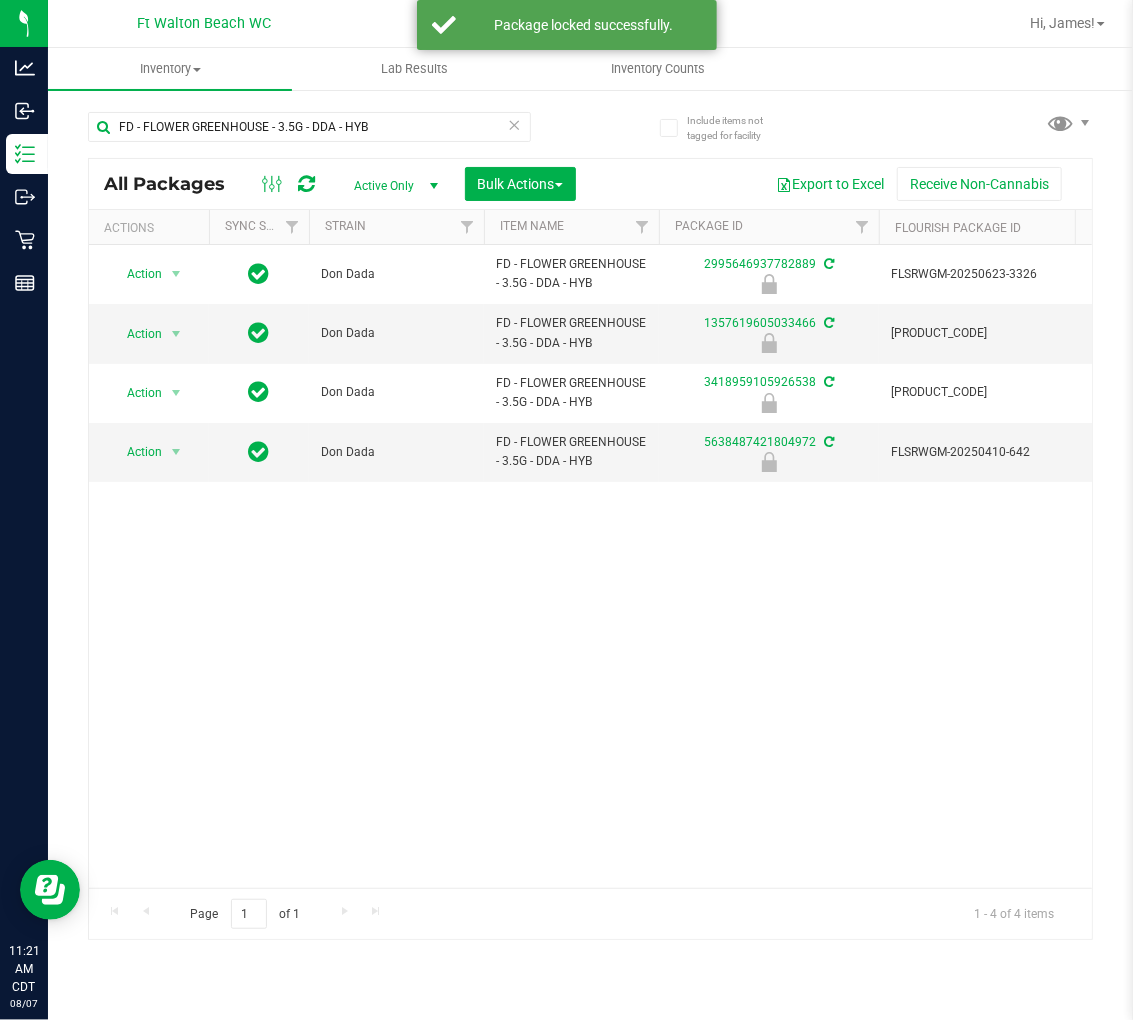 scroll, scrollTop: 0, scrollLeft: 120, axis: horizontal 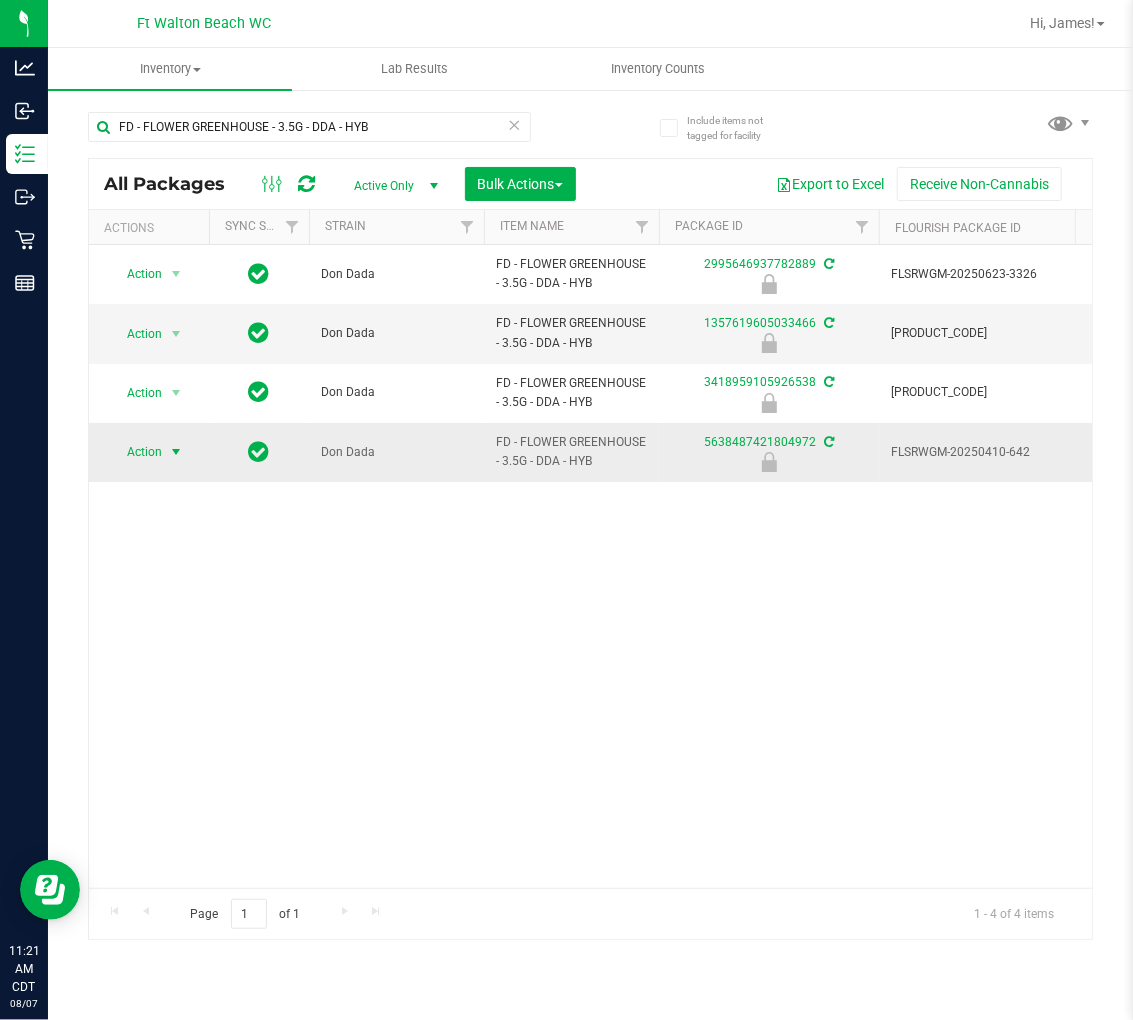 click on "Action" at bounding box center (136, 452) 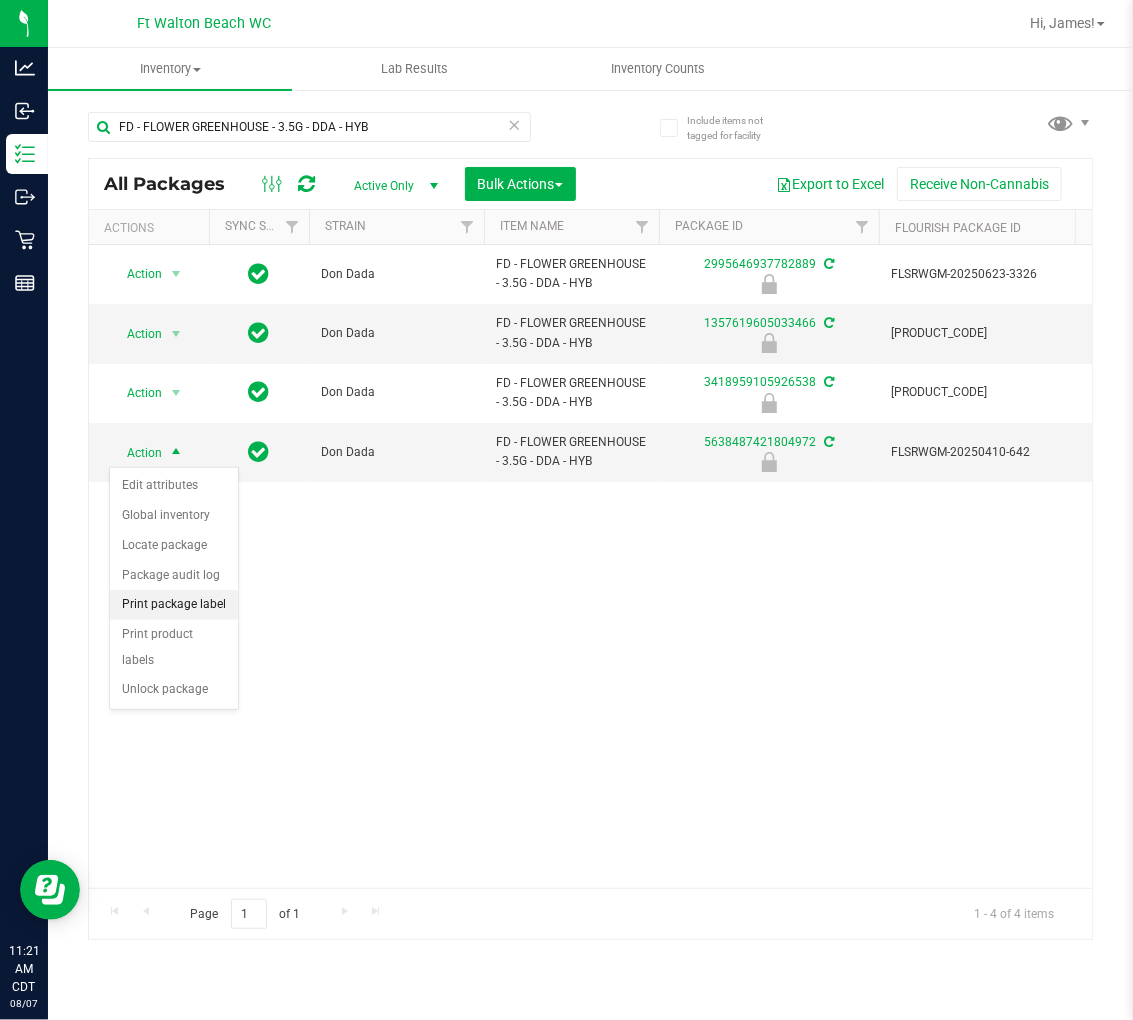 click on "Print package label" at bounding box center (174, 605) 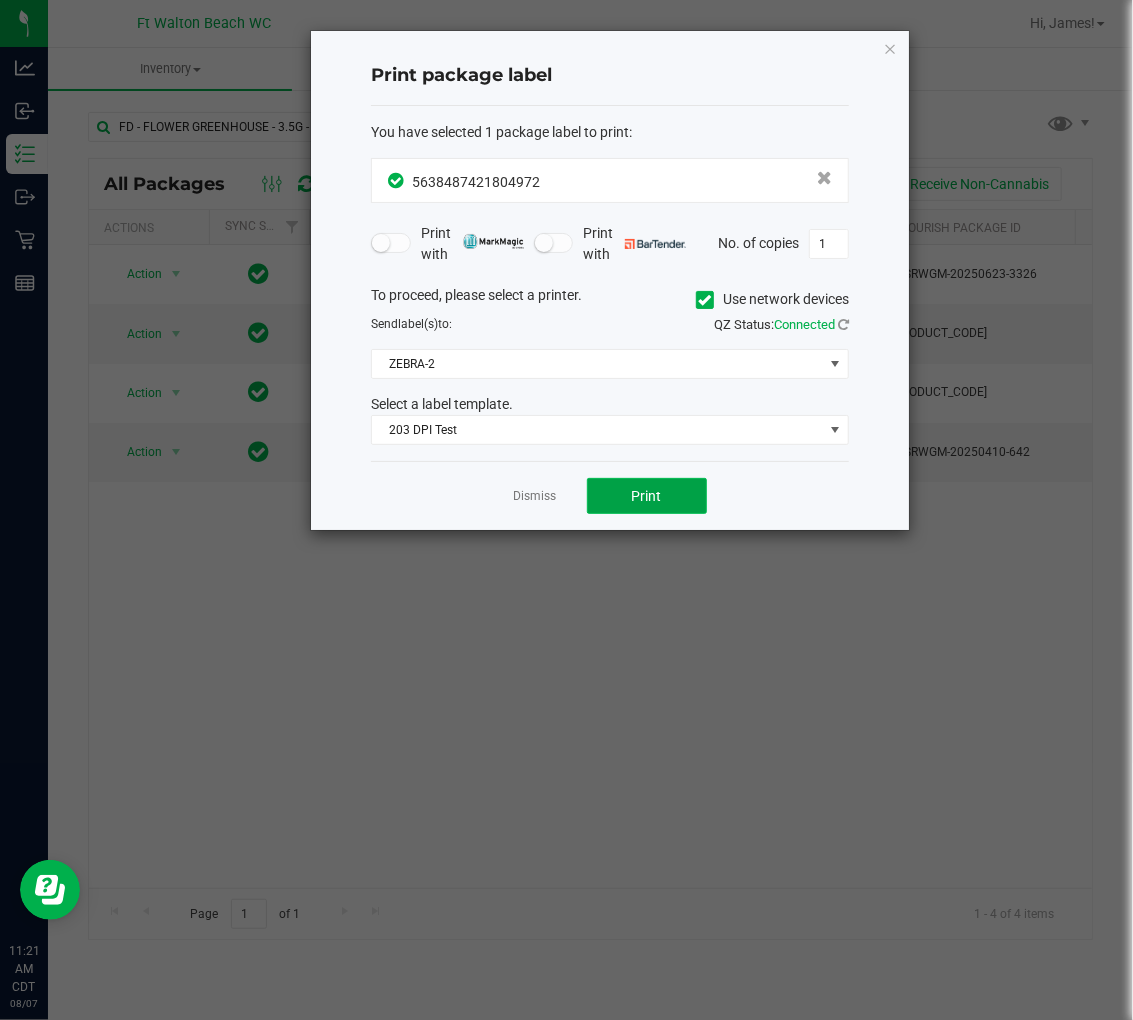 click on "Print" 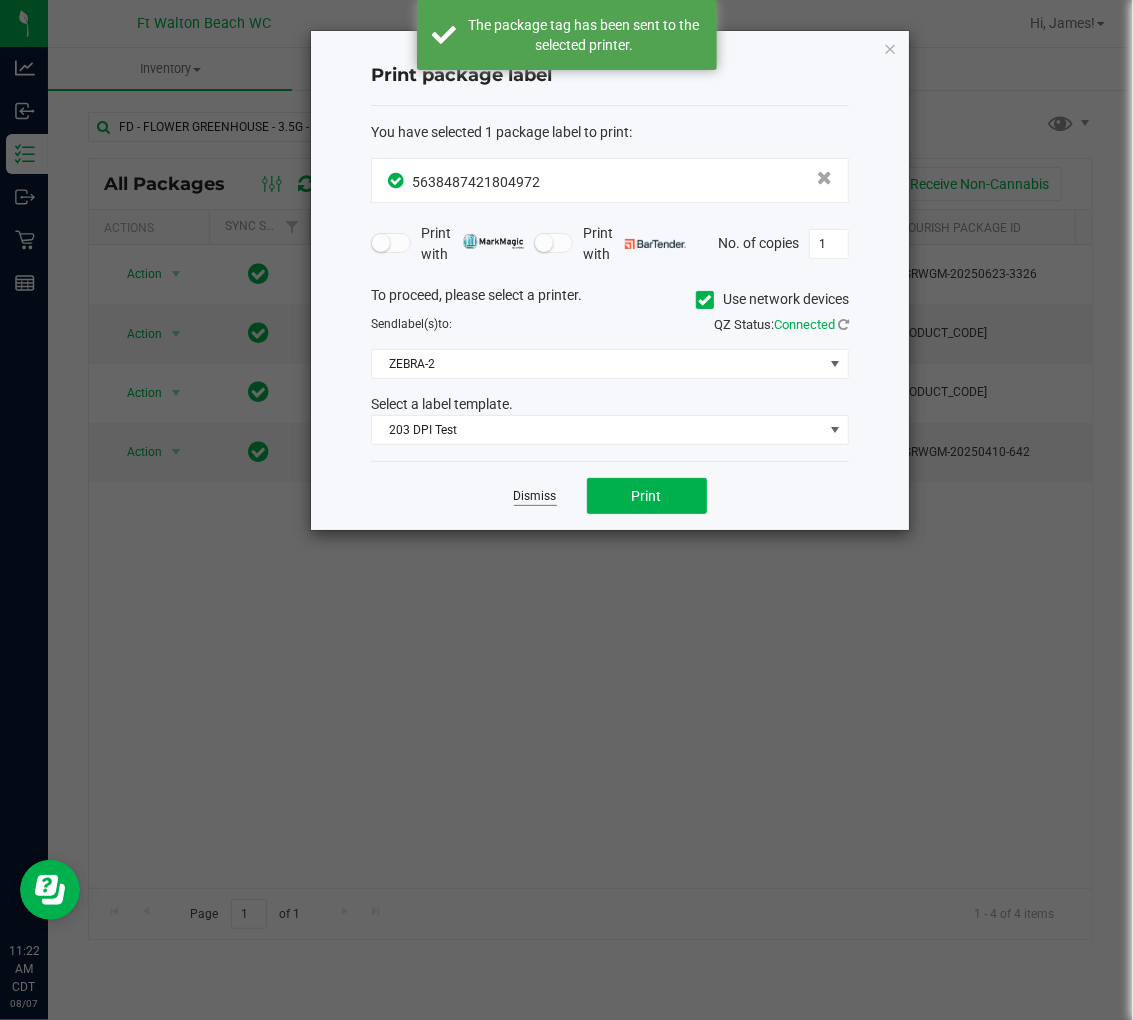 click on "Dismiss" 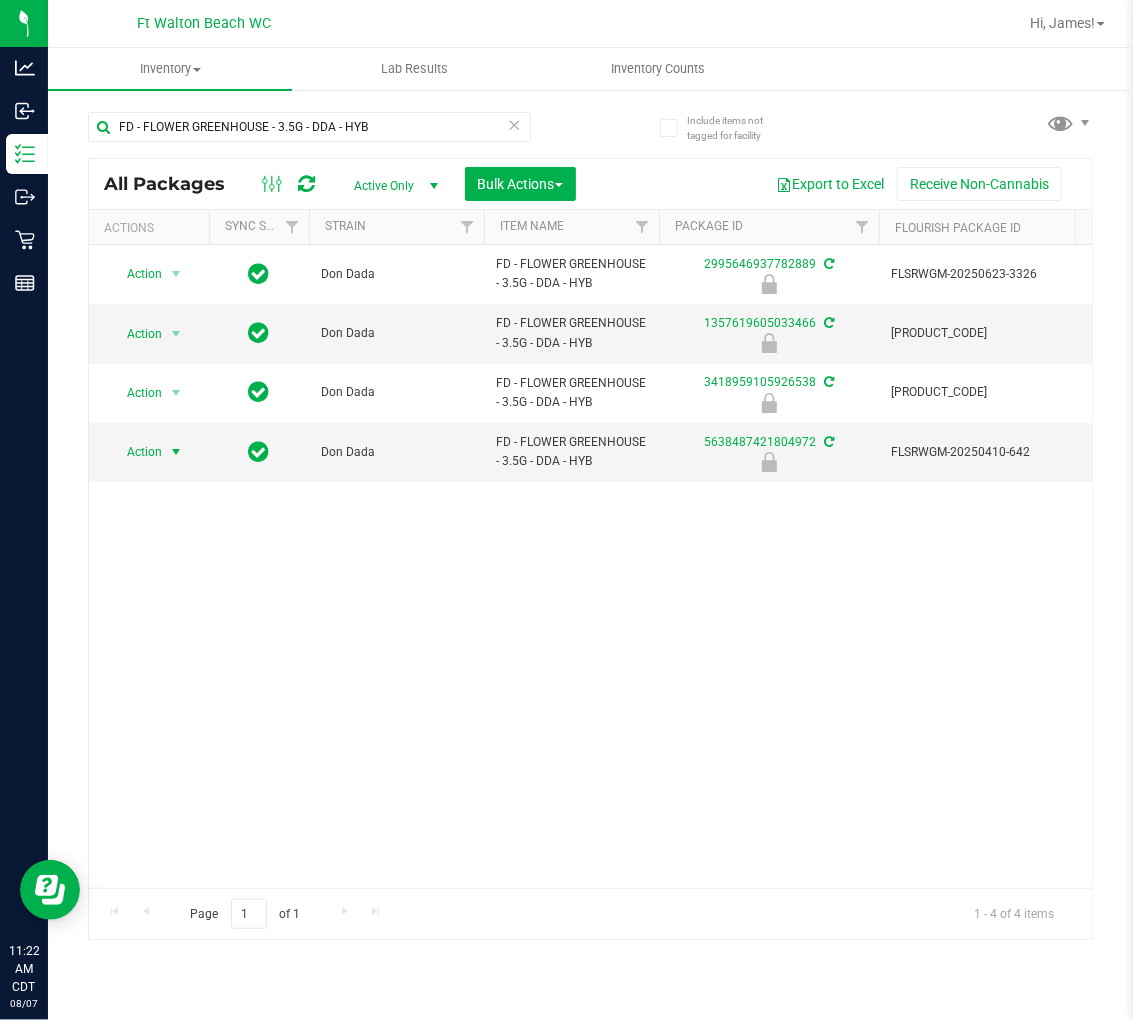 scroll, scrollTop: 0, scrollLeft: 115, axis: horizontal 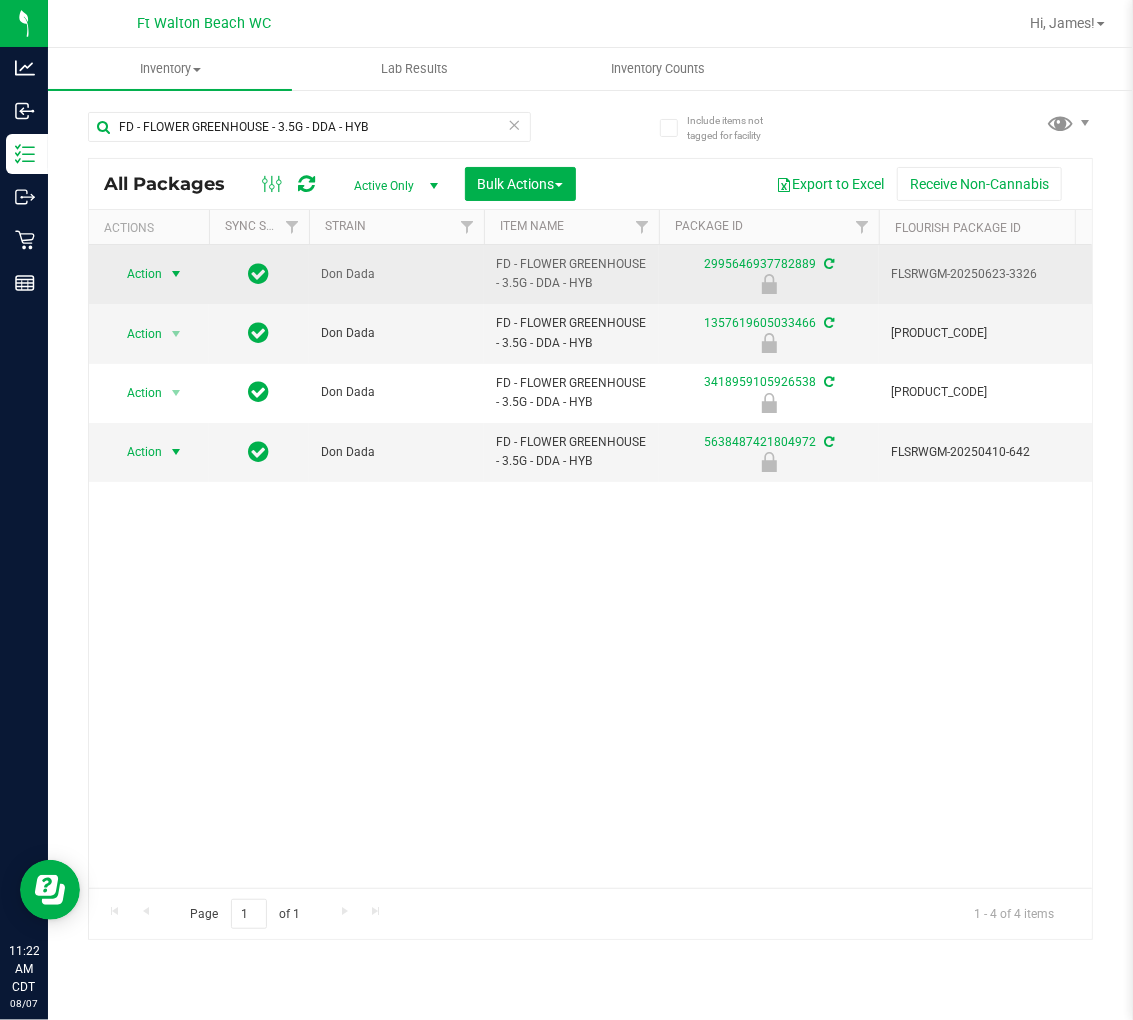 click at bounding box center (176, 274) 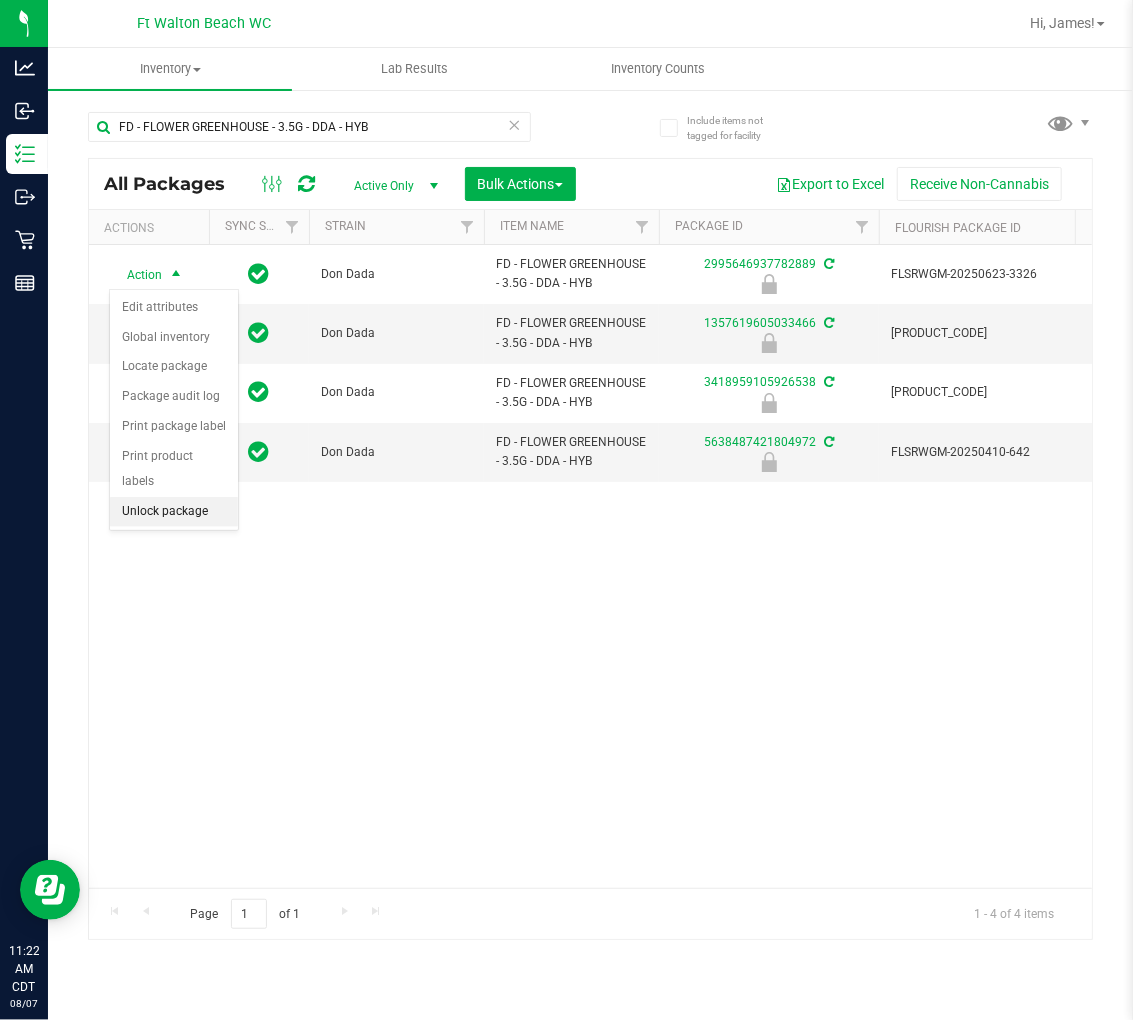 click on "Unlock package" at bounding box center [174, 512] 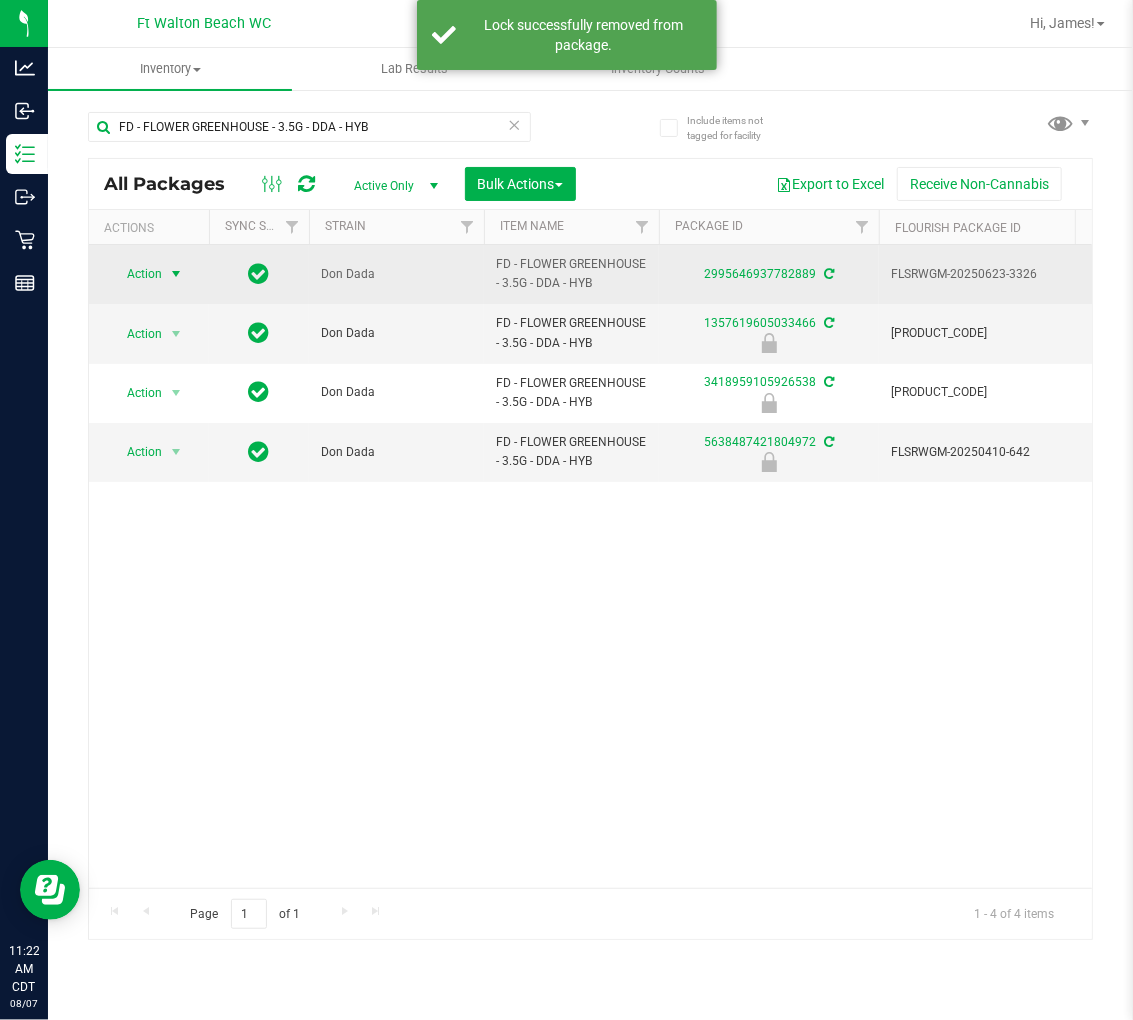 click at bounding box center (176, 274) 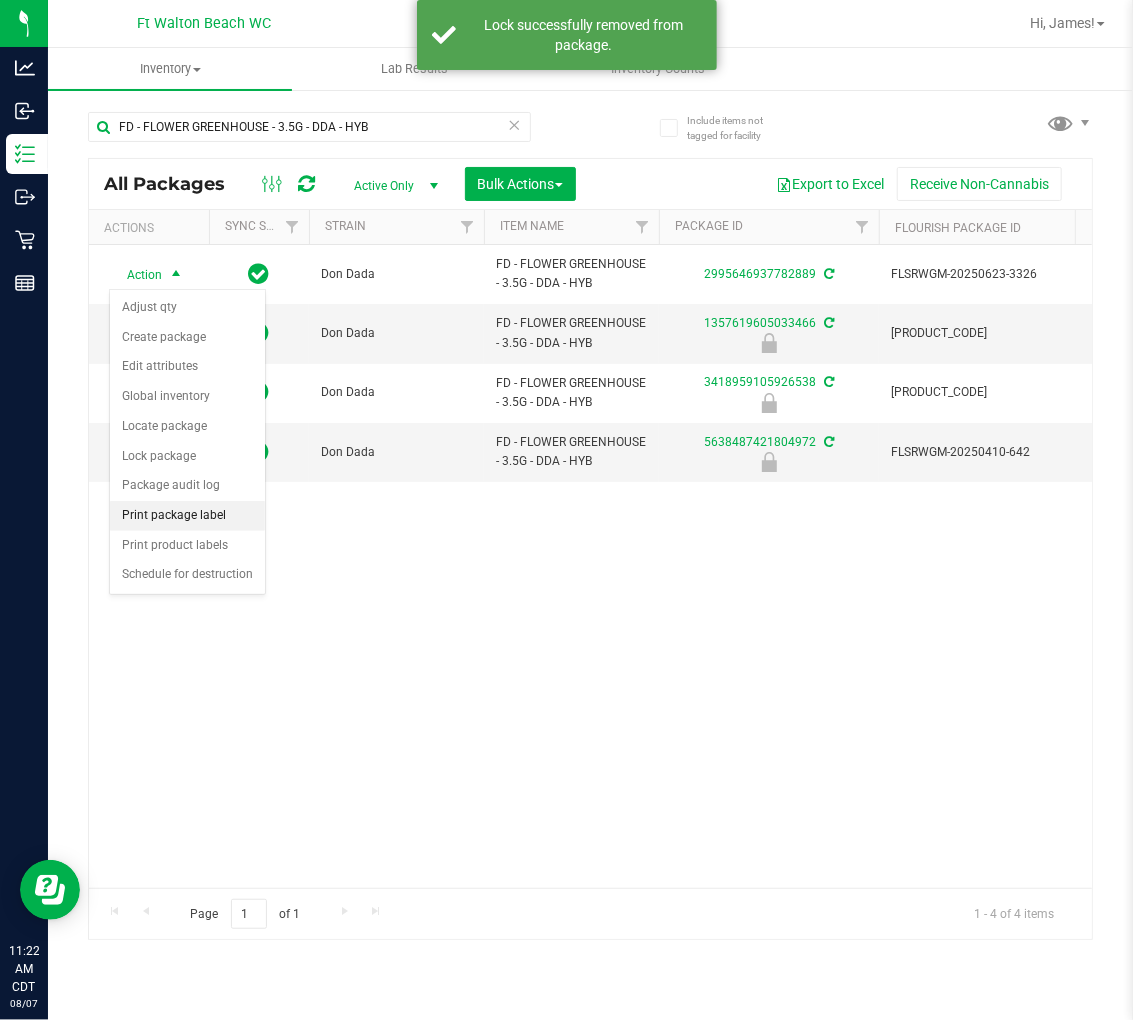 click on "Print package label" at bounding box center (187, 516) 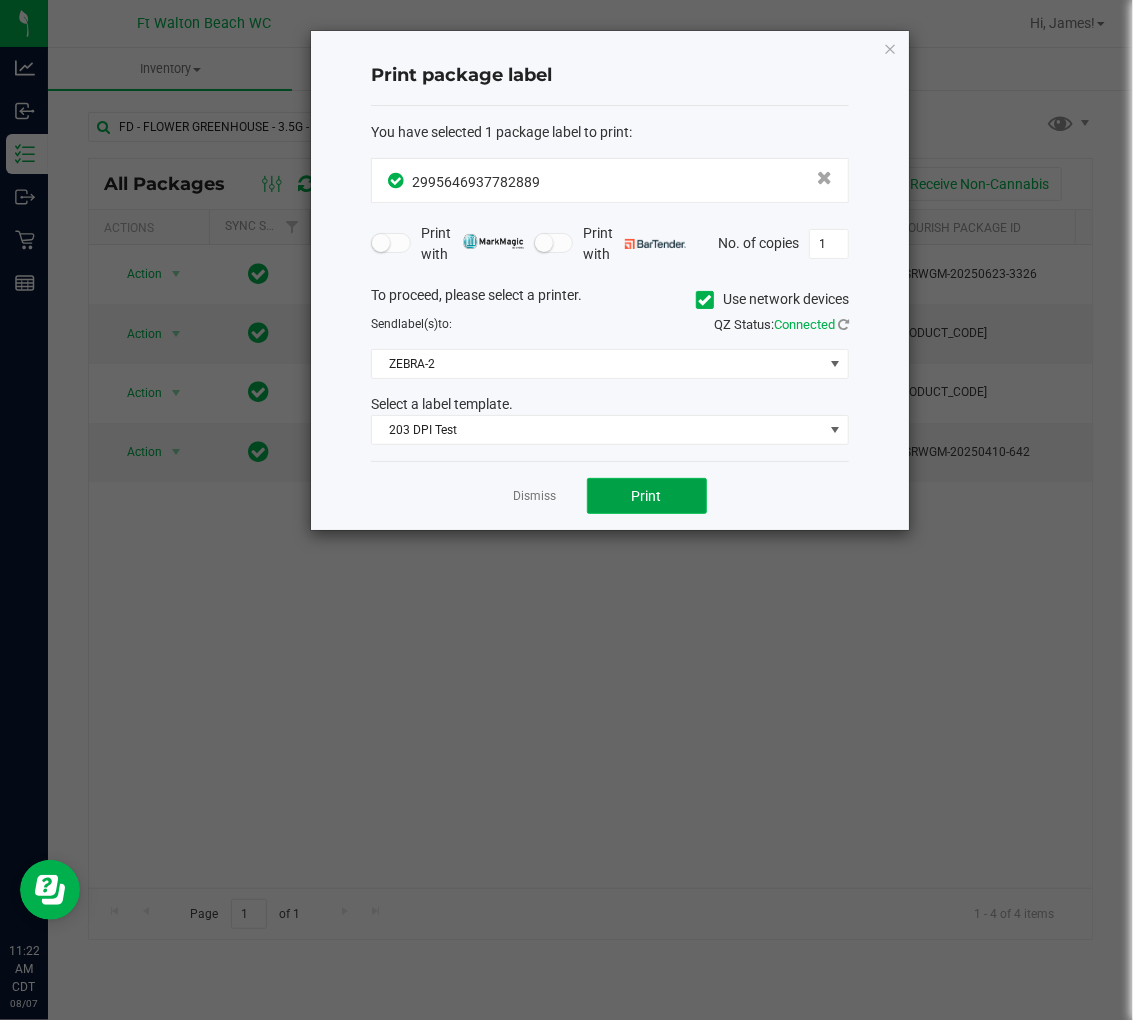 click on "Print" 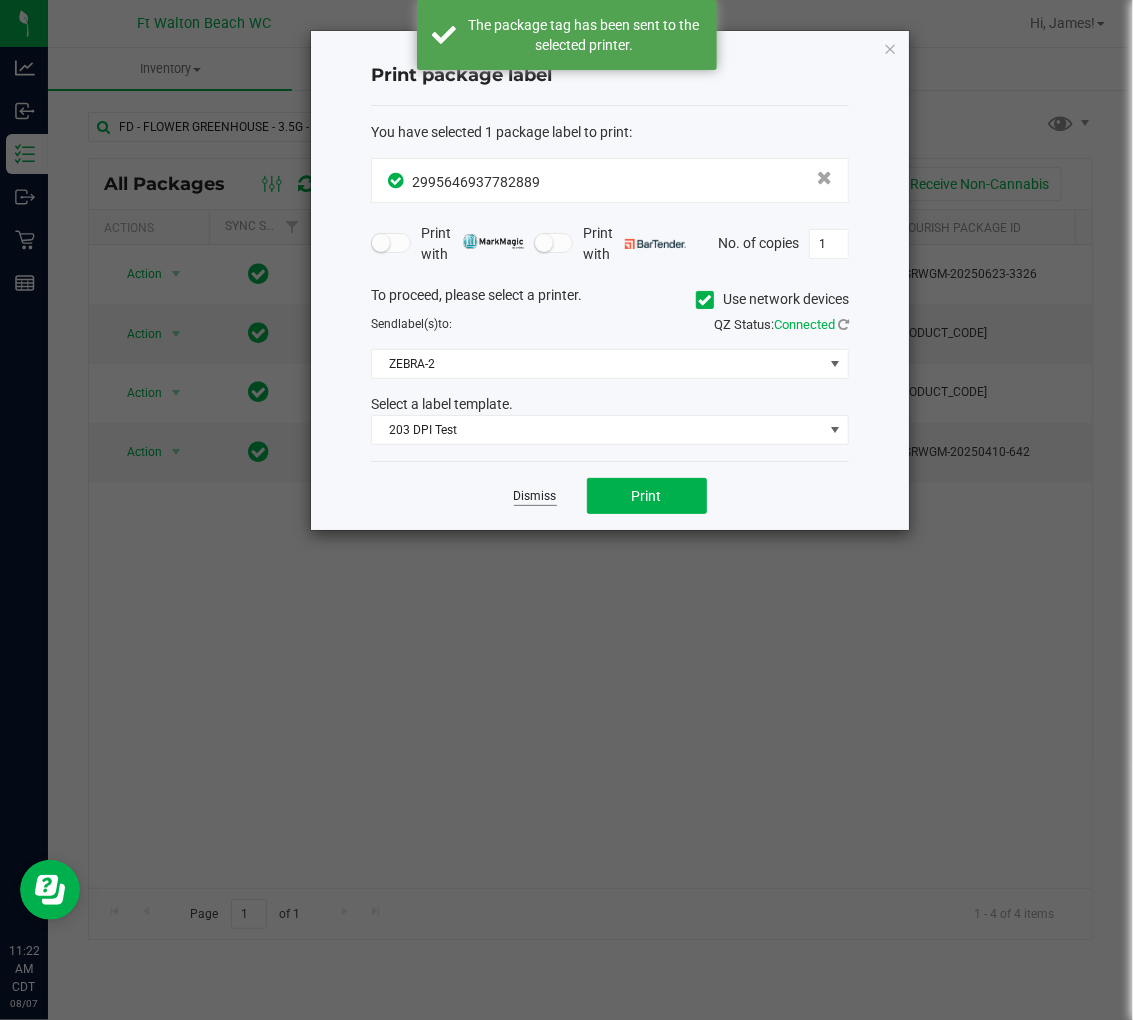 click on "Dismiss" 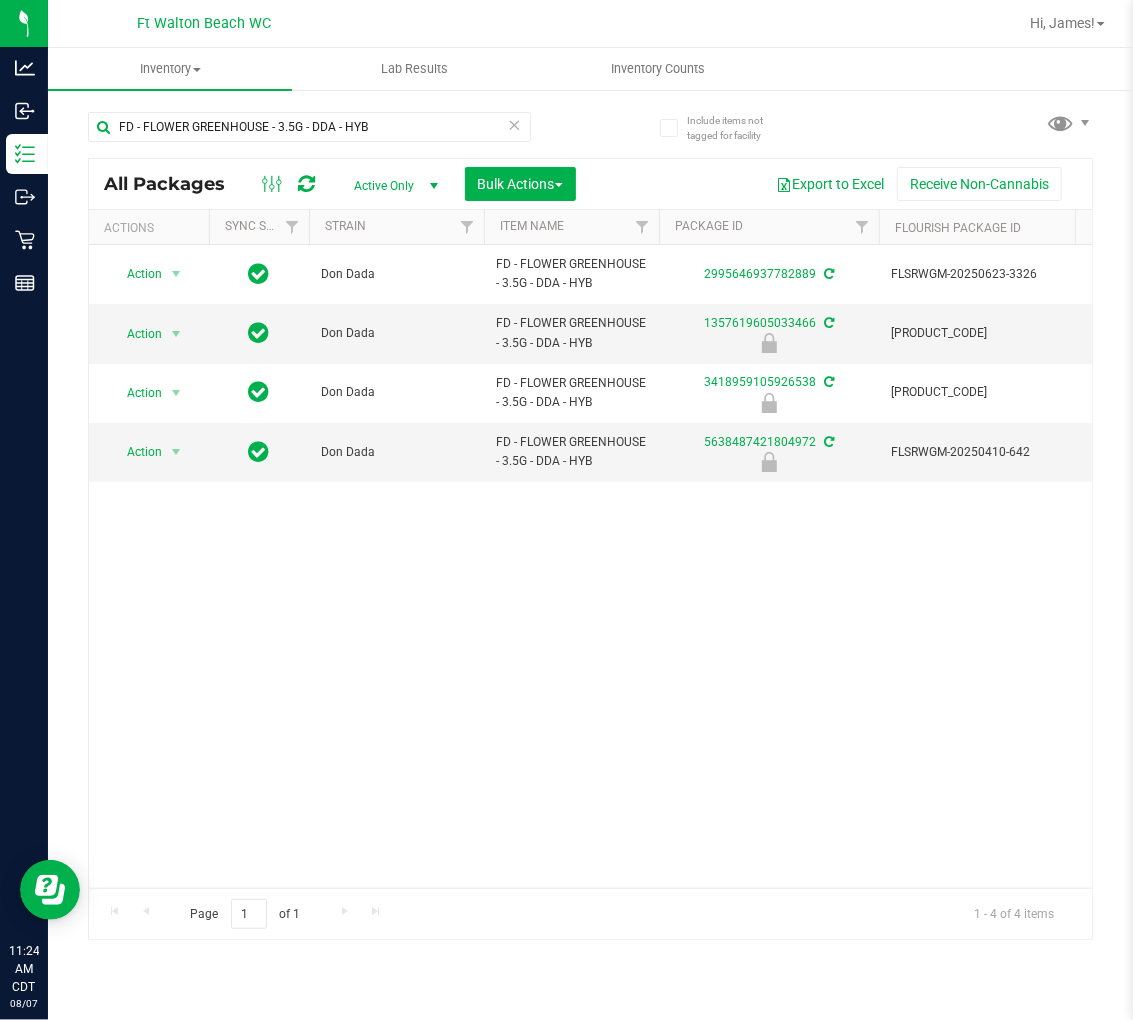 click at bounding box center [515, 124] 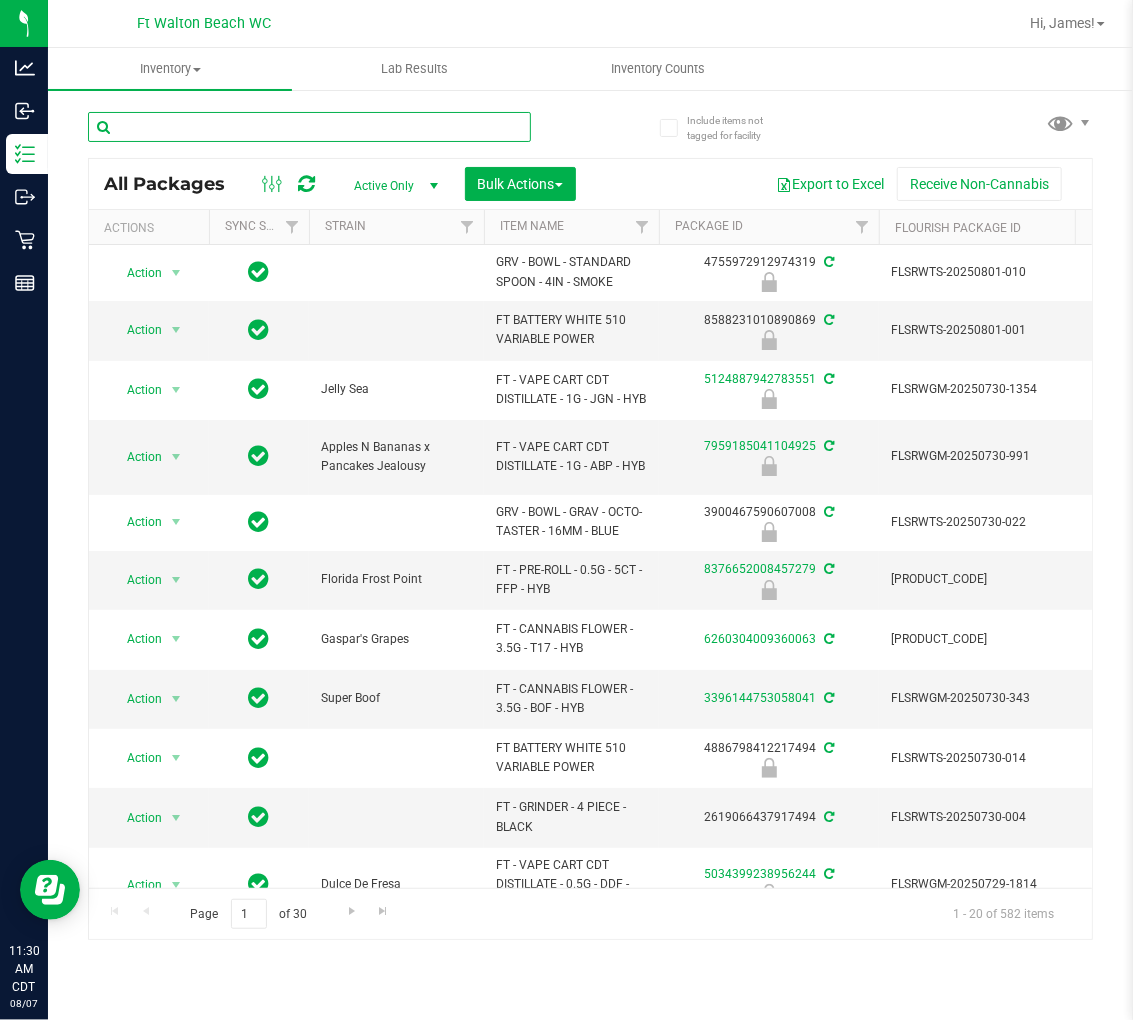 click at bounding box center [309, 127] 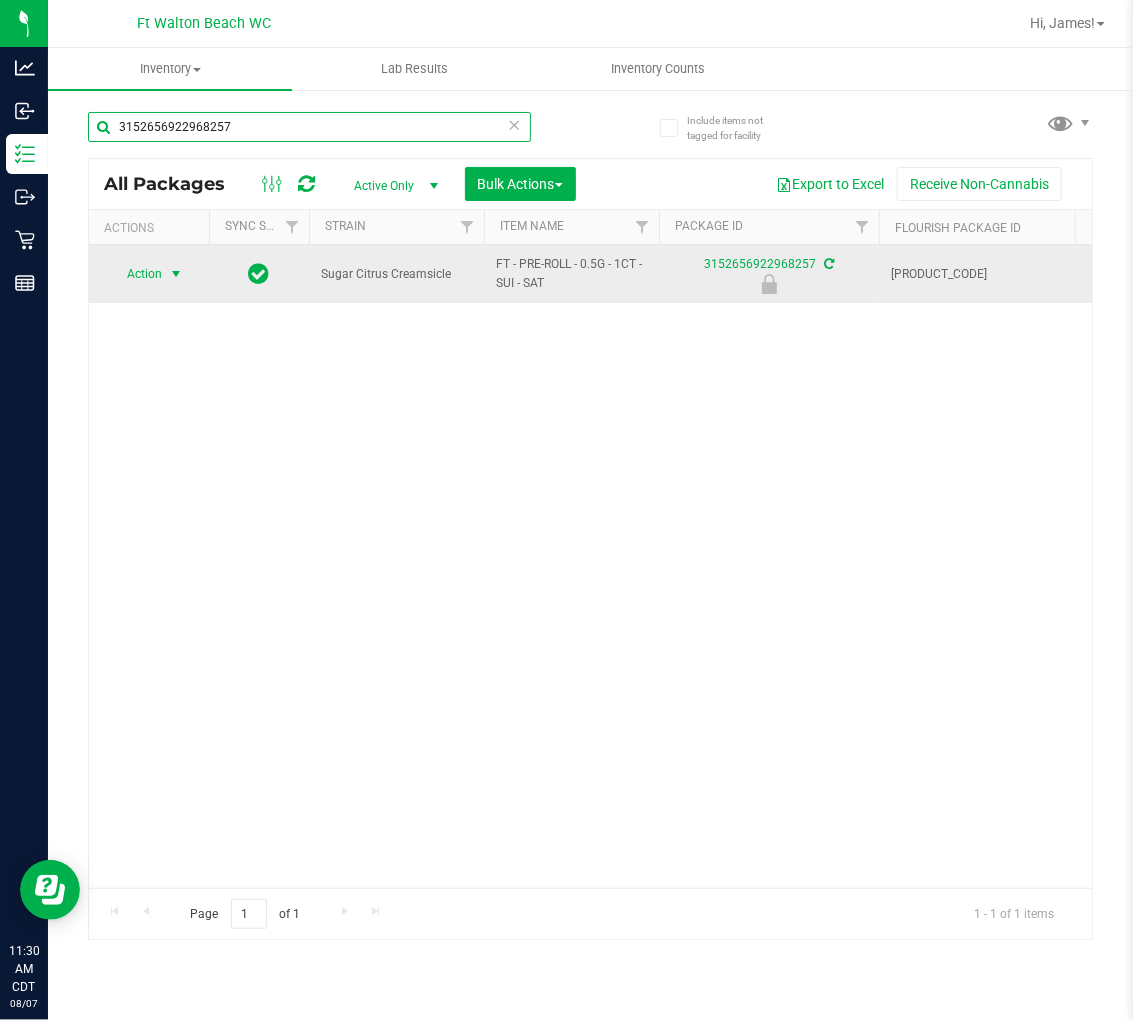 type on "3152656922968257" 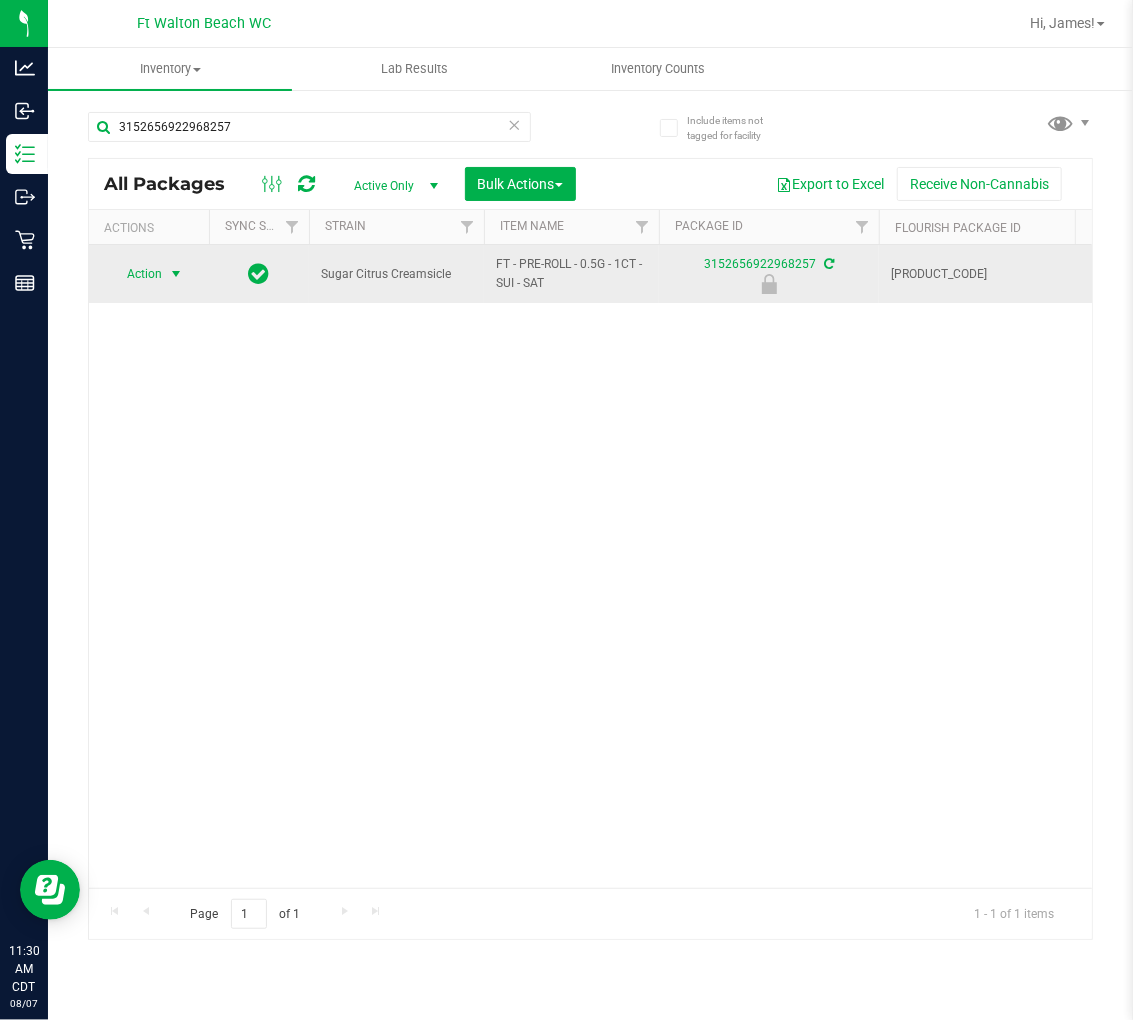 click on "Action" at bounding box center (136, 274) 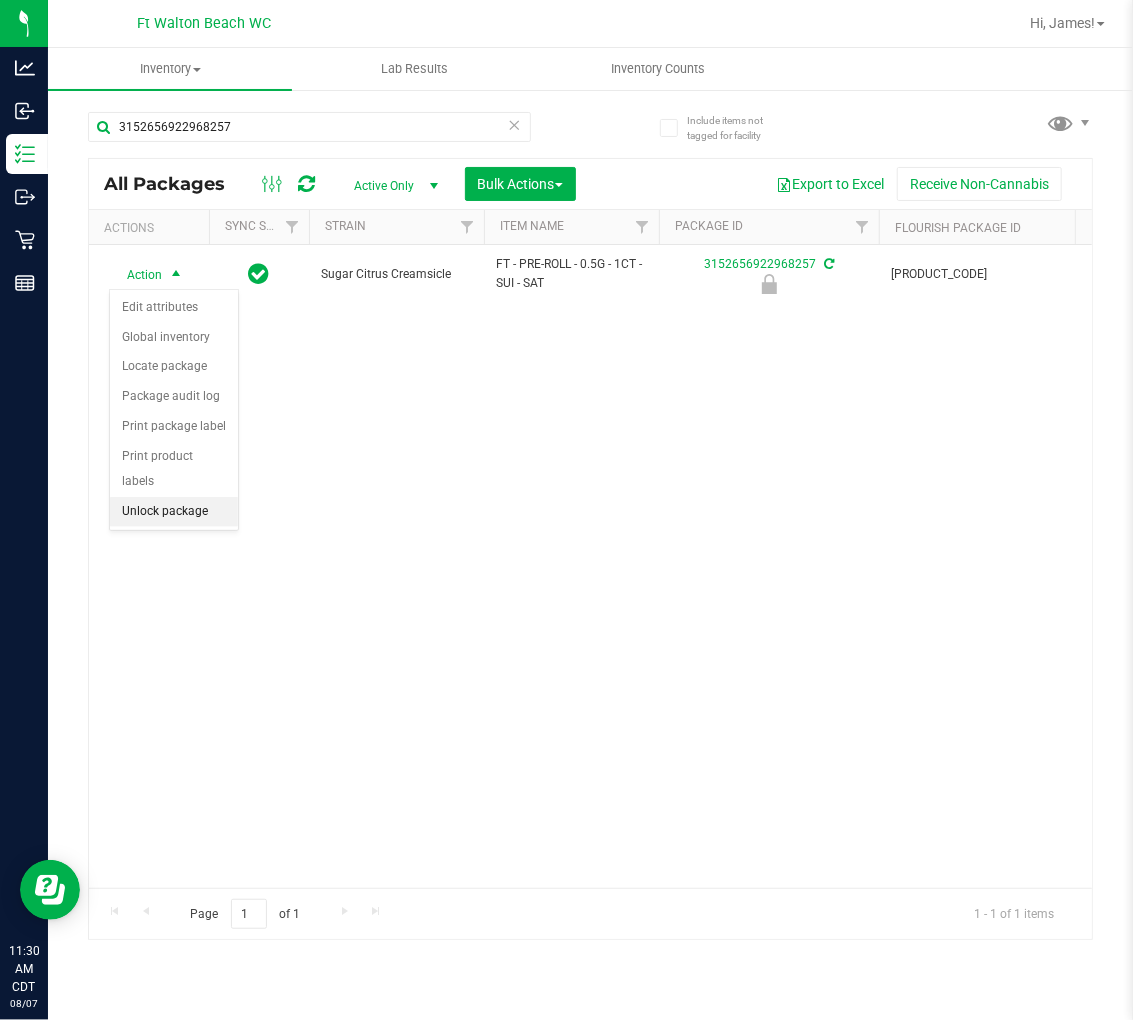 click on "Unlock package" at bounding box center (174, 512) 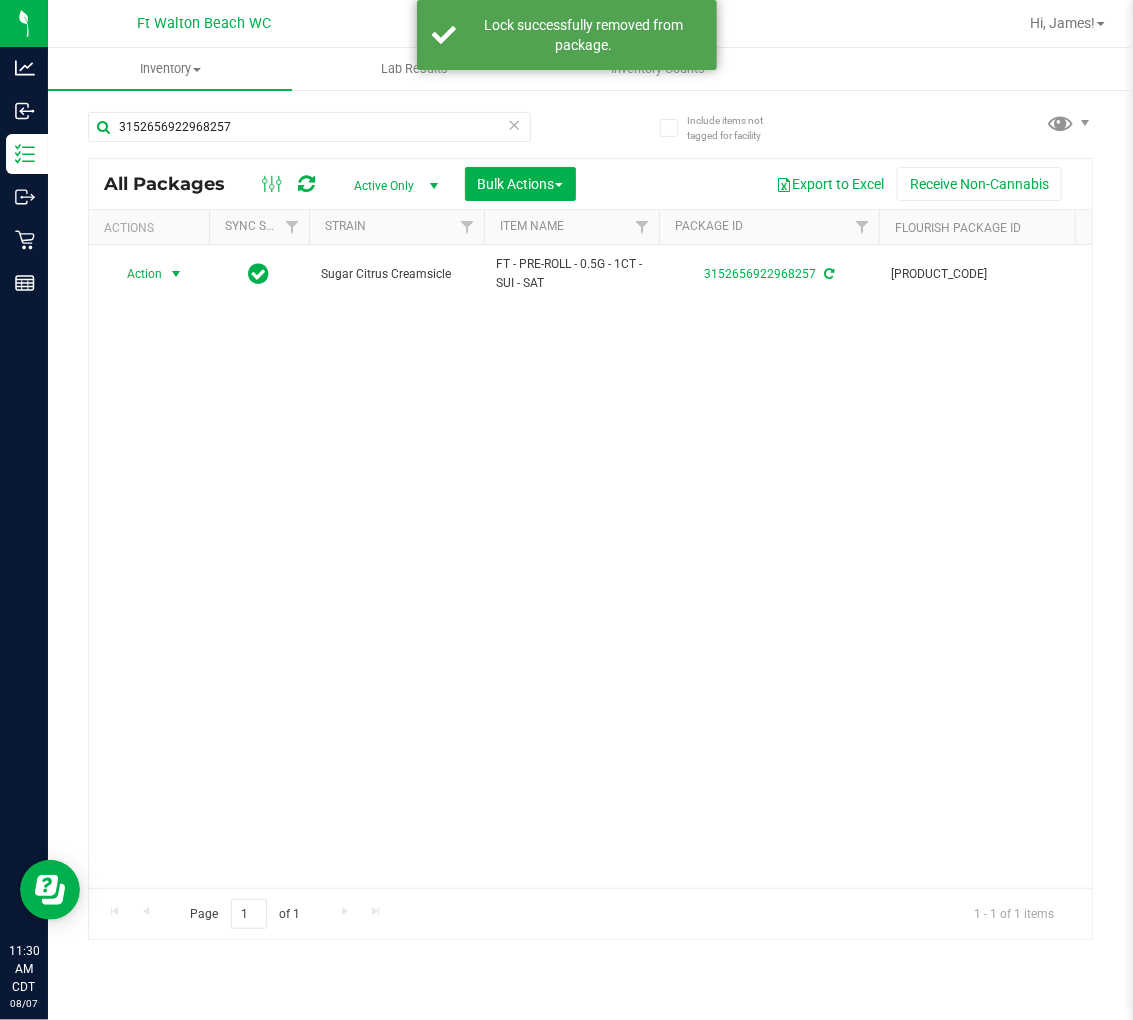 click on "Action" at bounding box center [136, 274] 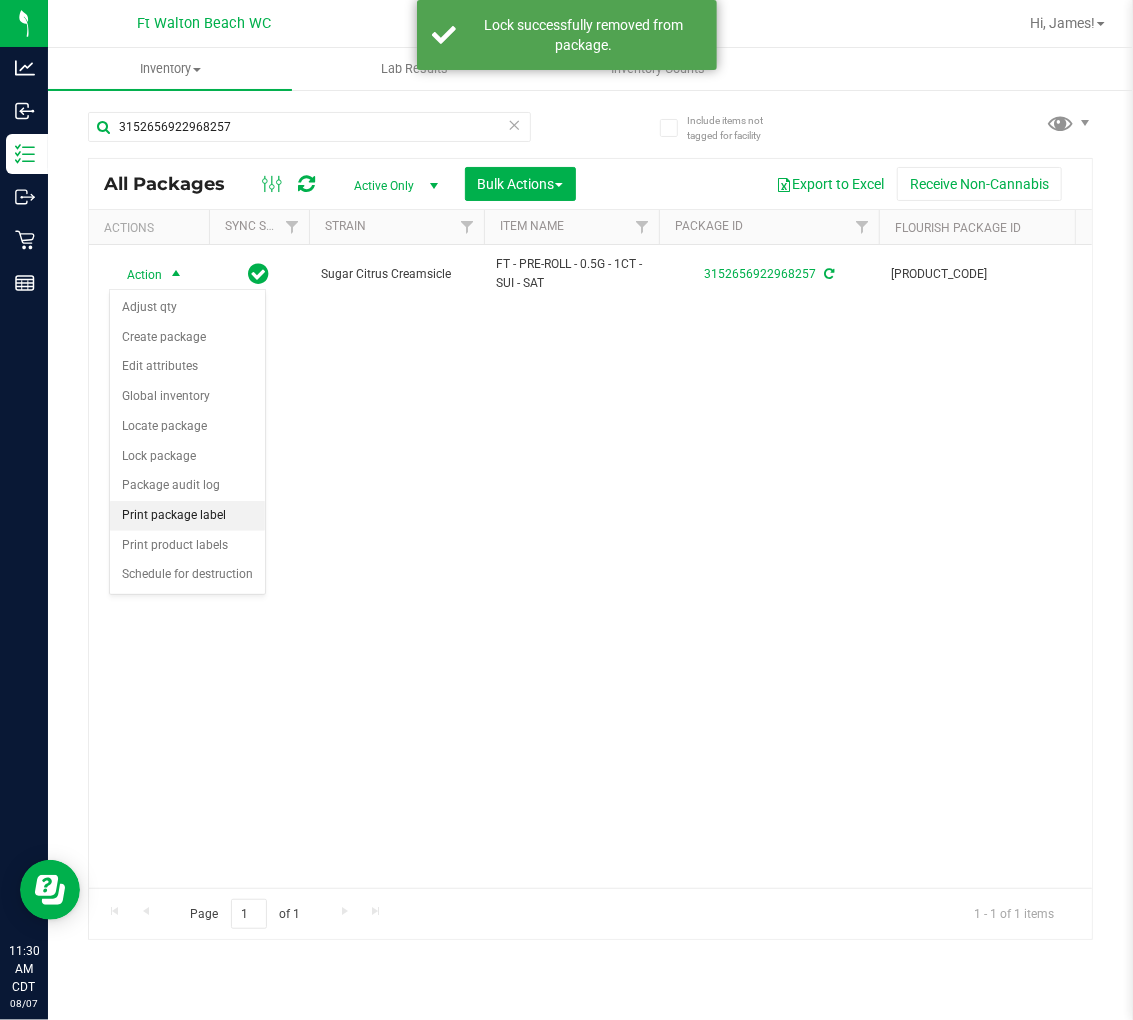 click on "Print package label" at bounding box center [187, 516] 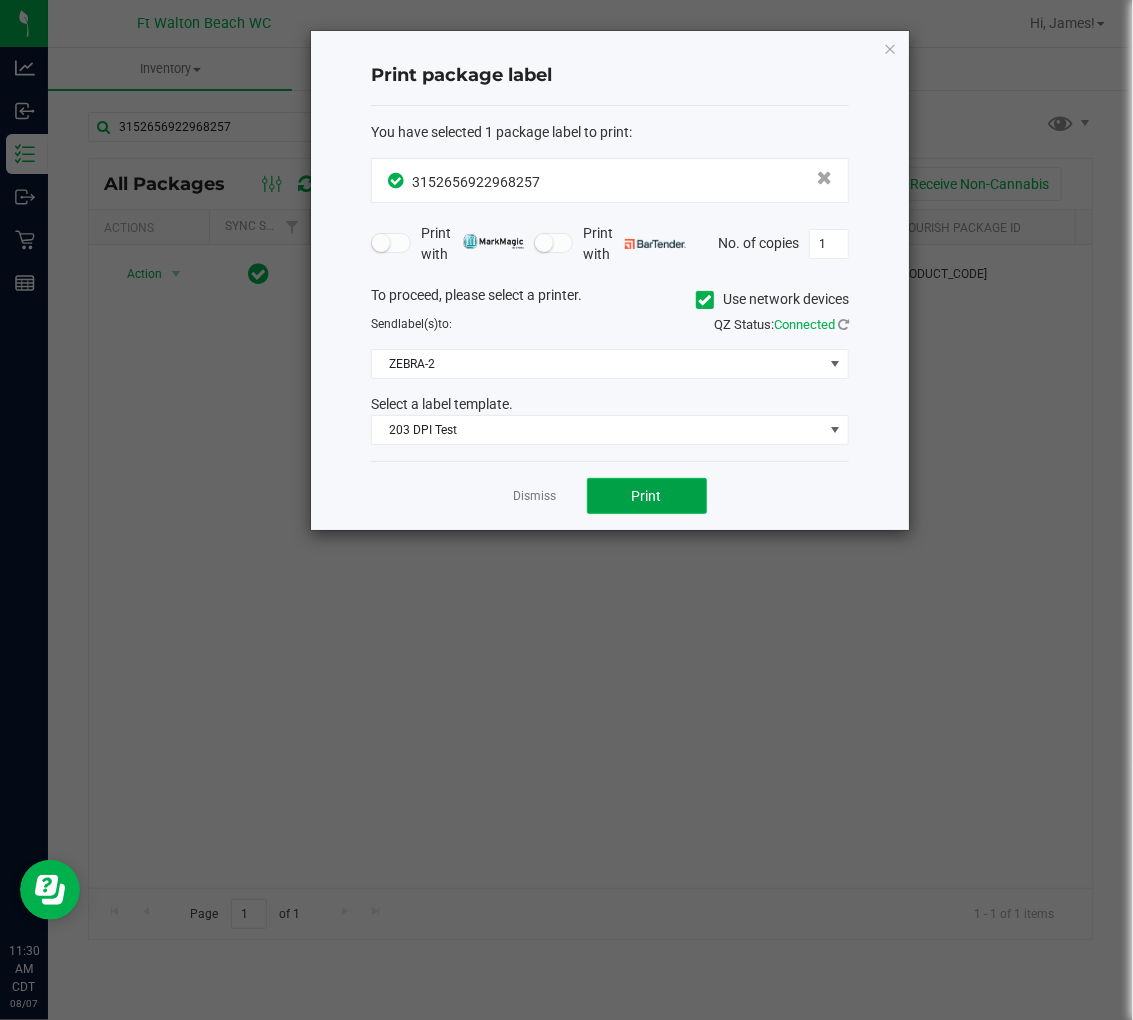 click on "Print" 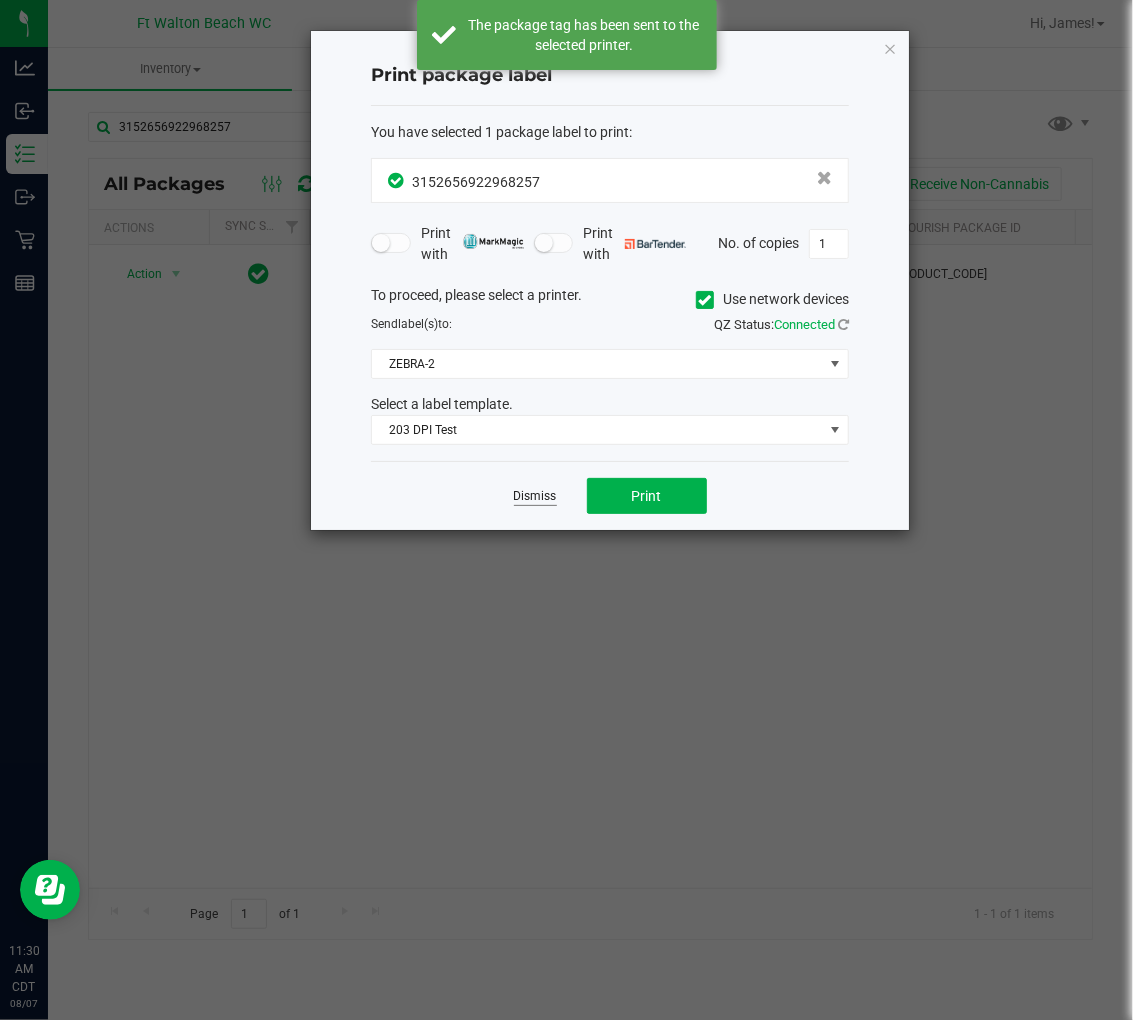 click on "Dismiss" 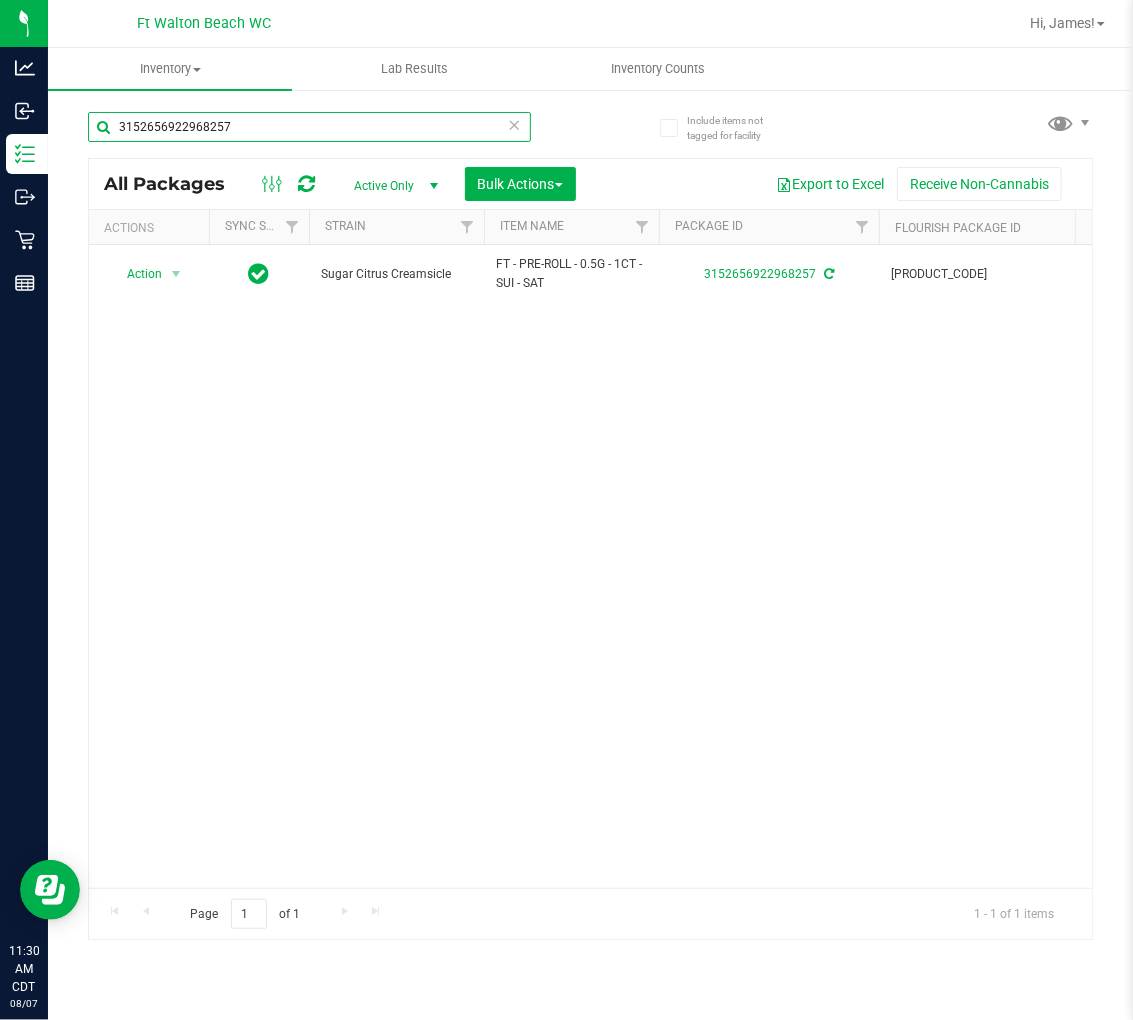 click on "3152656922968257" at bounding box center [309, 127] 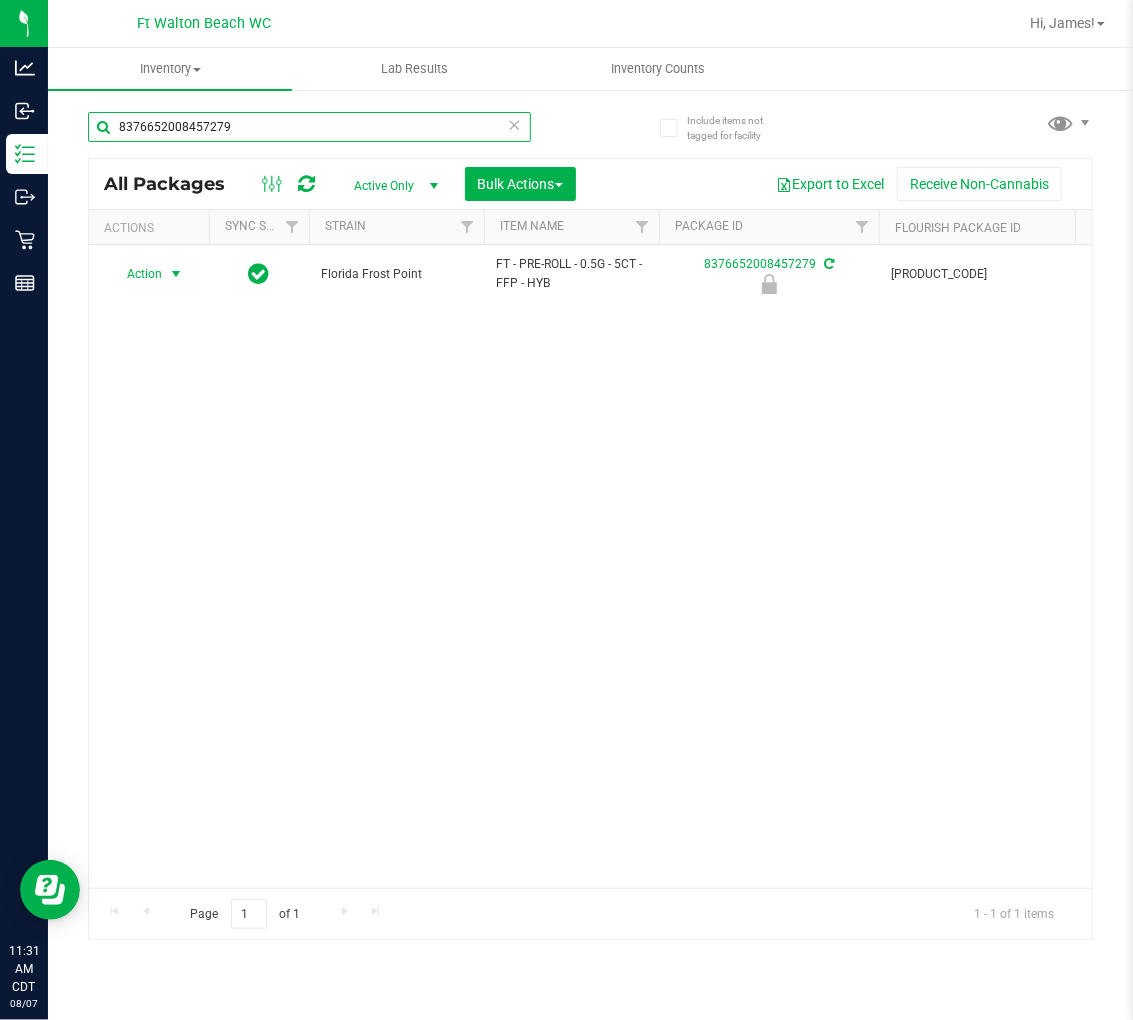 type on "8376652008457279" 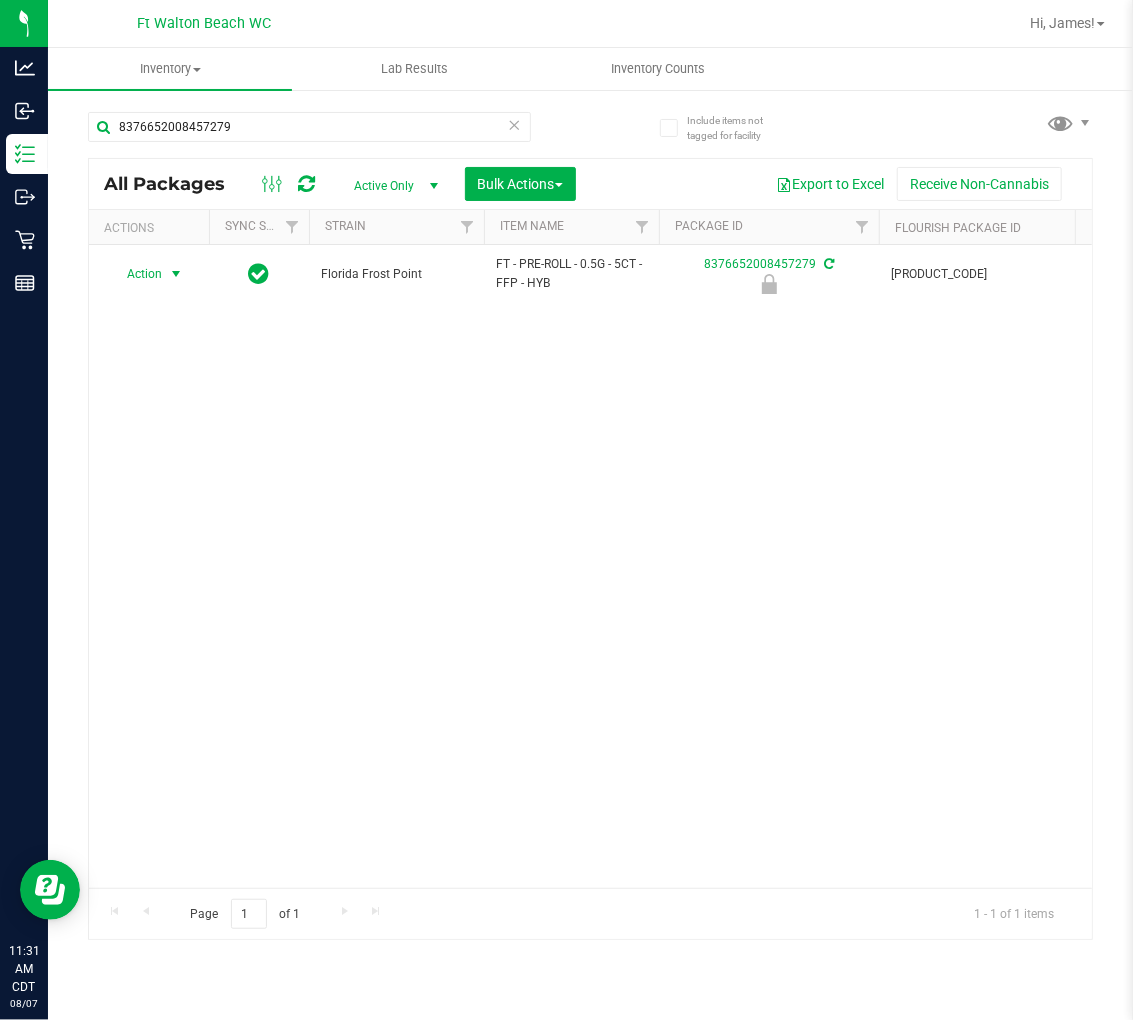 click at bounding box center [176, 274] 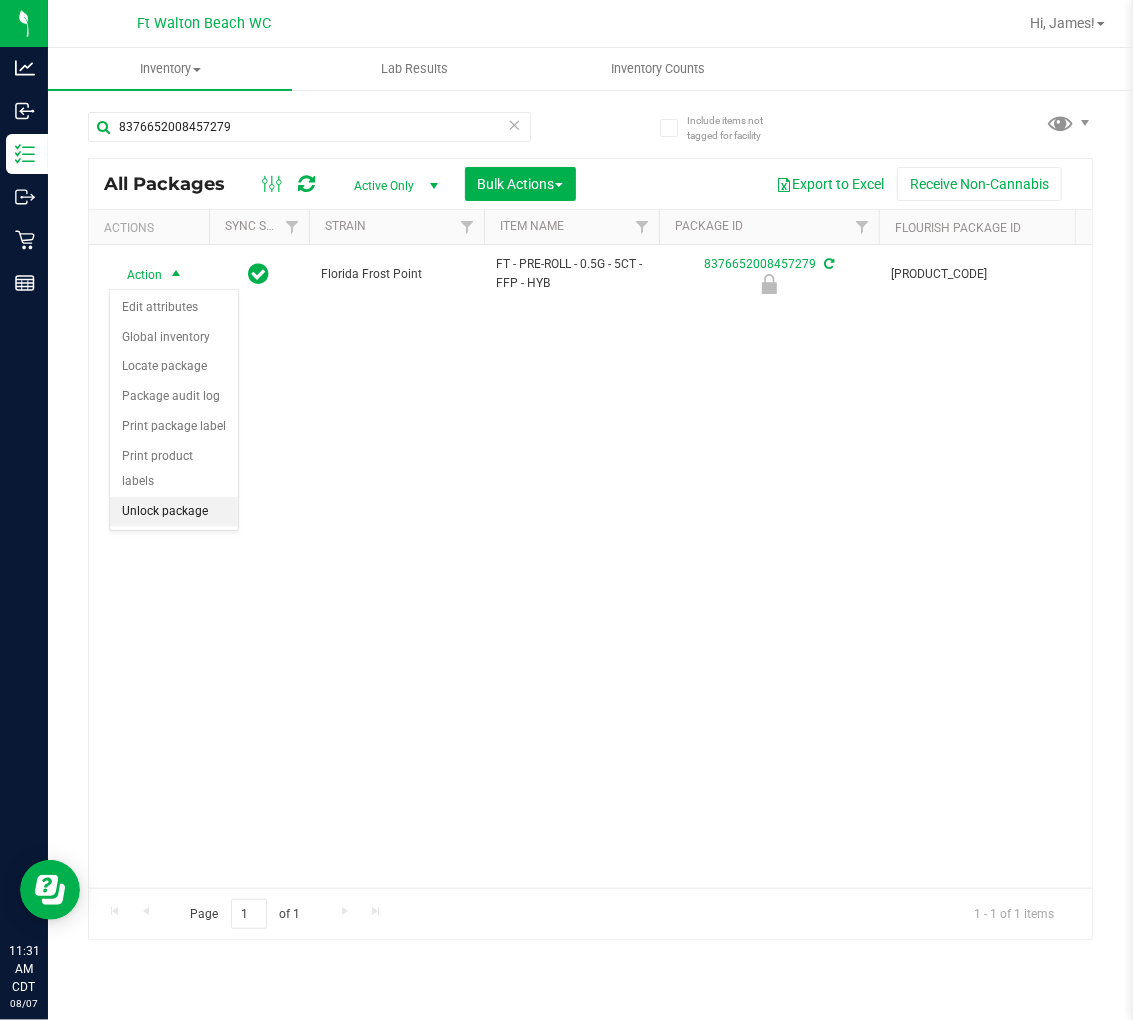 click on "Unlock package" at bounding box center [174, 512] 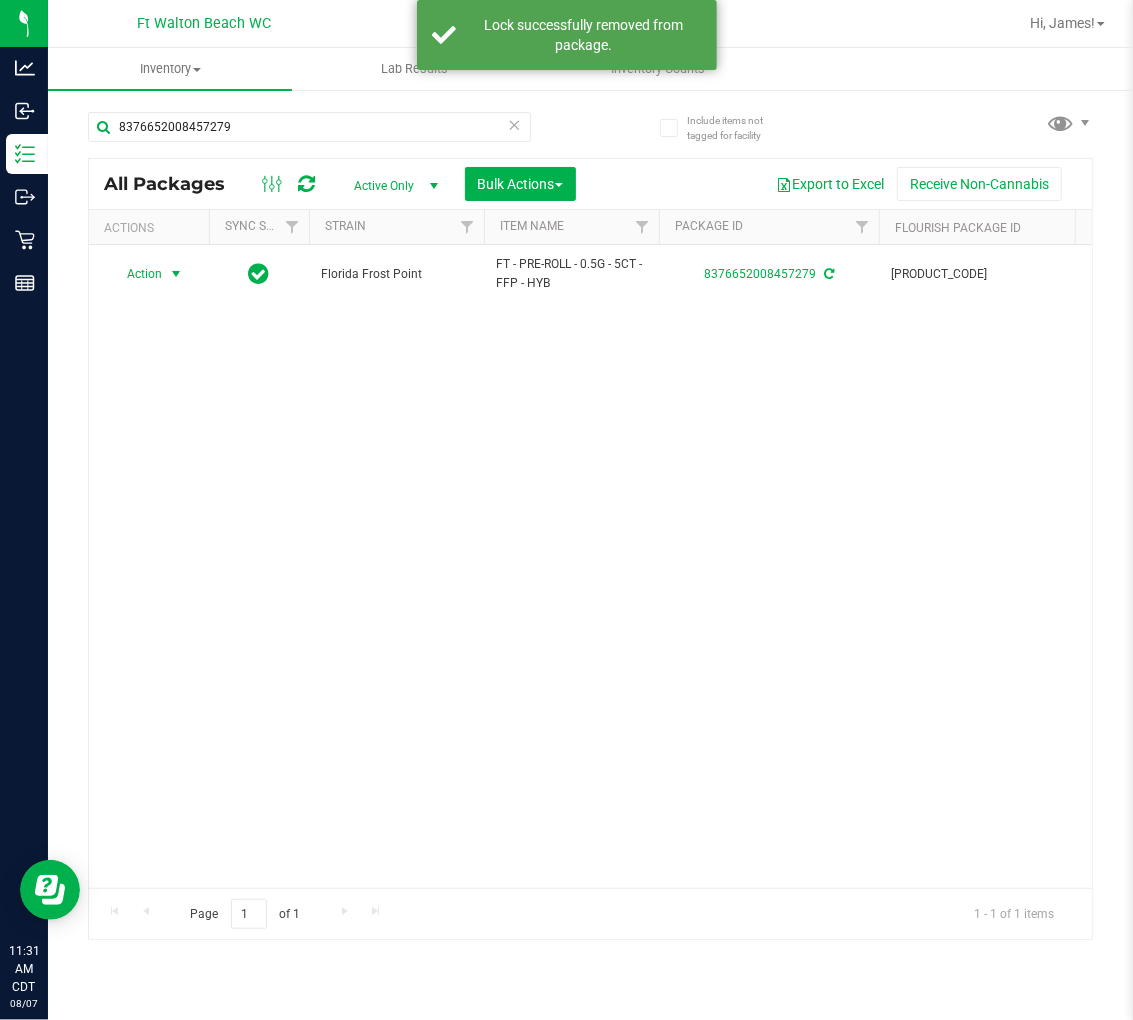 click on "Action" at bounding box center [136, 274] 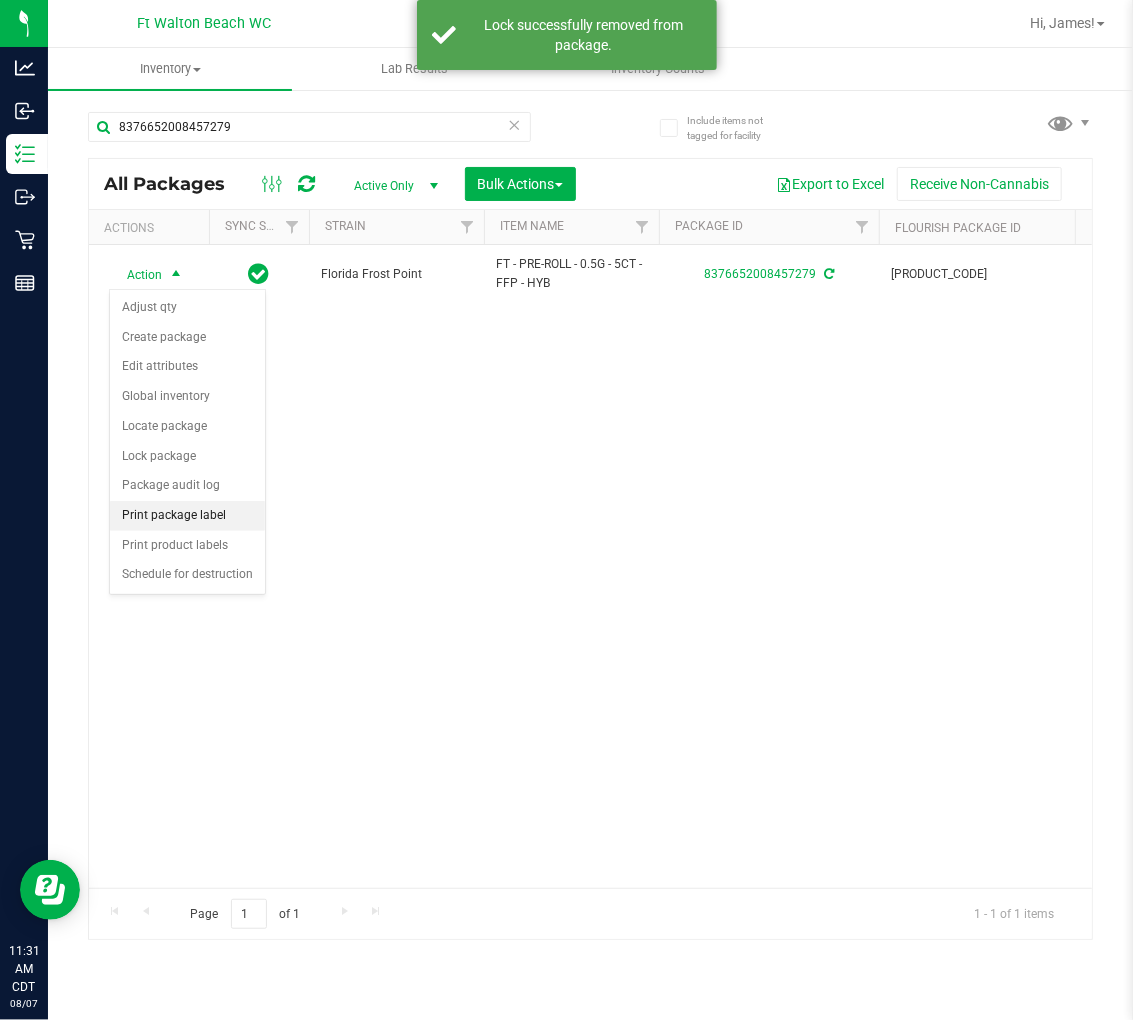 click on "Print package label" at bounding box center [187, 516] 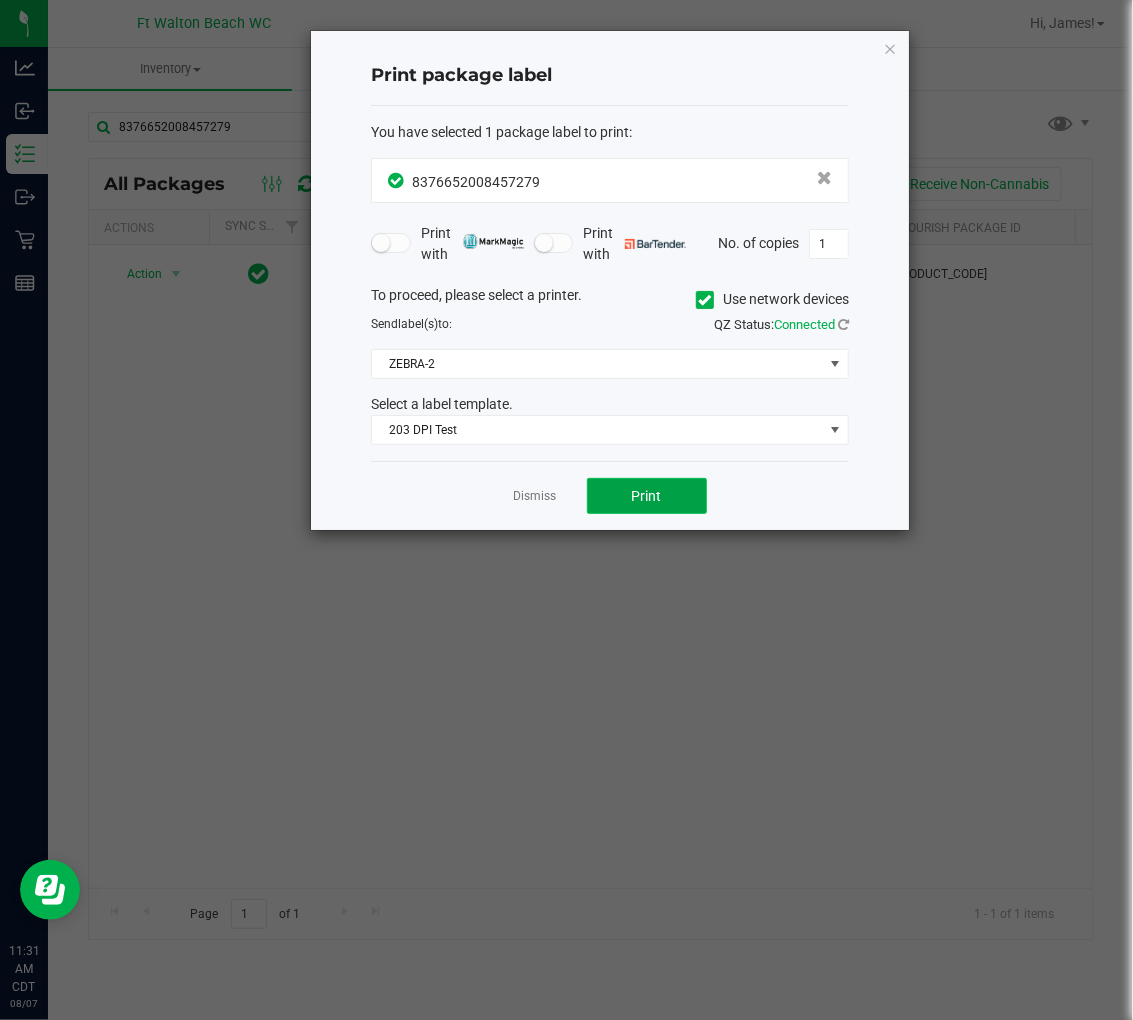 click on "Print" 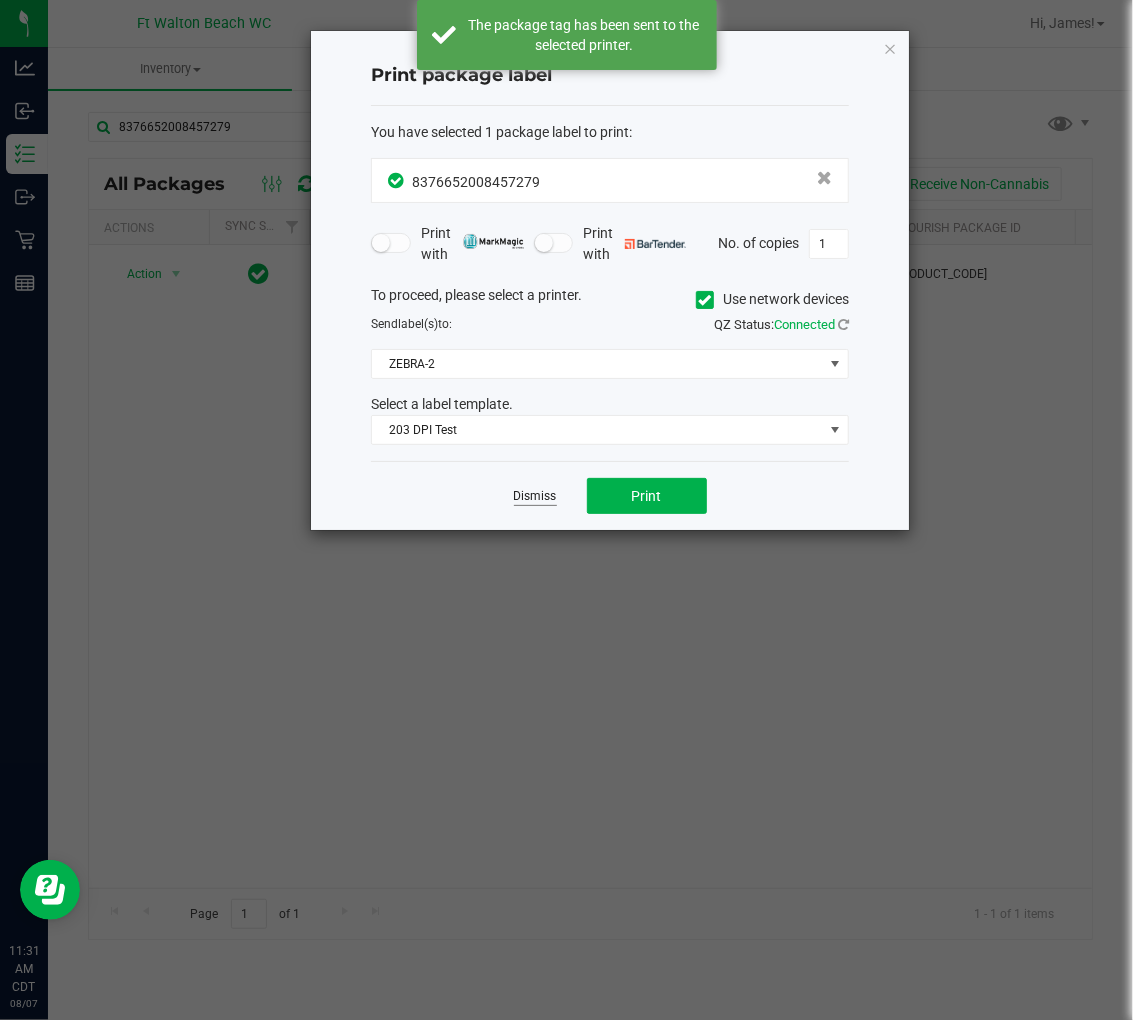 click on "Dismiss" 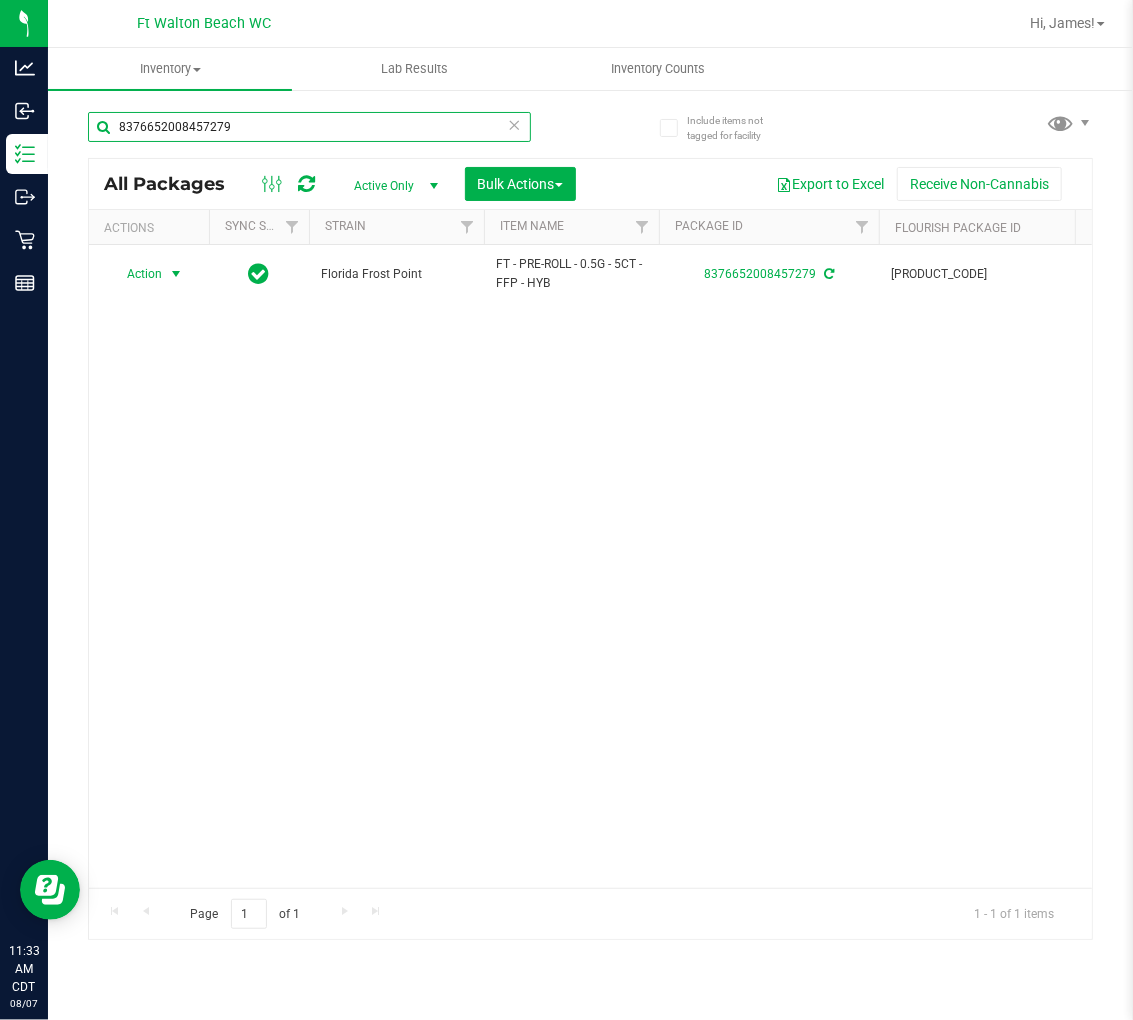 click on "8376652008457279" at bounding box center (309, 127) 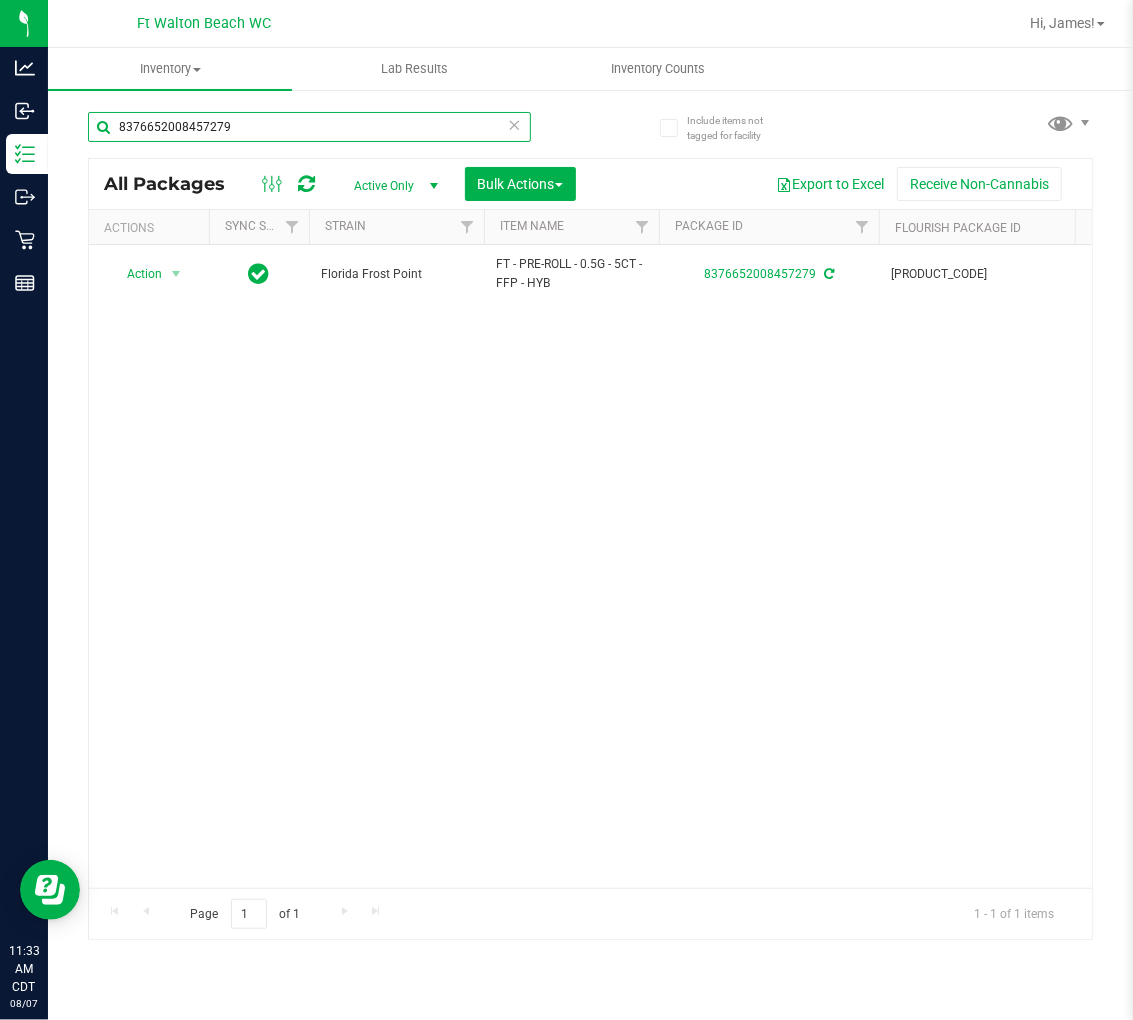click on "8376652008457279" at bounding box center (309, 127) 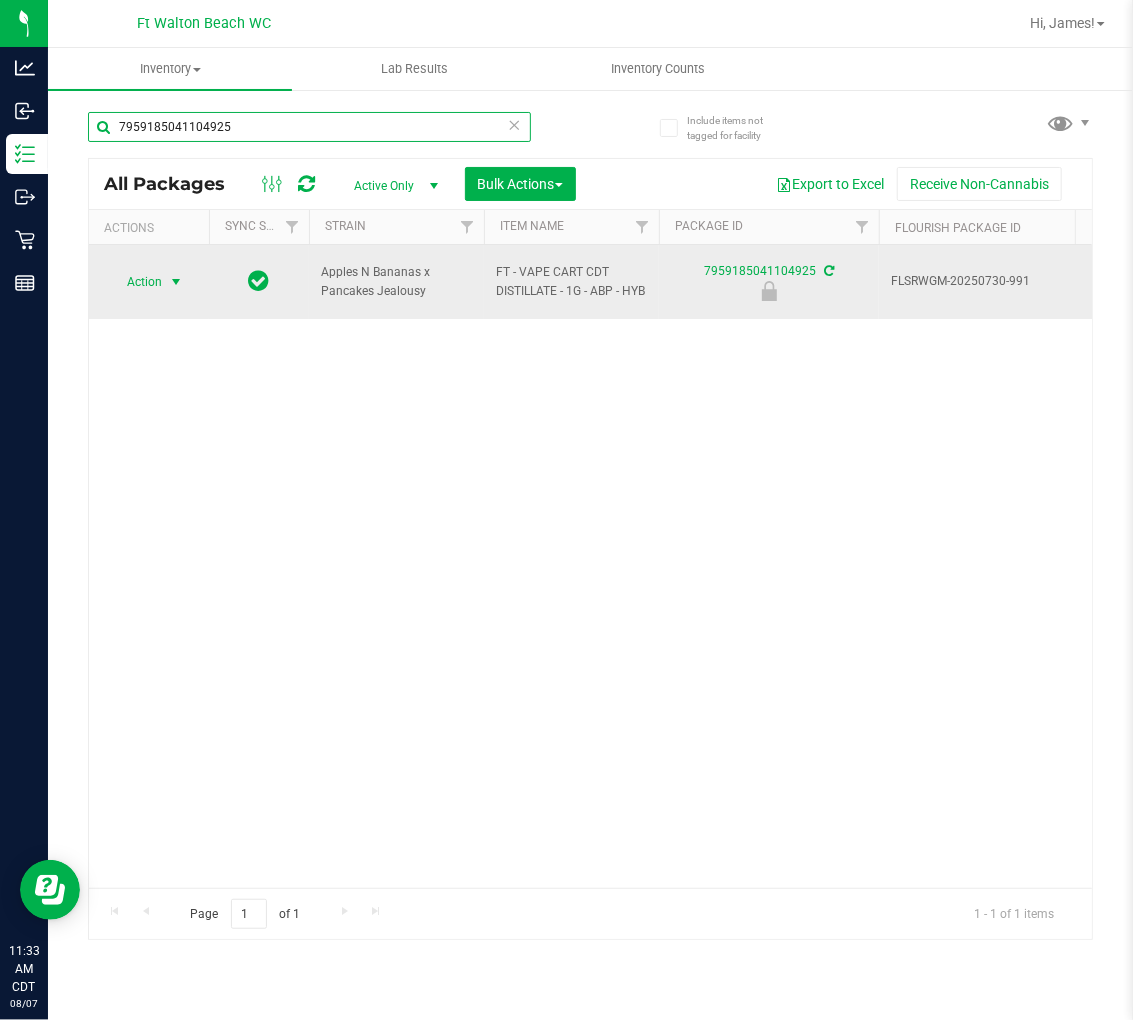 type on "7959185041104925" 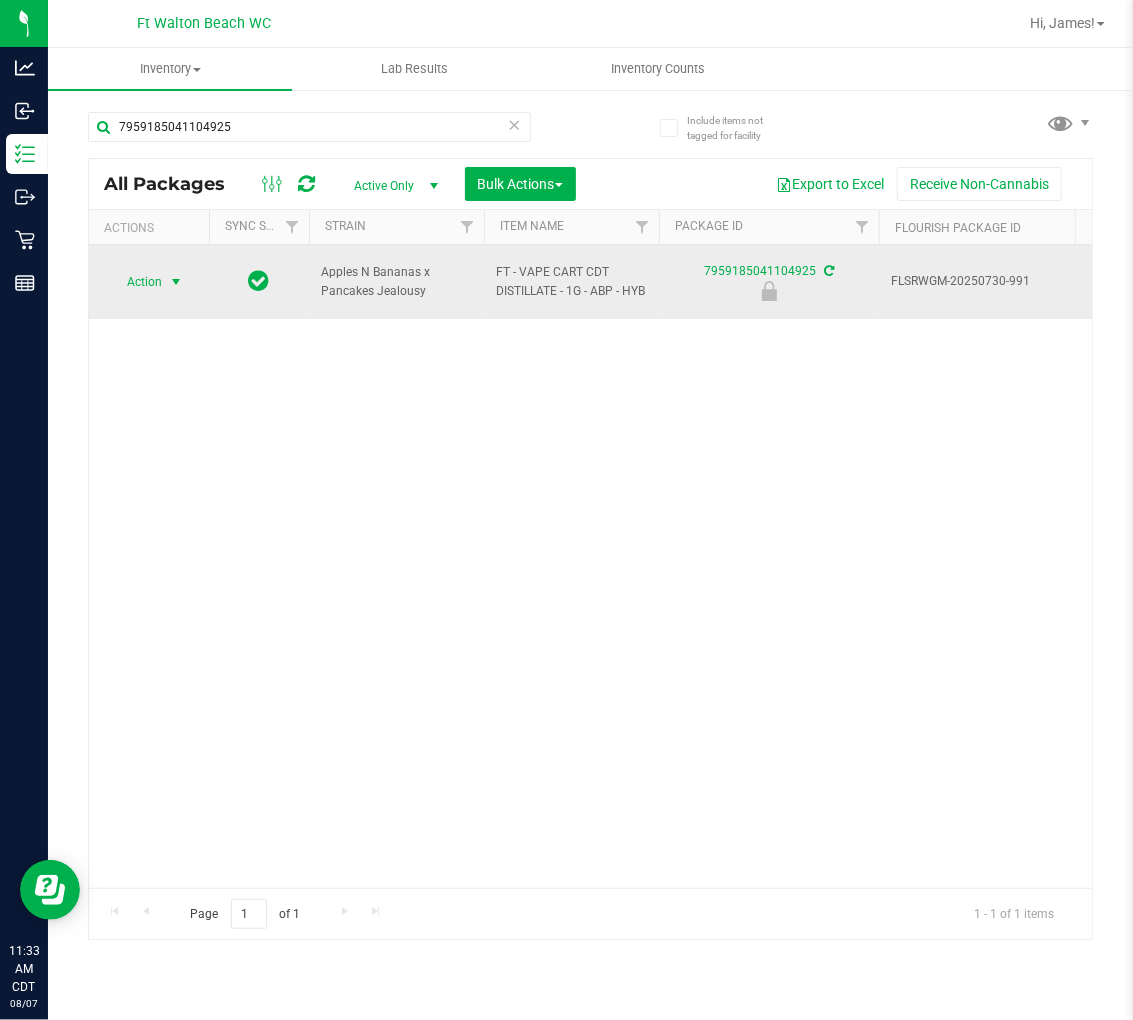 click at bounding box center [176, 282] 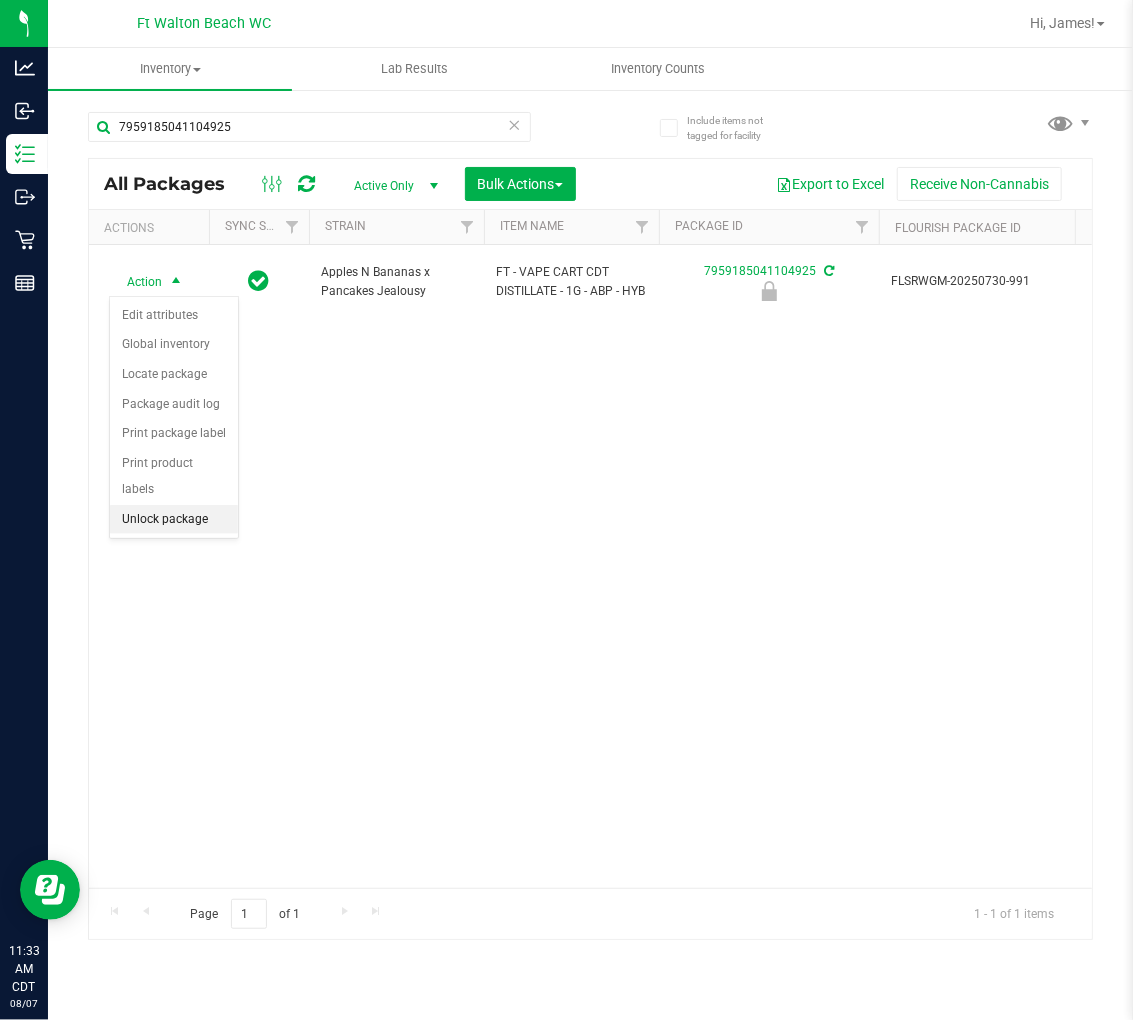 click on "Unlock package" at bounding box center (174, 520) 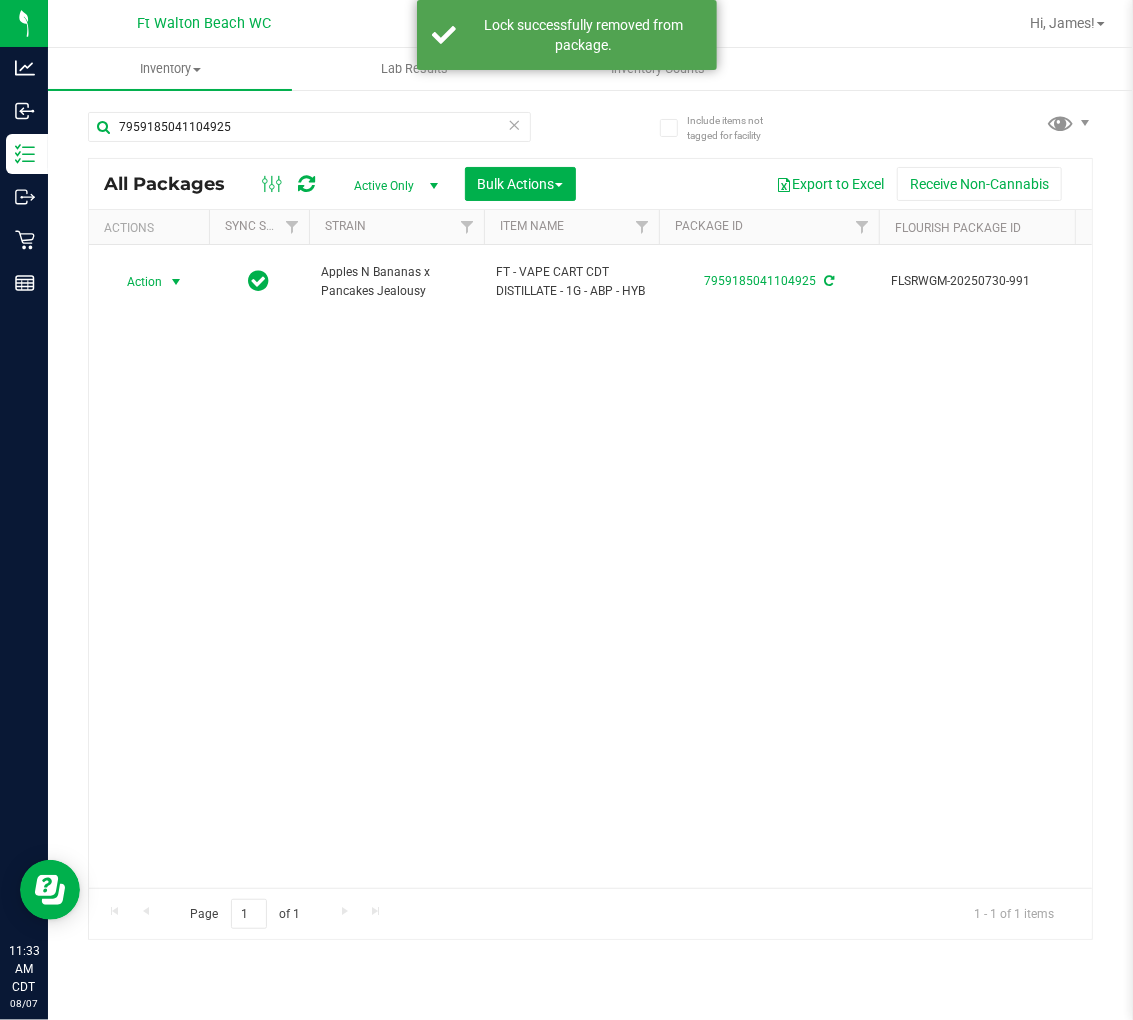 click on "Action" at bounding box center [136, 282] 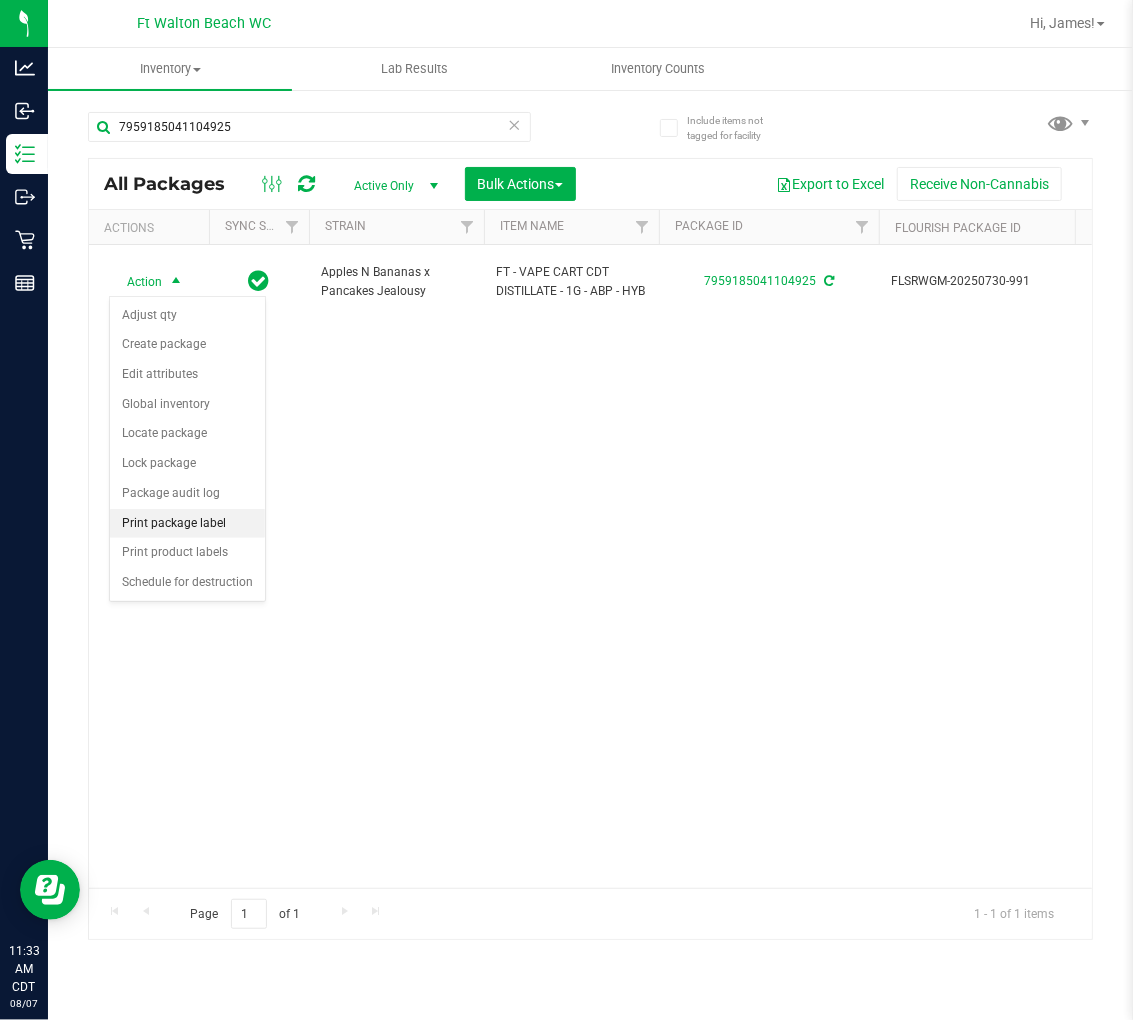 click on "Print package label" at bounding box center (187, 524) 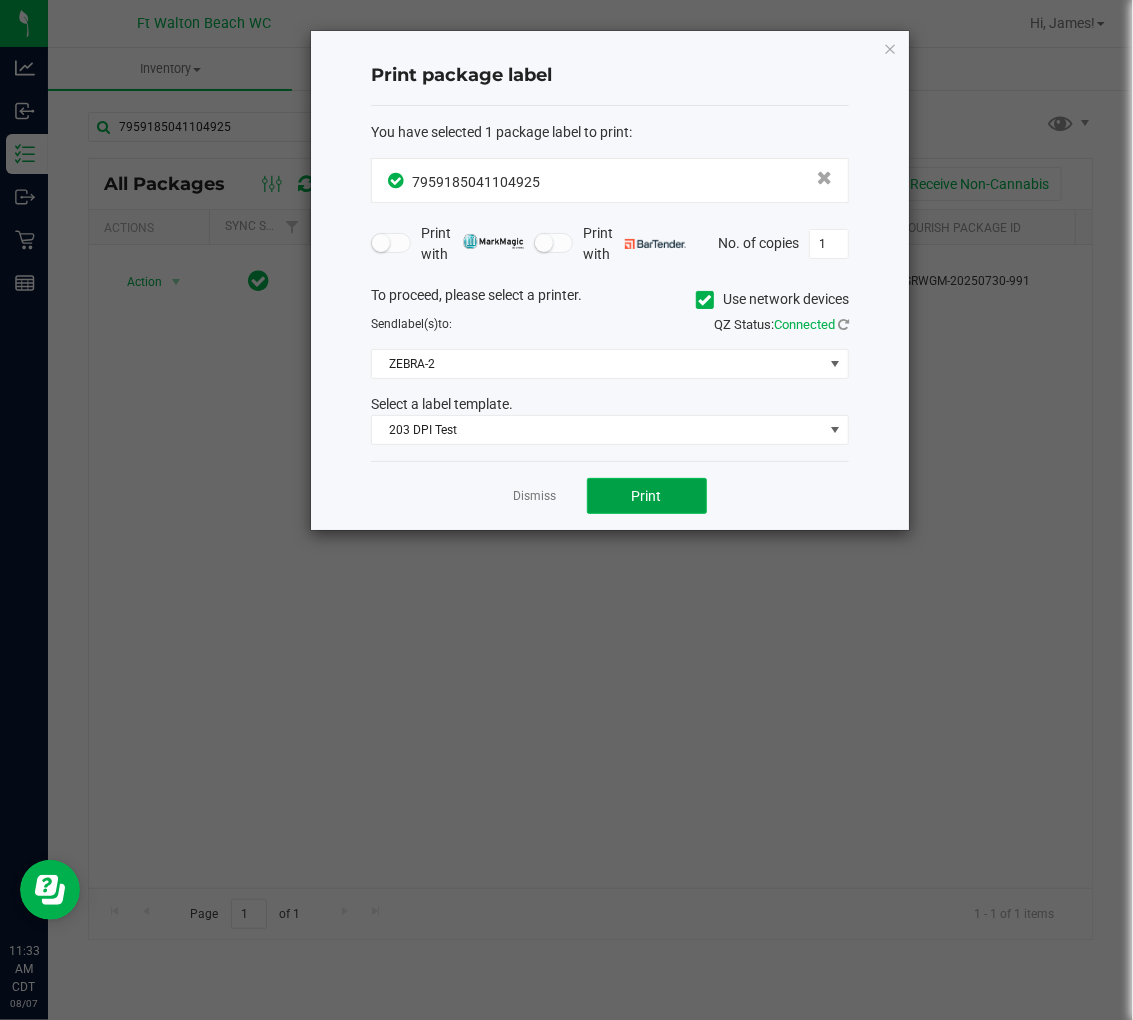 click on "Print" 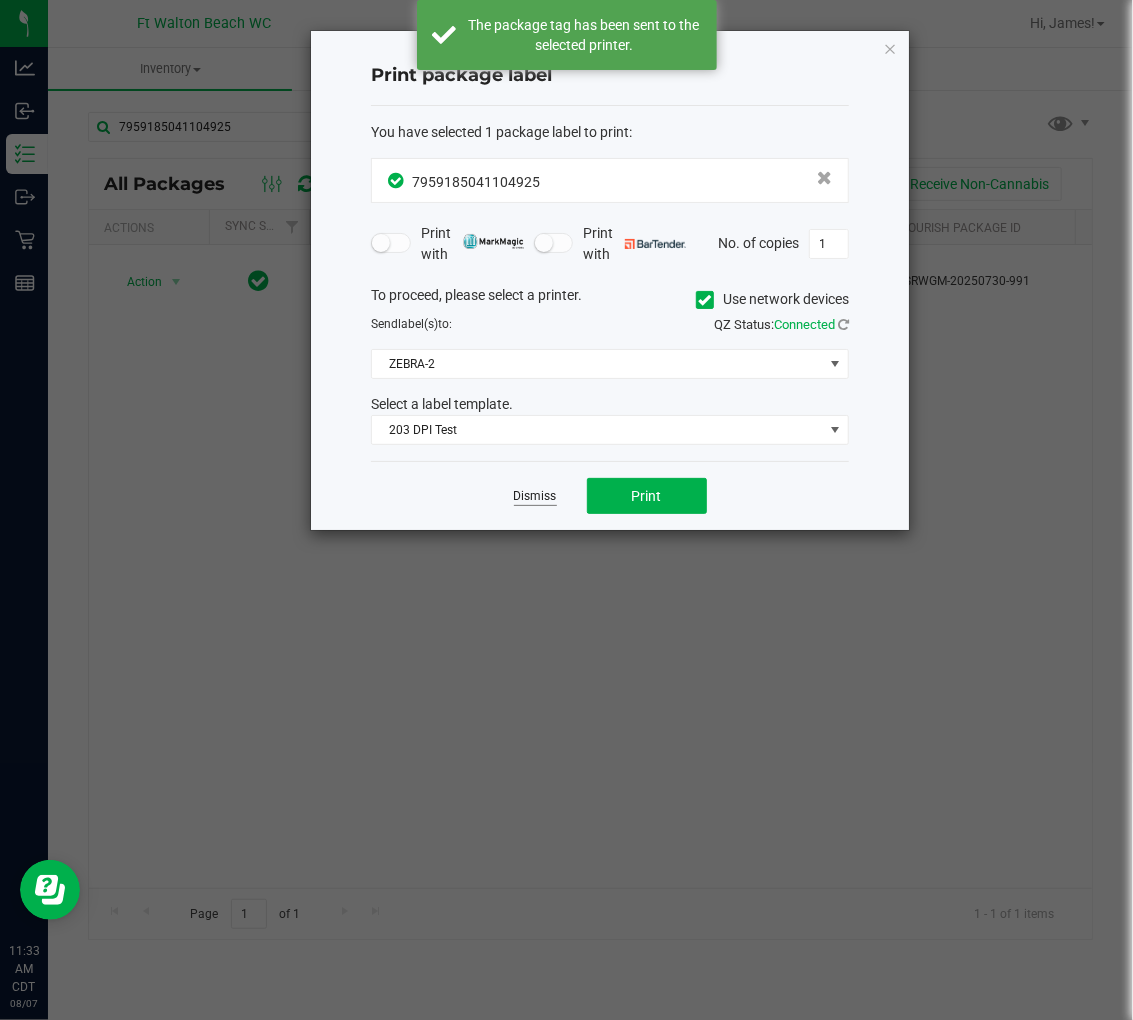 click on "Dismiss" 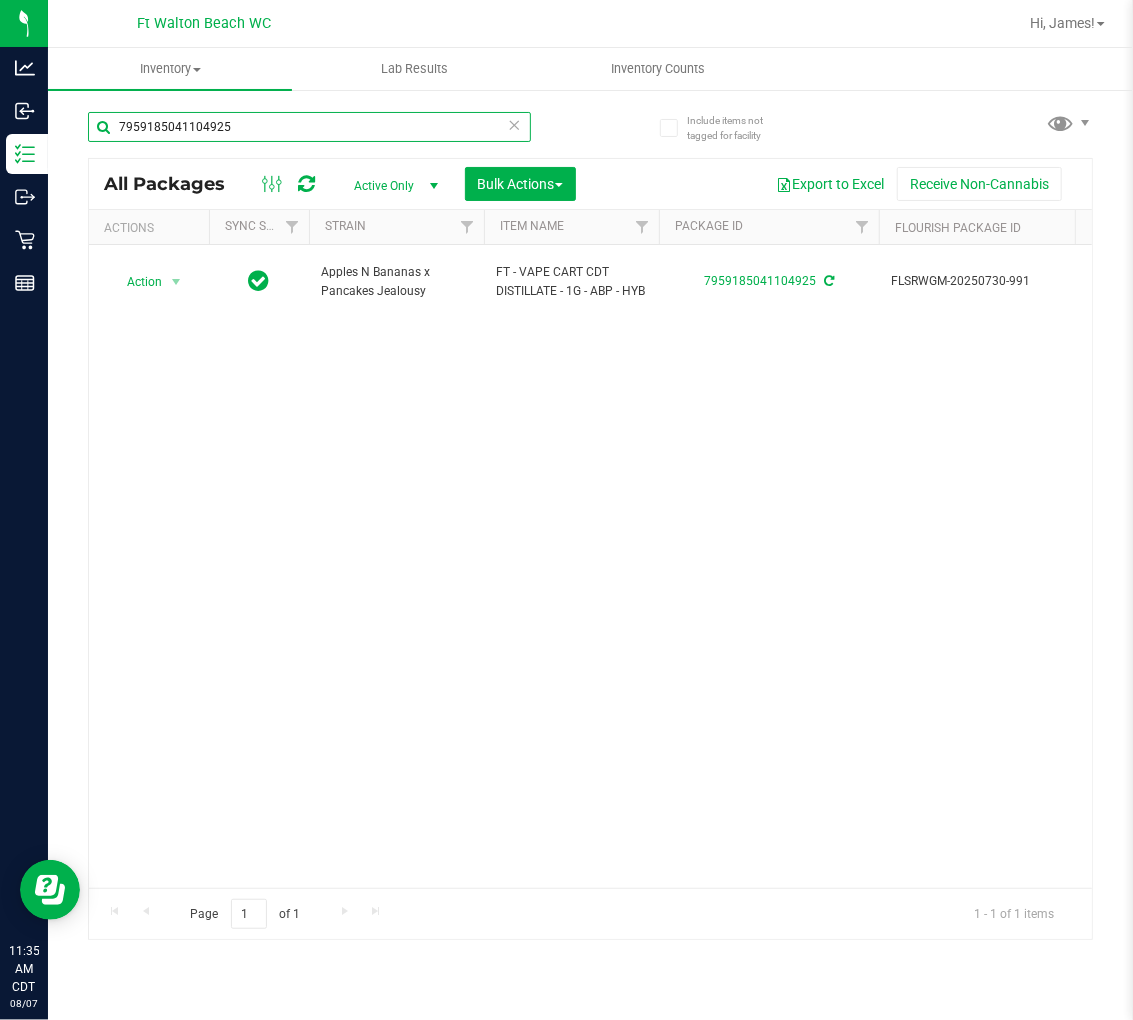 click on "7959185041104925" at bounding box center (309, 127) 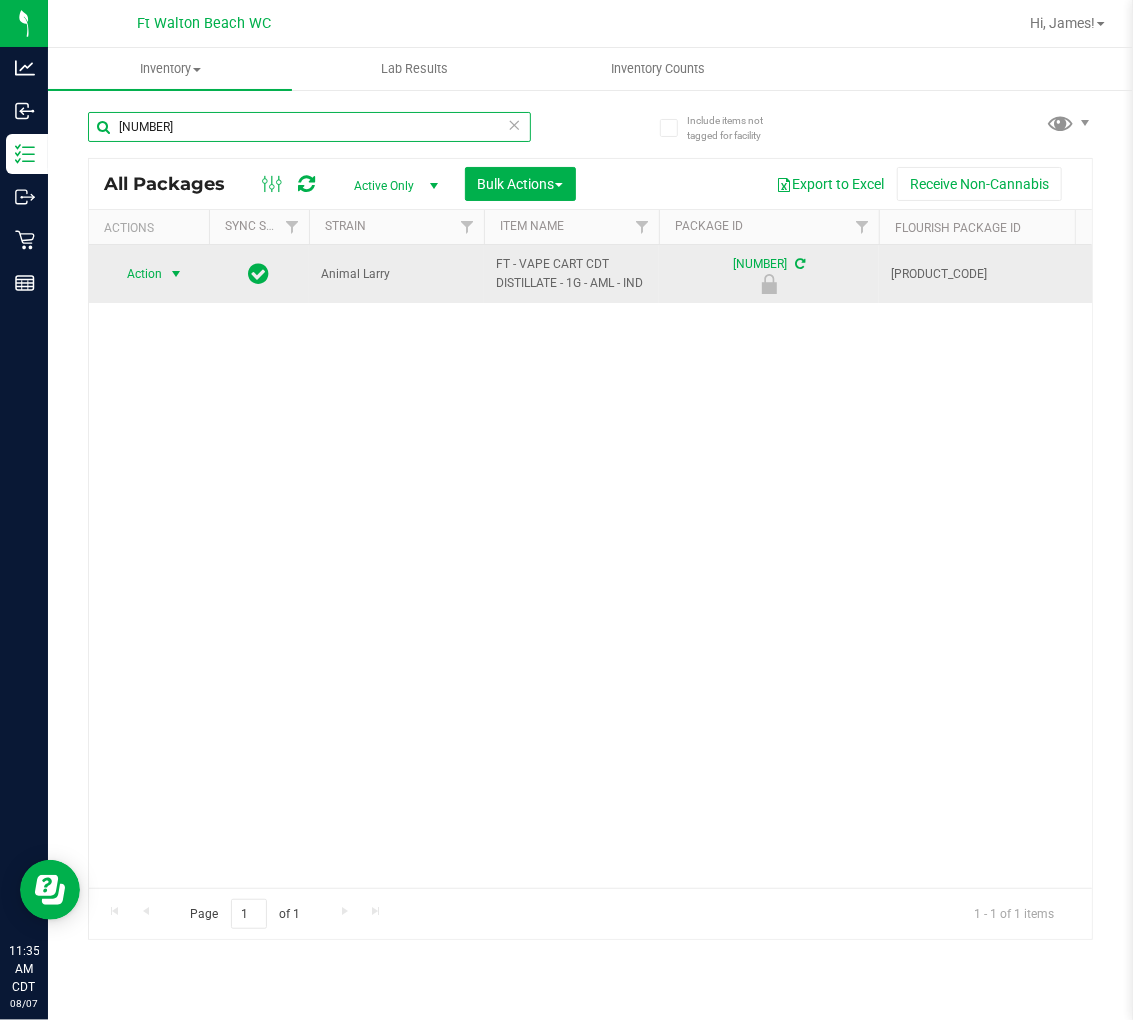 type on "9150176212384815" 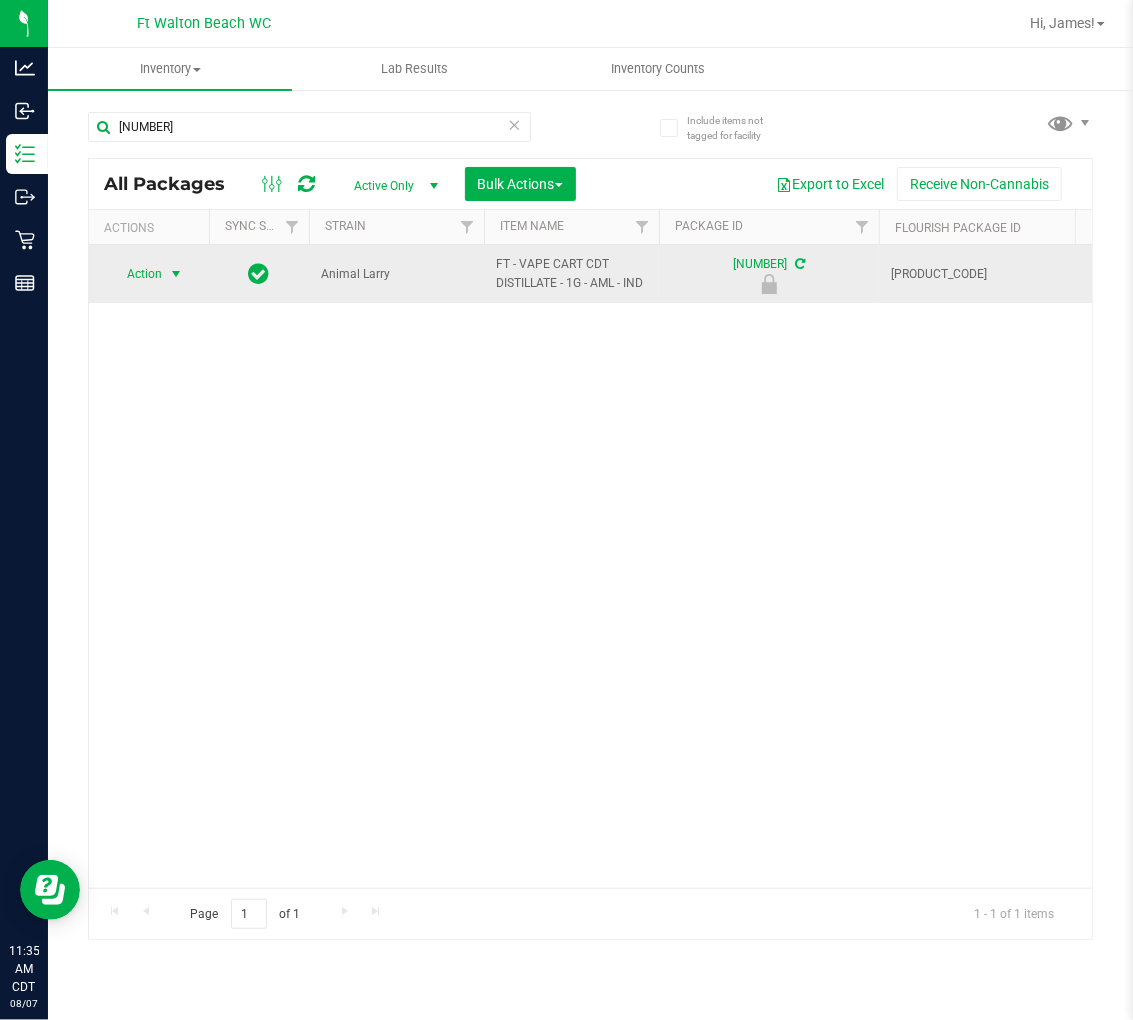 click at bounding box center [176, 274] 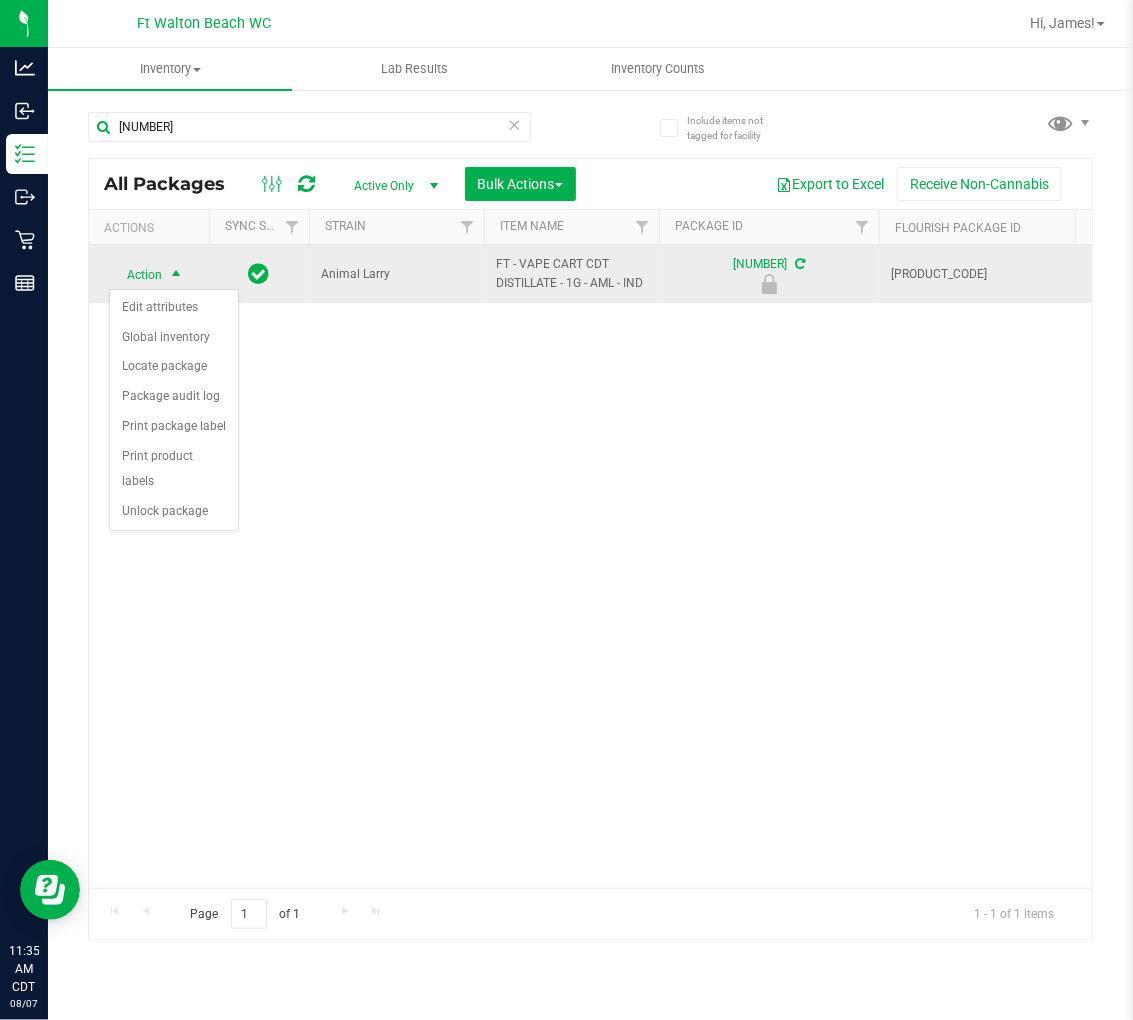 click on "Unlock package" at bounding box center [174, 512] 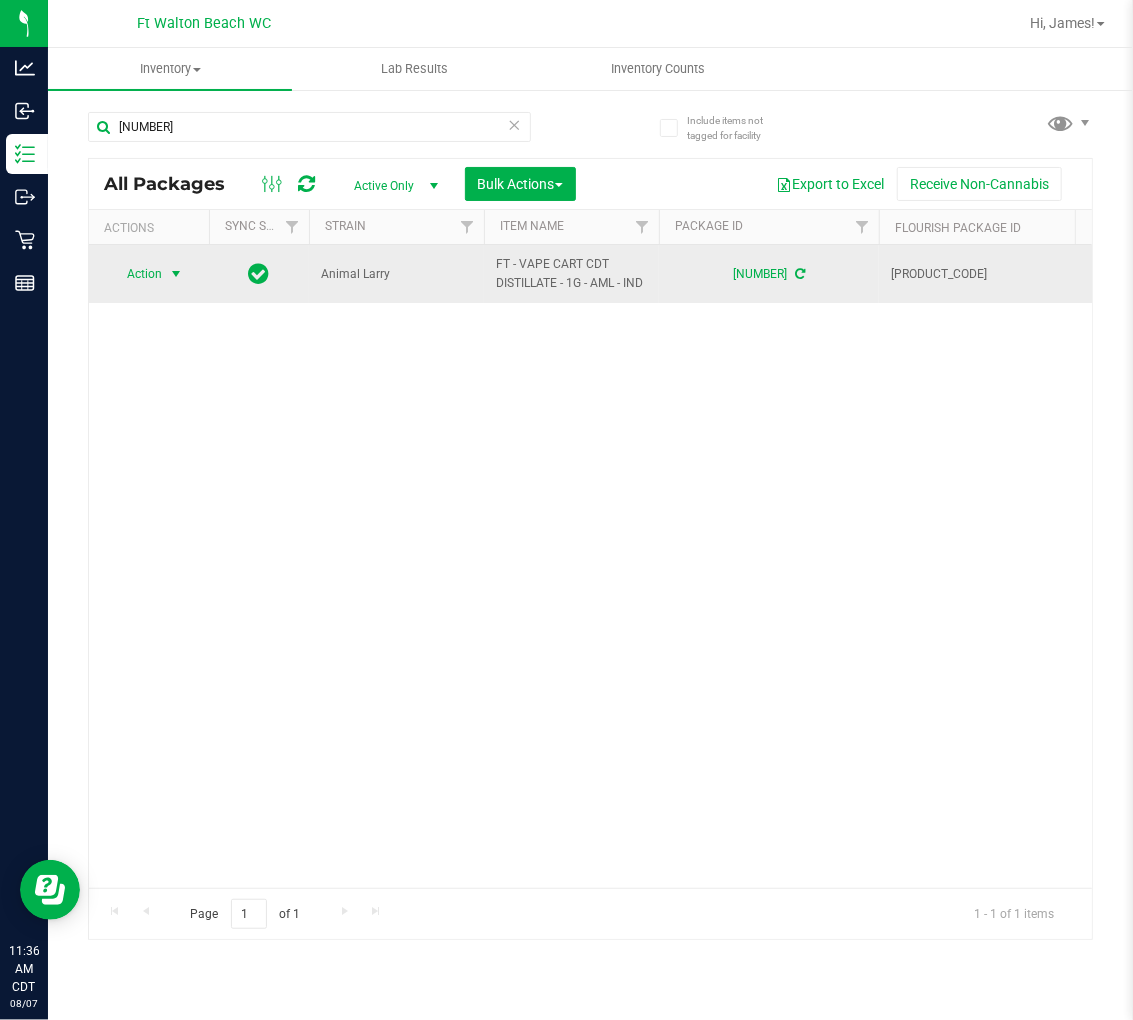 click on "Action" at bounding box center [136, 274] 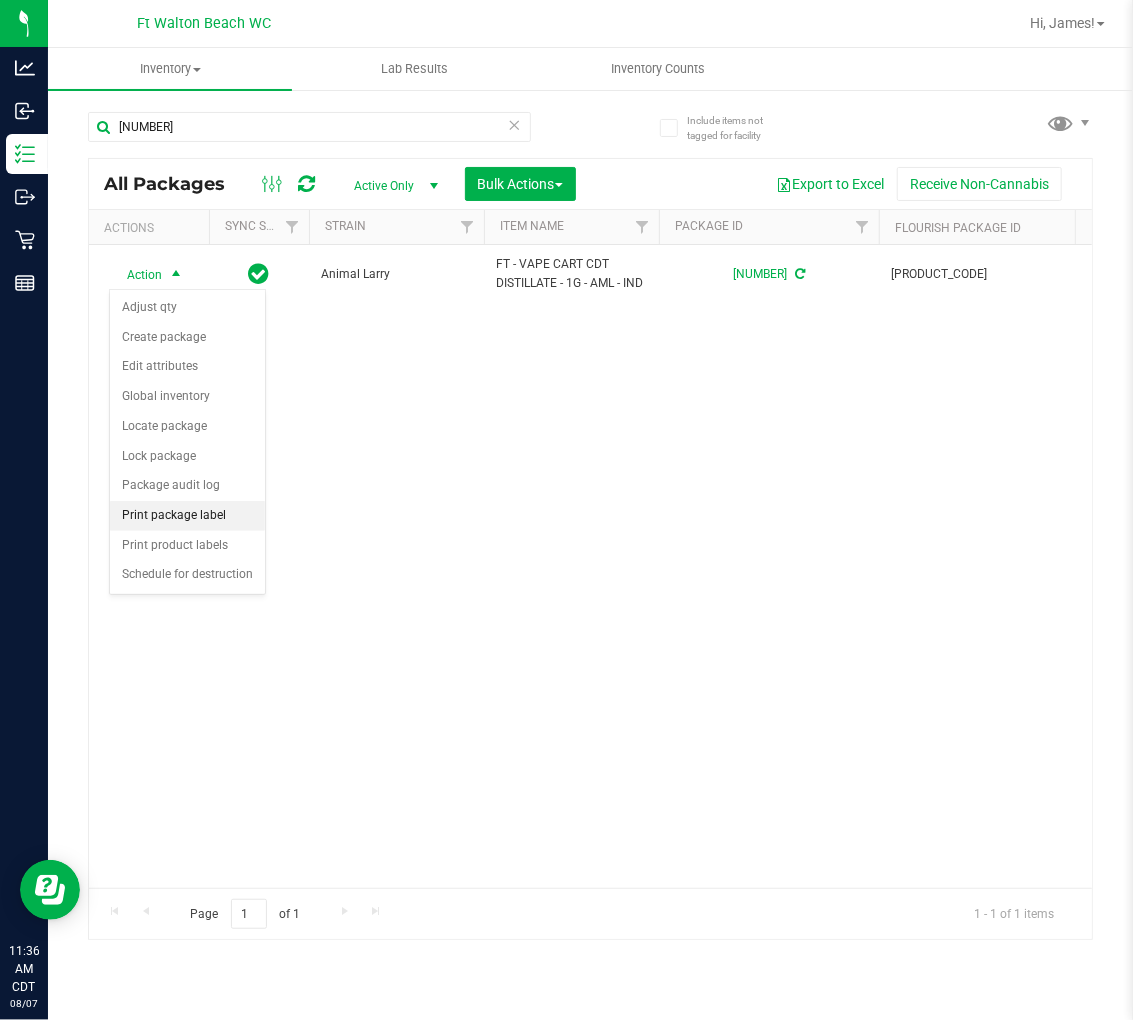 click on "Print package label" at bounding box center [187, 516] 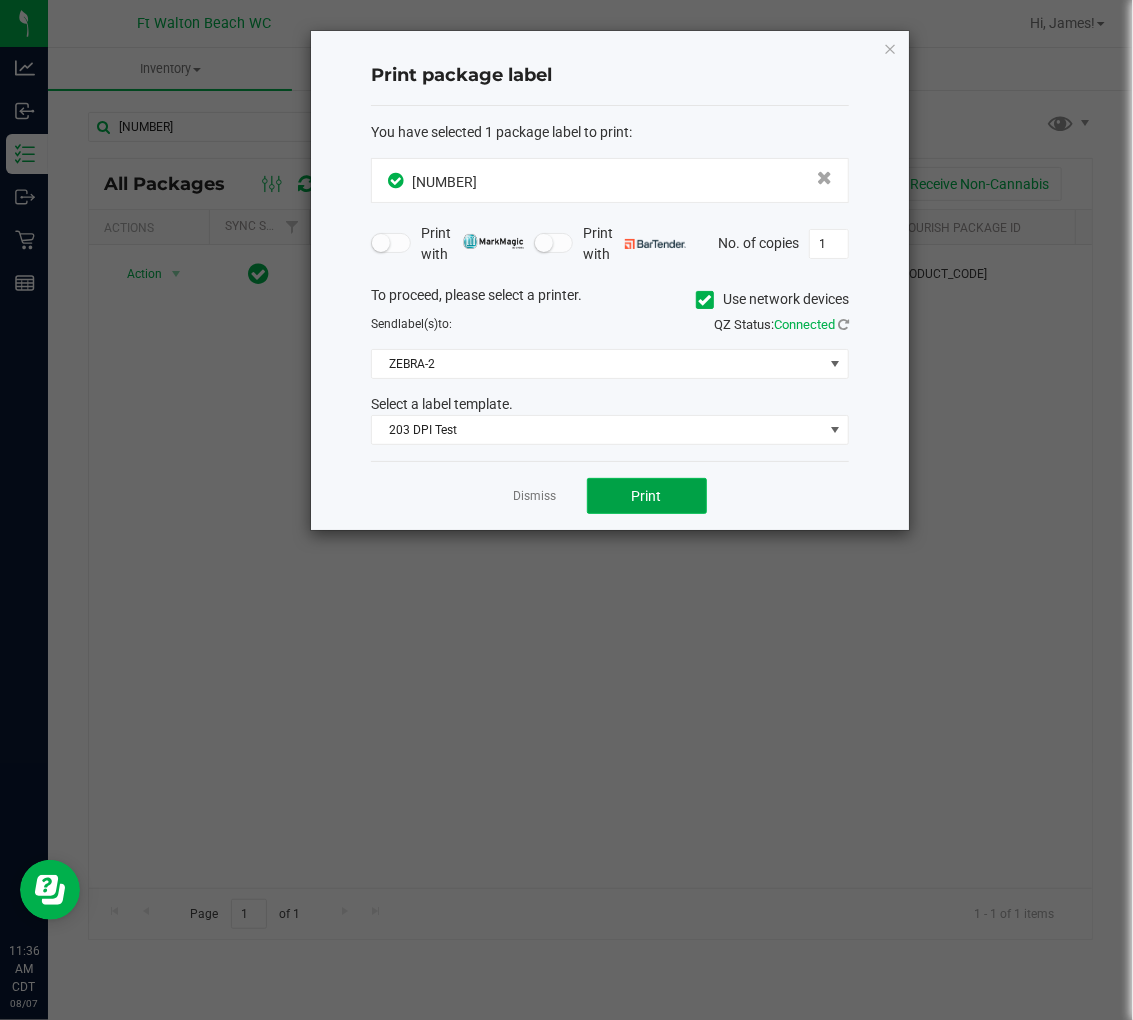 click on "Print" 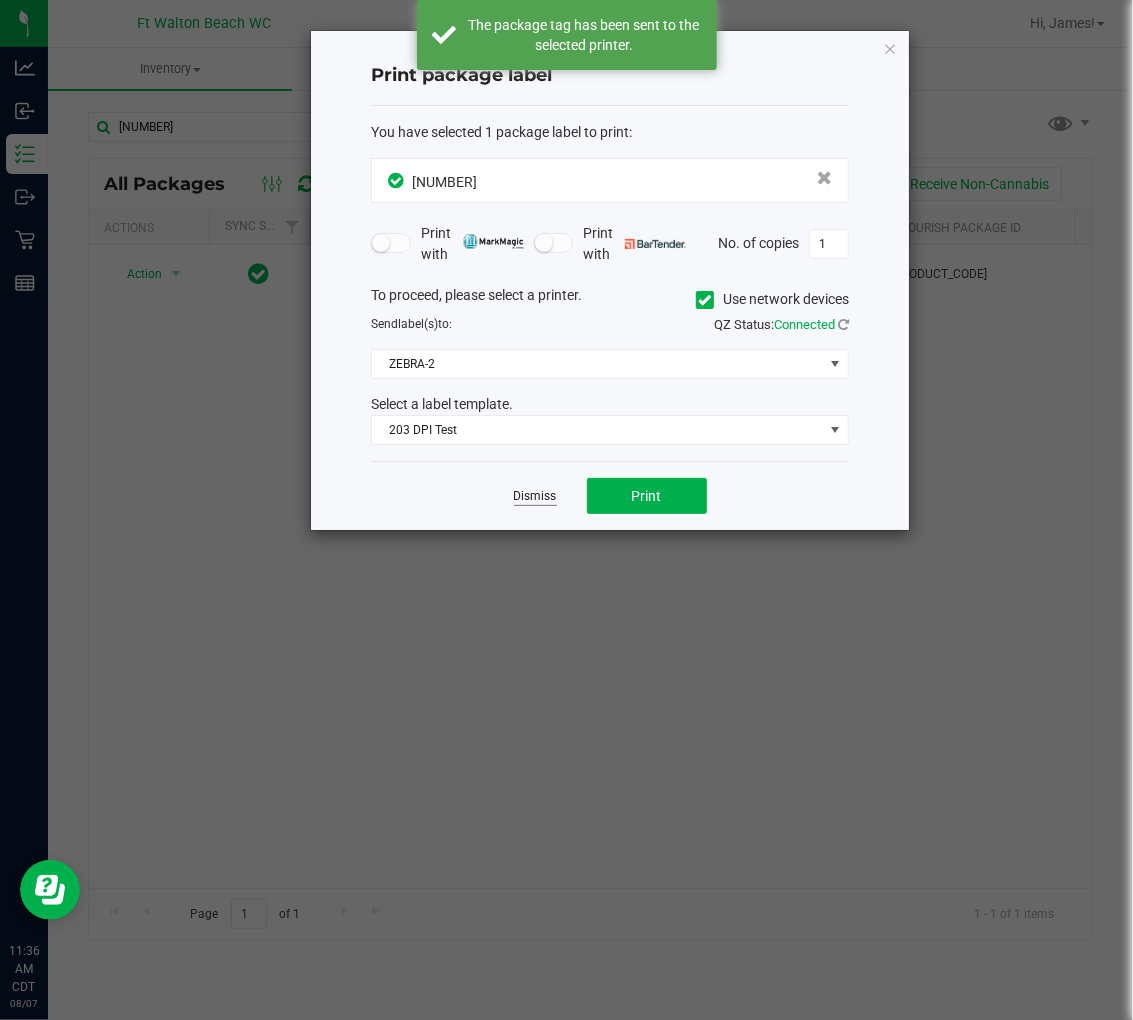 click on "Dismiss" 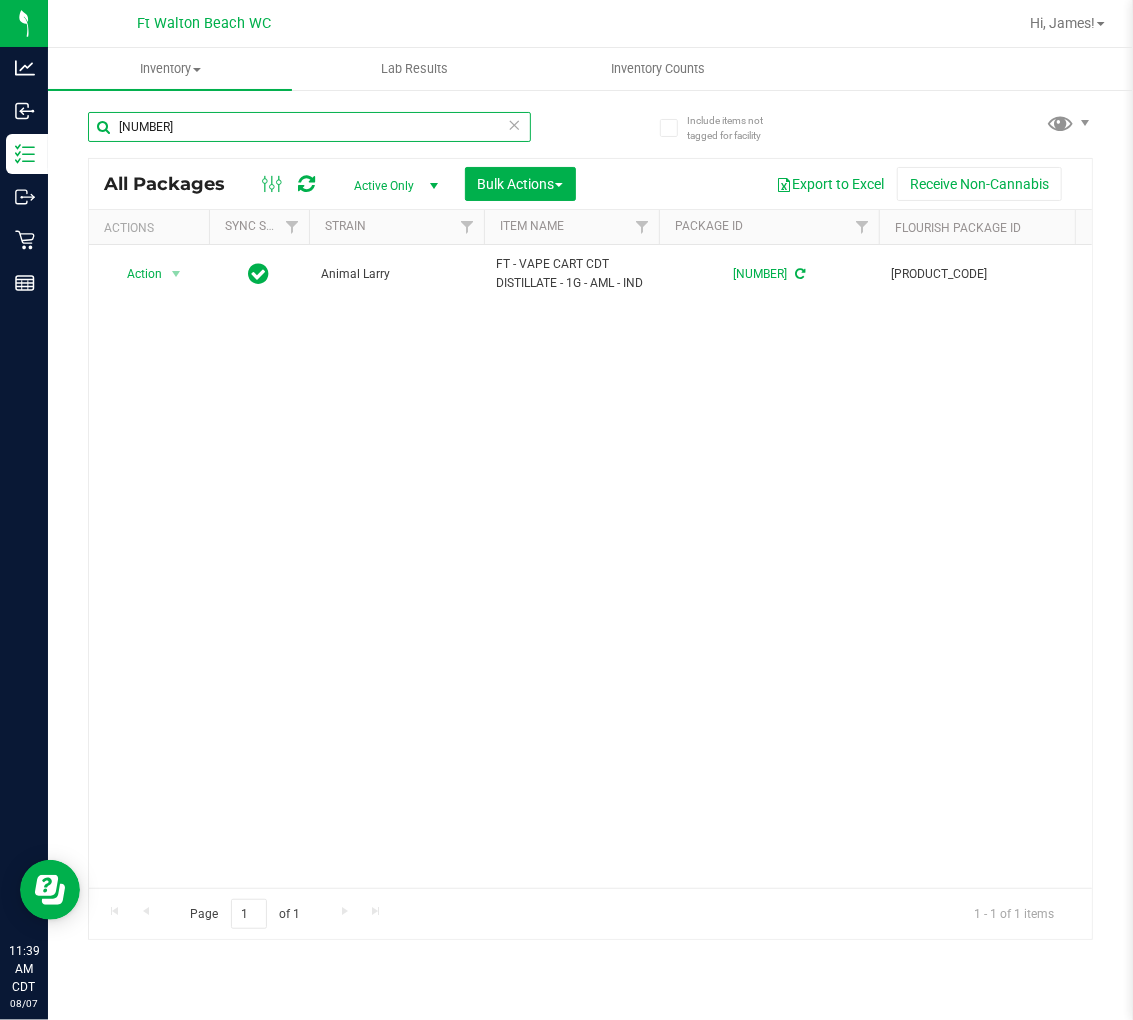 click on "9150176212384815" at bounding box center [309, 127] 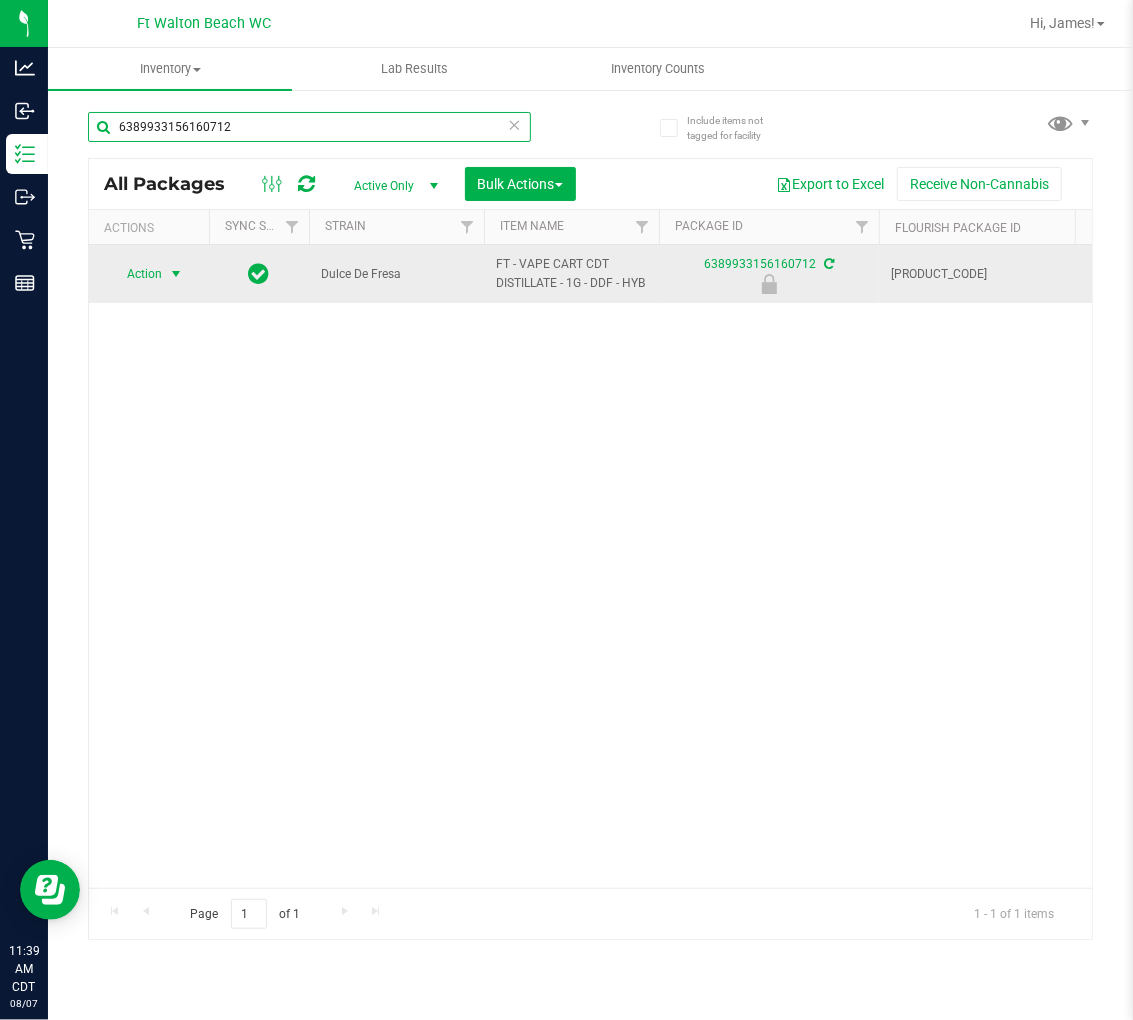 type on "6389933156160712" 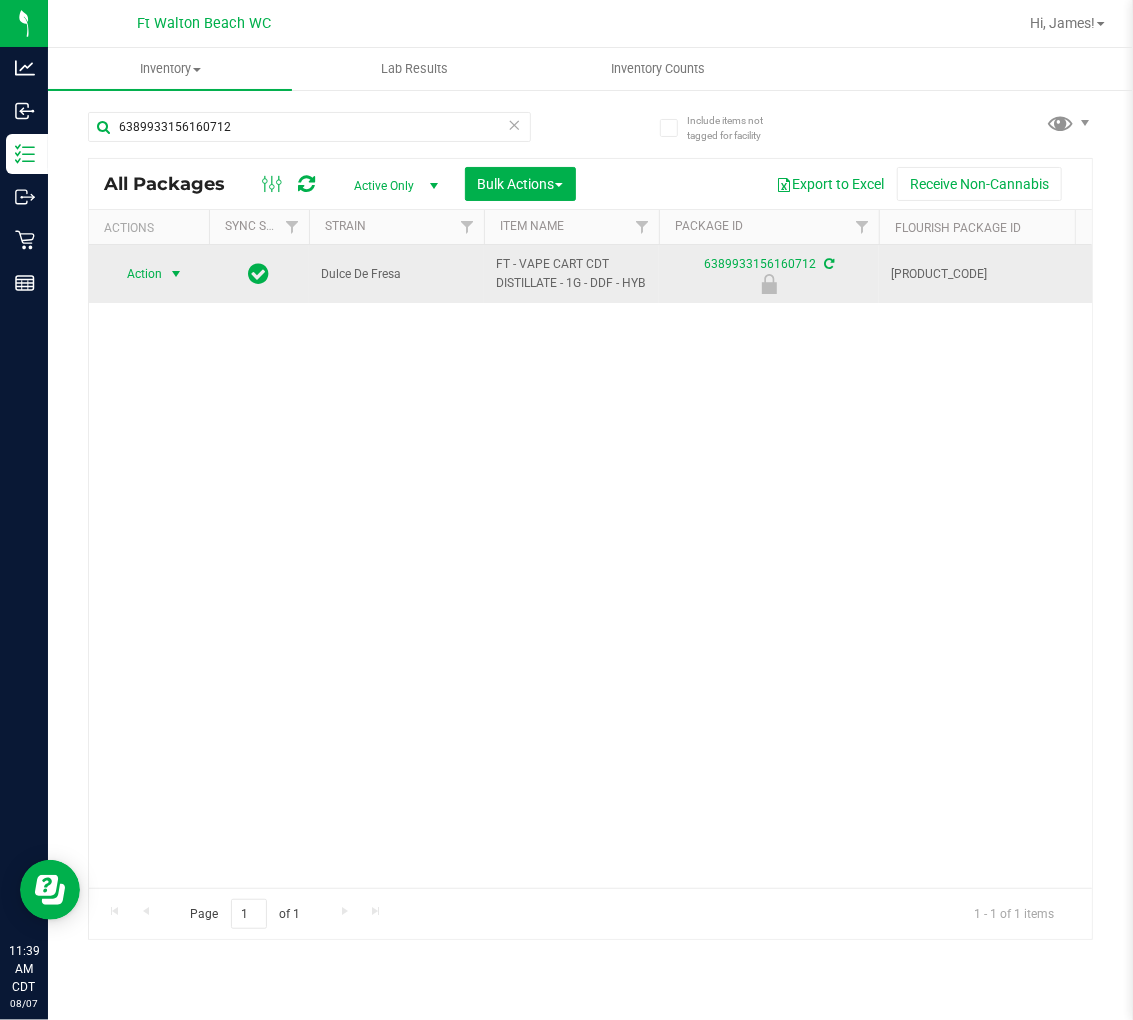 click at bounding box center [176, 274] 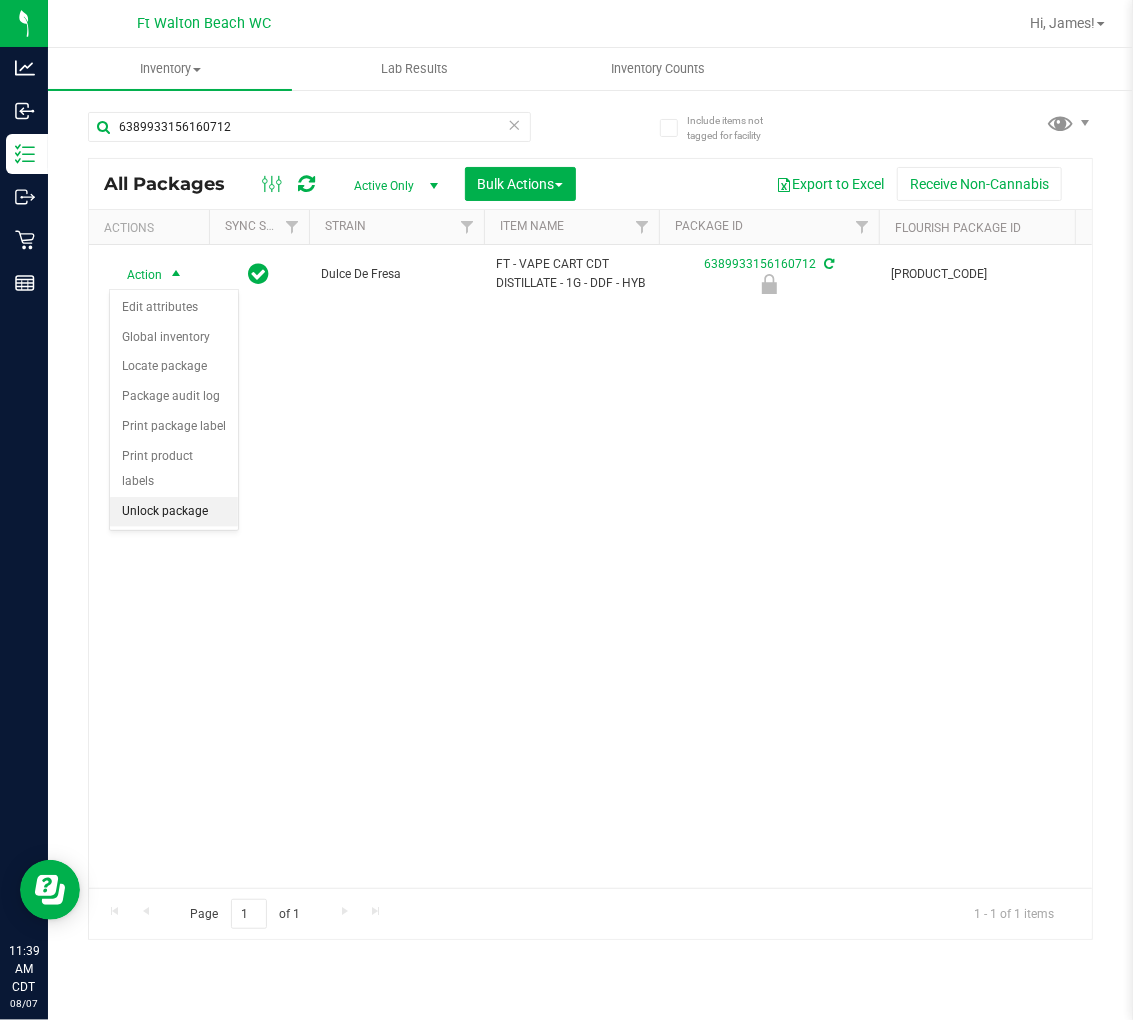 click on "Unlock package" at bounding box center (174, 512) 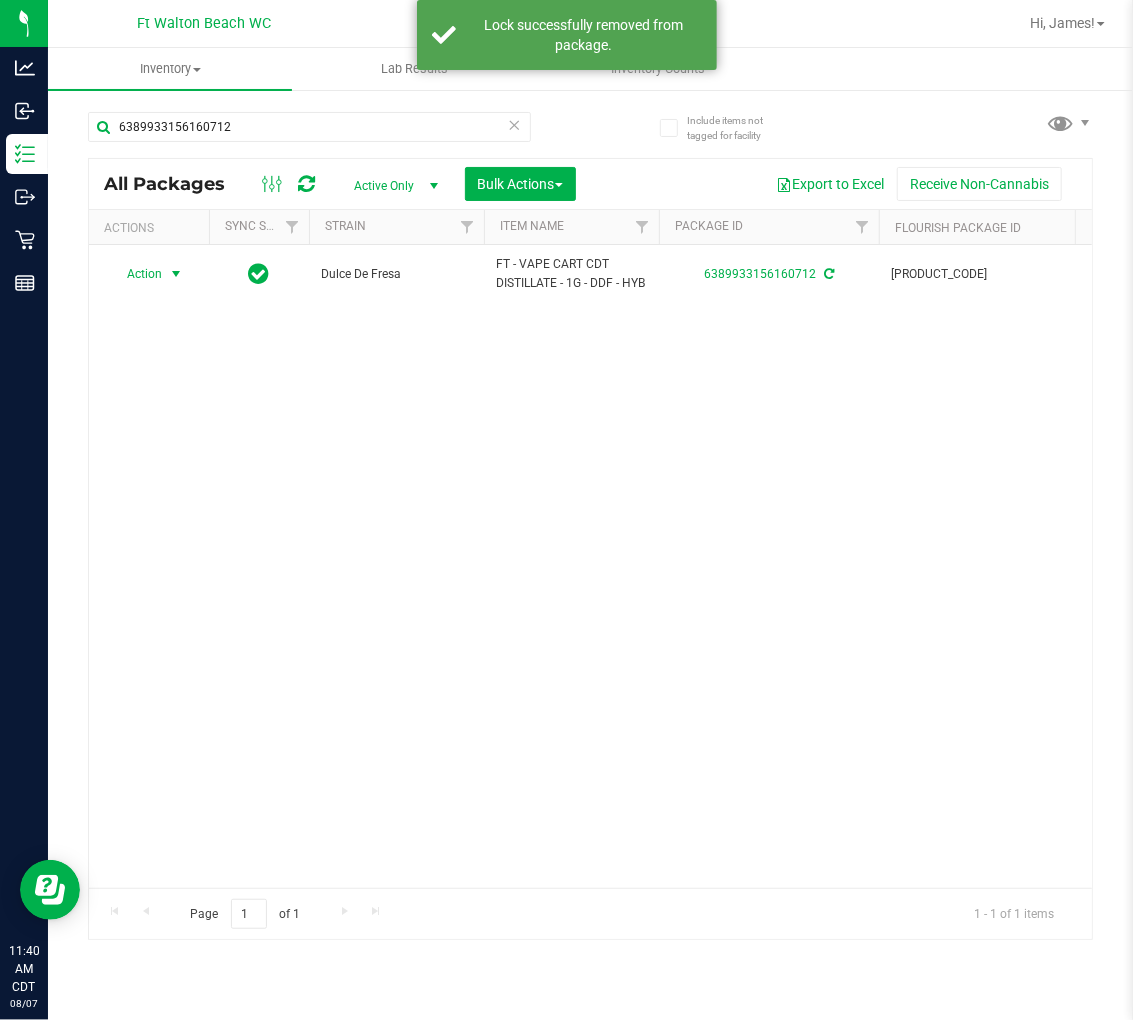 click on "Action" at bounding box center (136, 274) 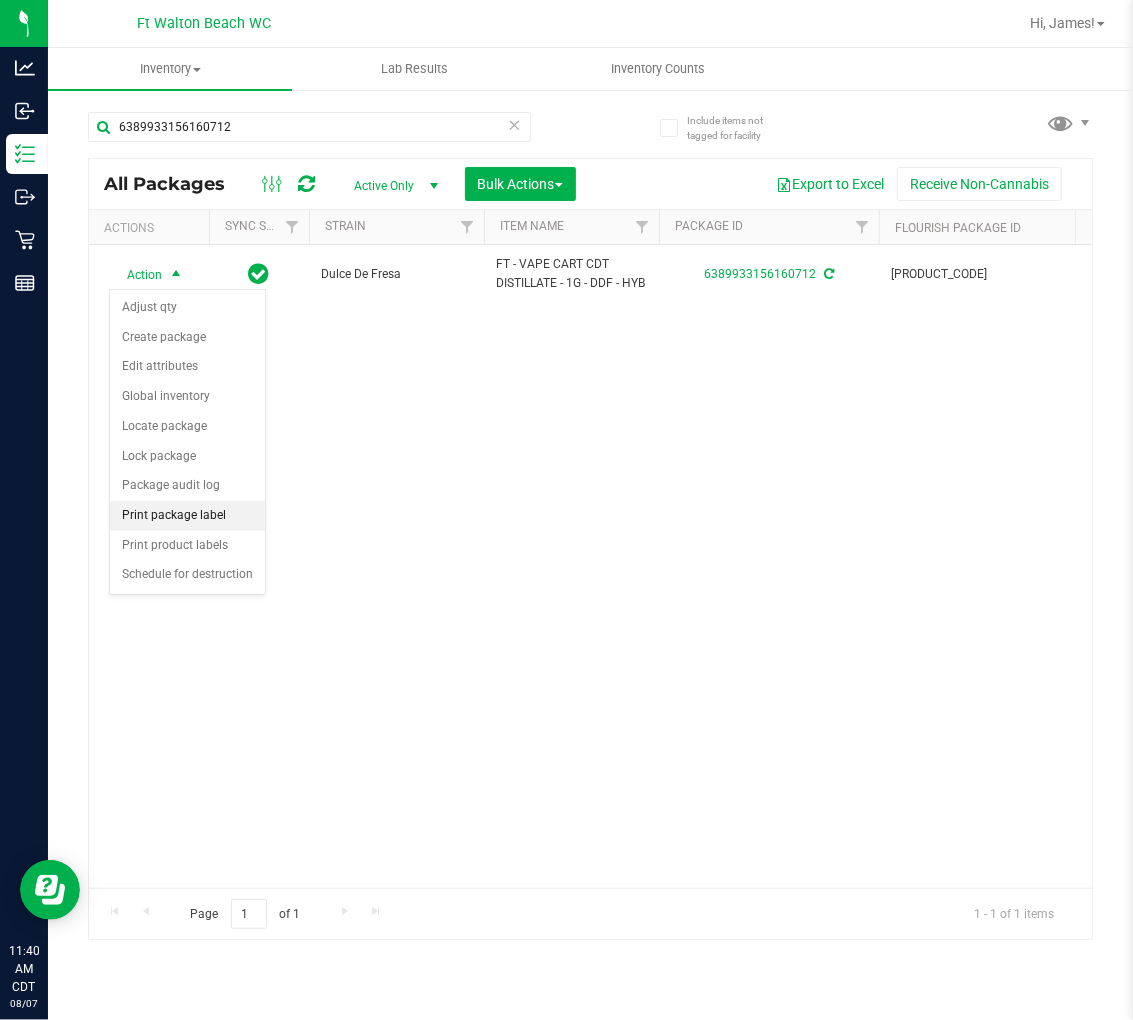 click on "Print package label" at bounding box center [187, 516] 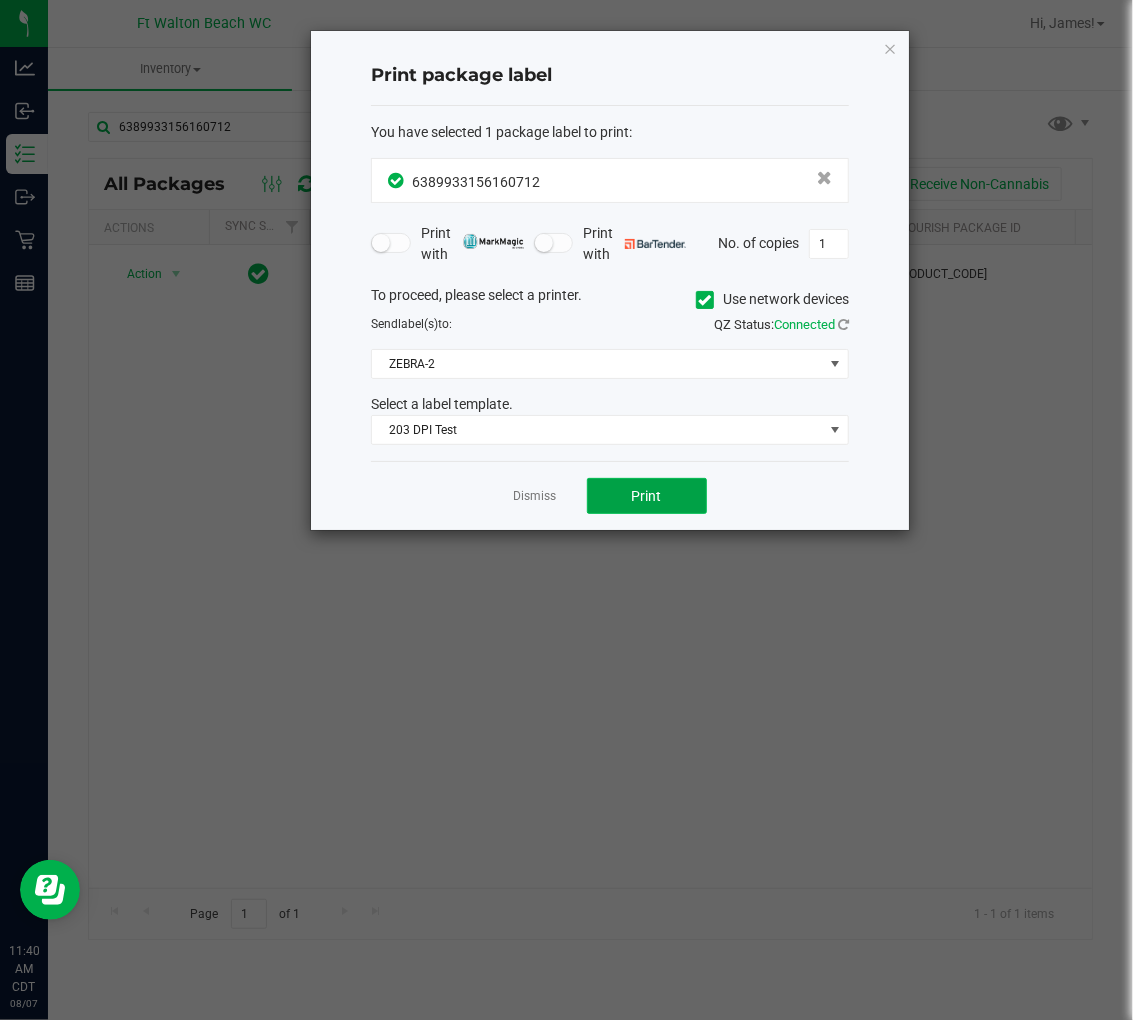 click on "Print" 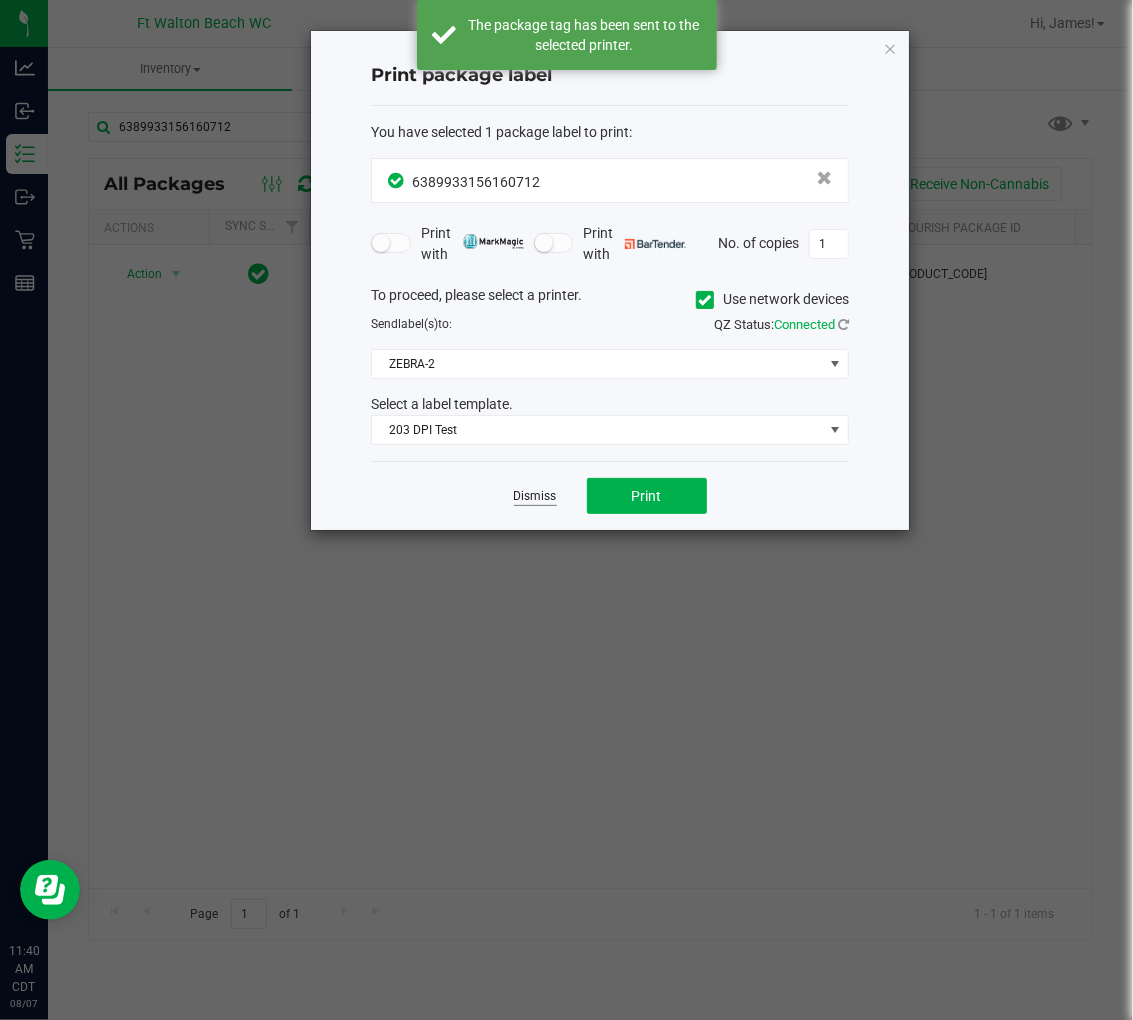 click on "Dismiss" 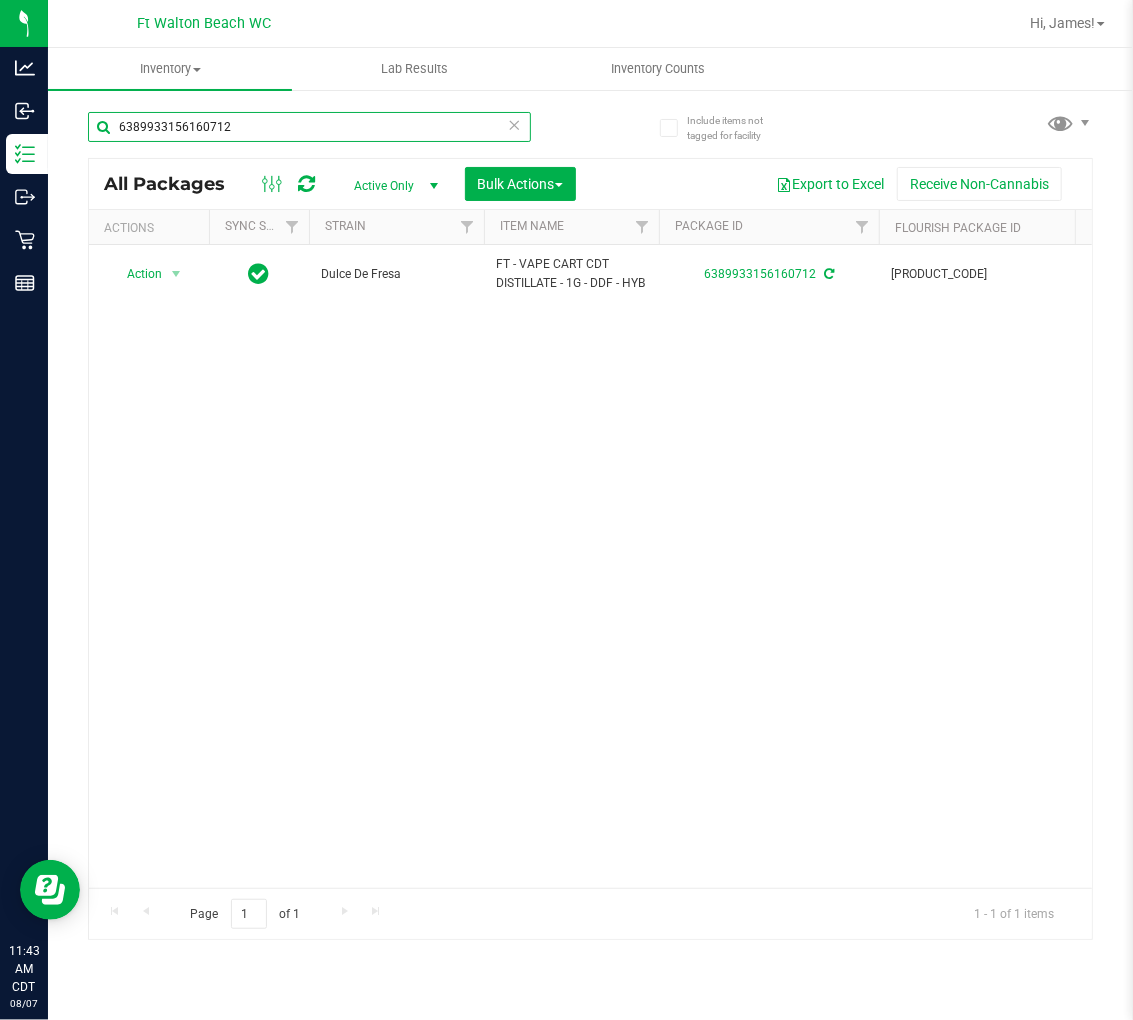 click on "6389933156160712" at bounding box center (309, 127) 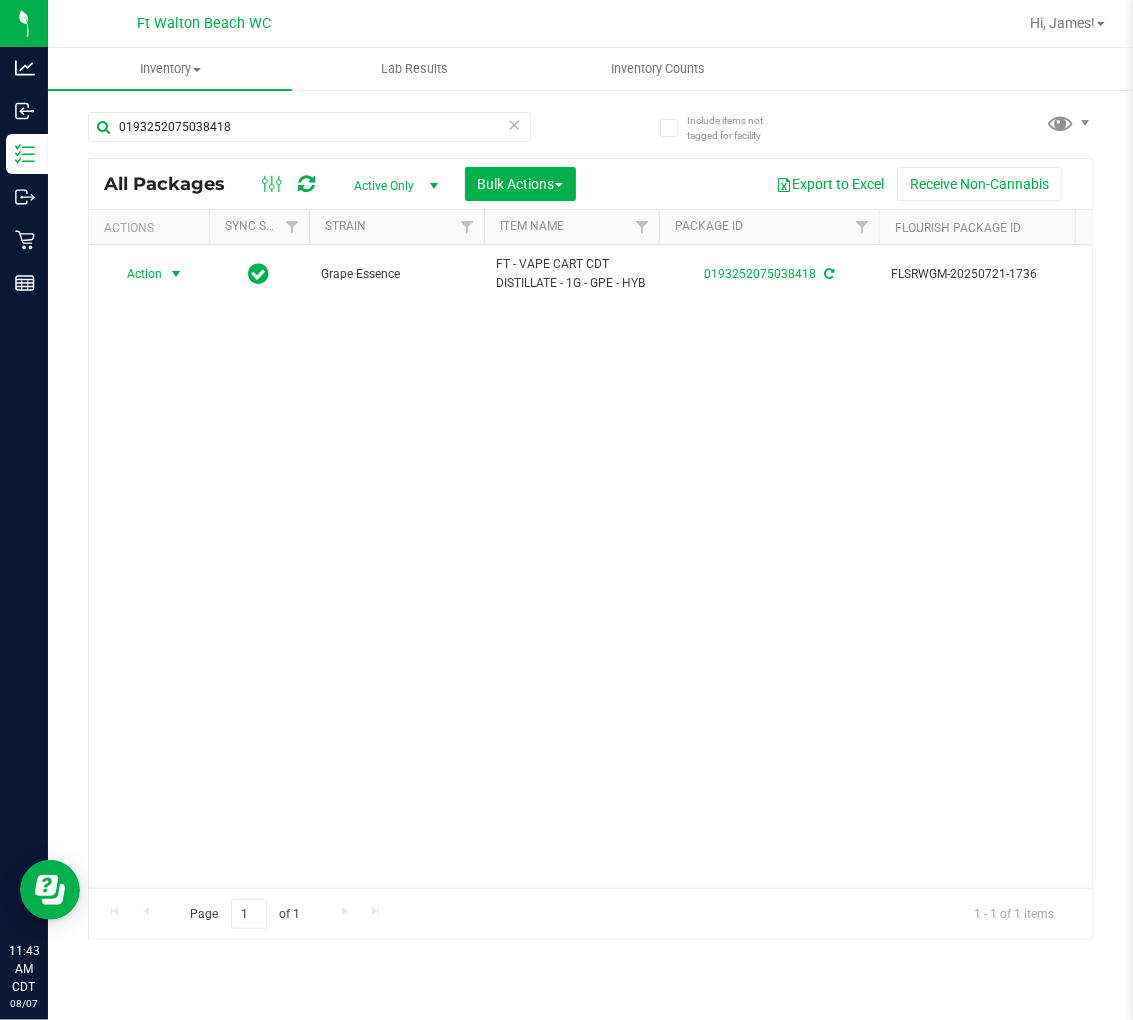 click at bounding box center (176, 274) 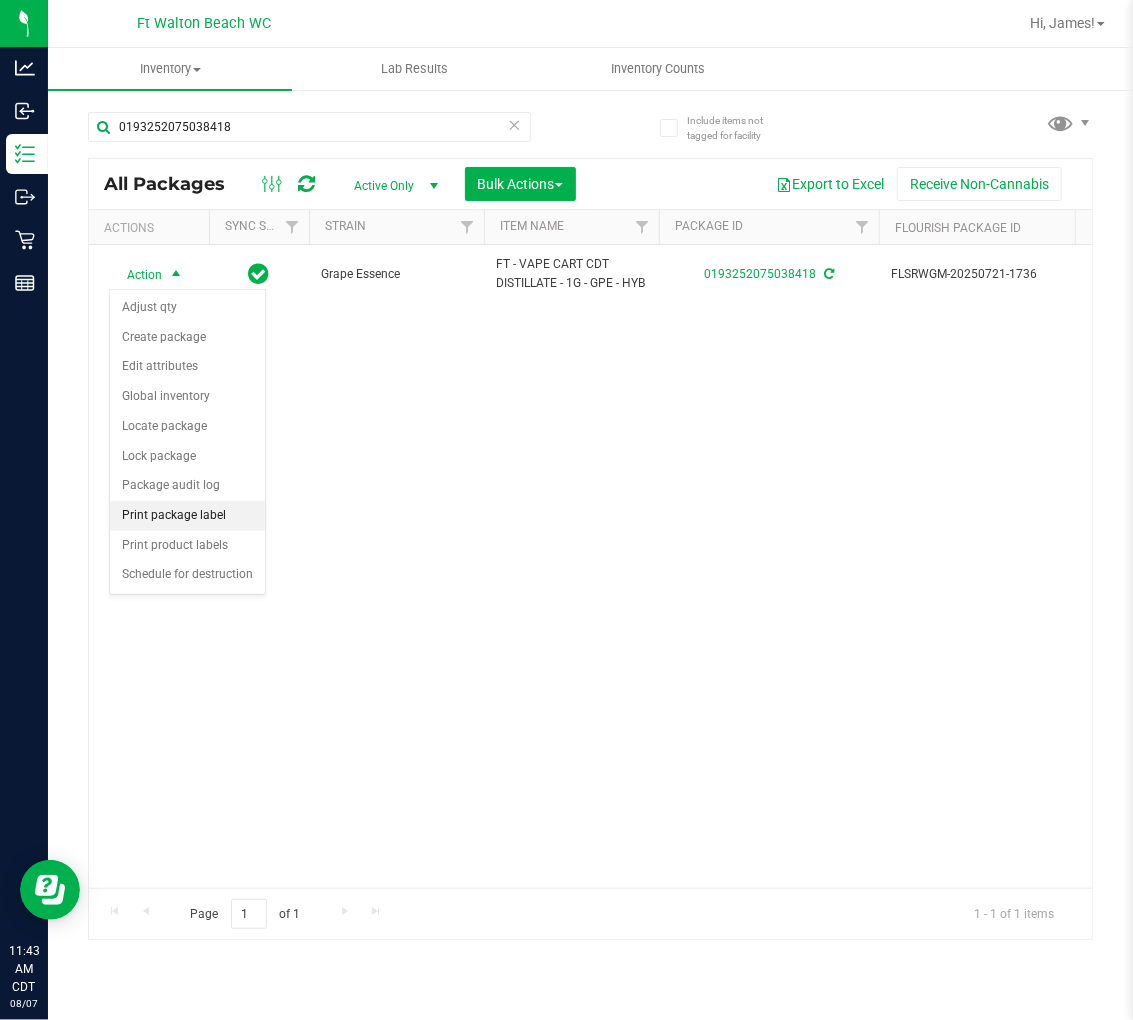 click on "Print package label" at bounding box center (187, 516) 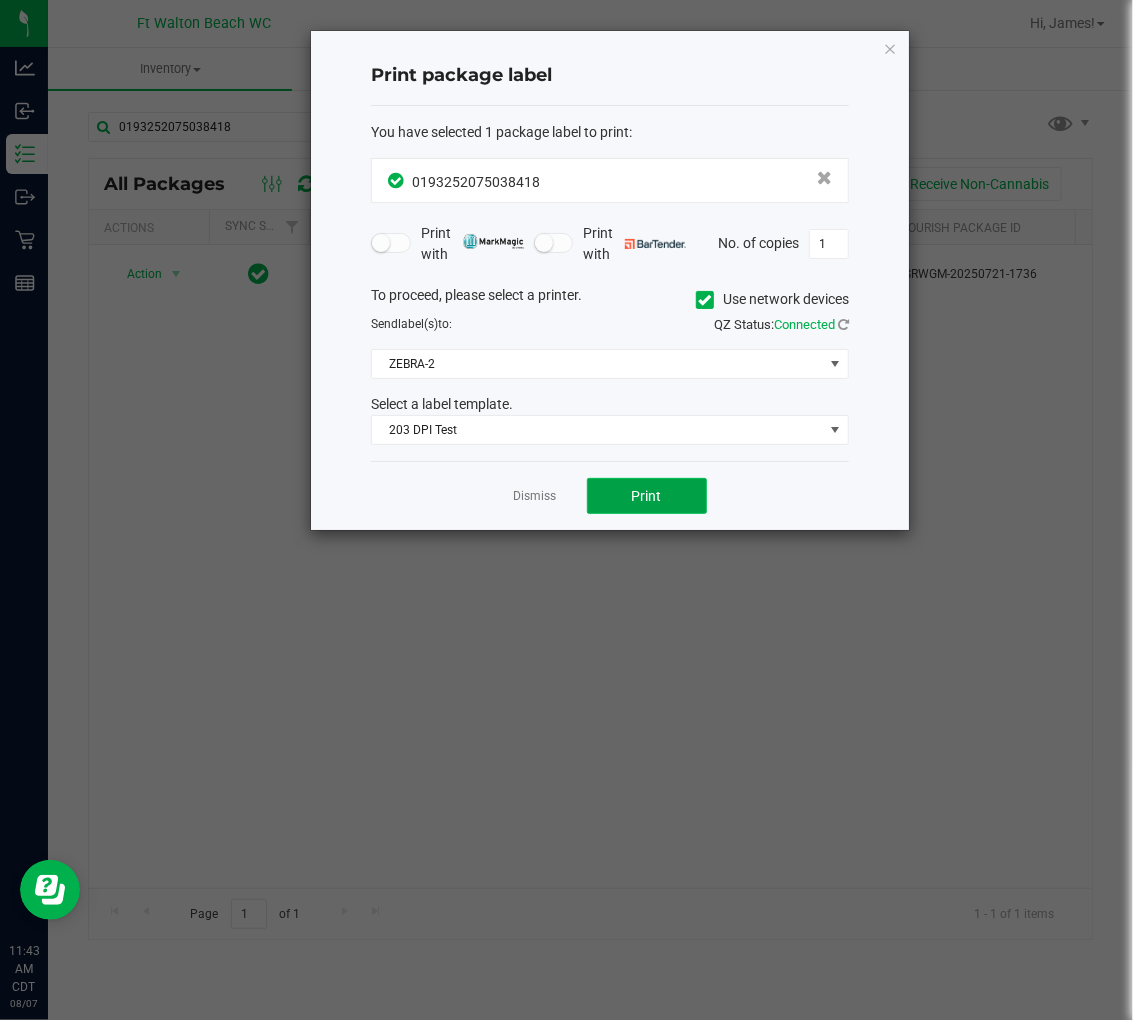 click on "Print" 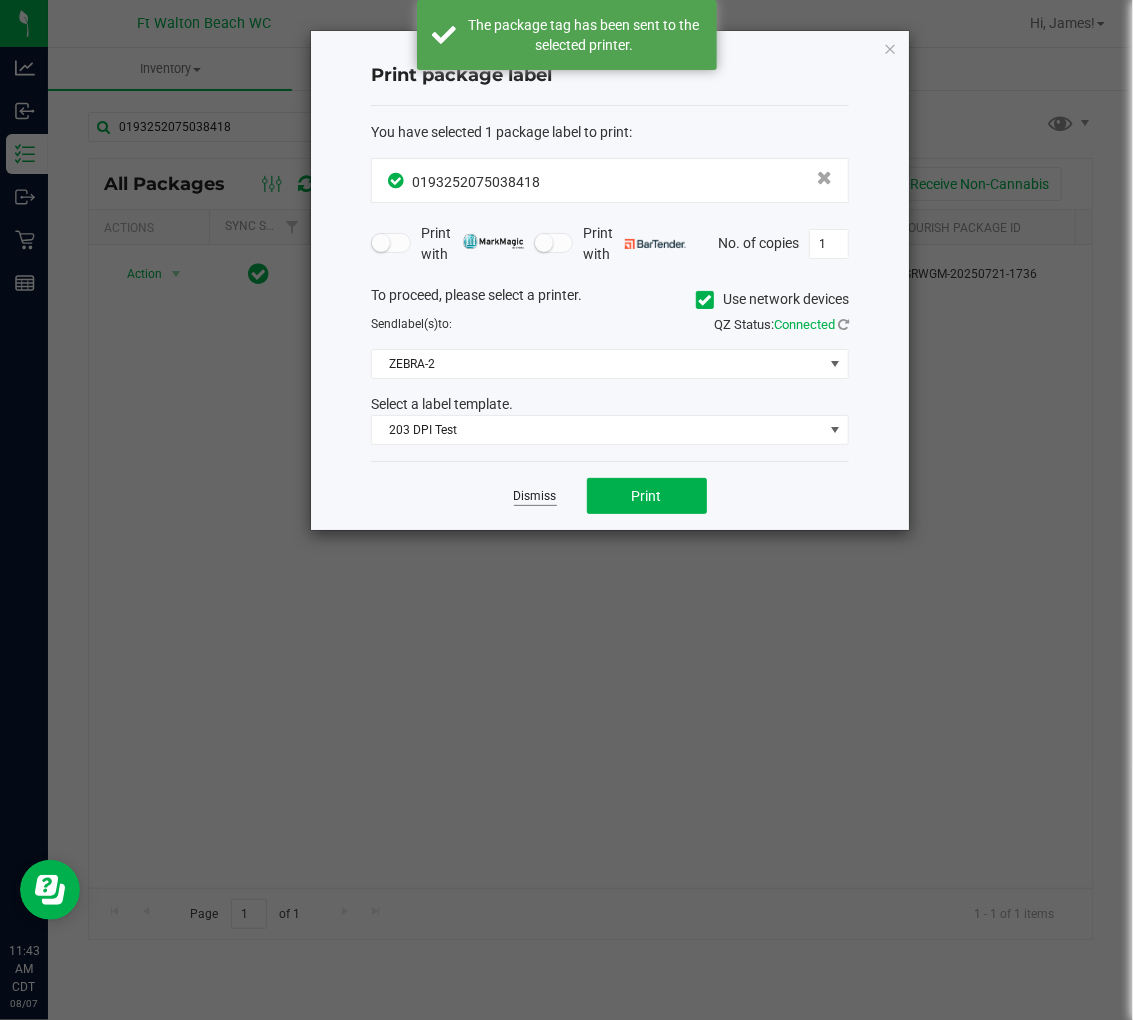 click on "Dismiss" 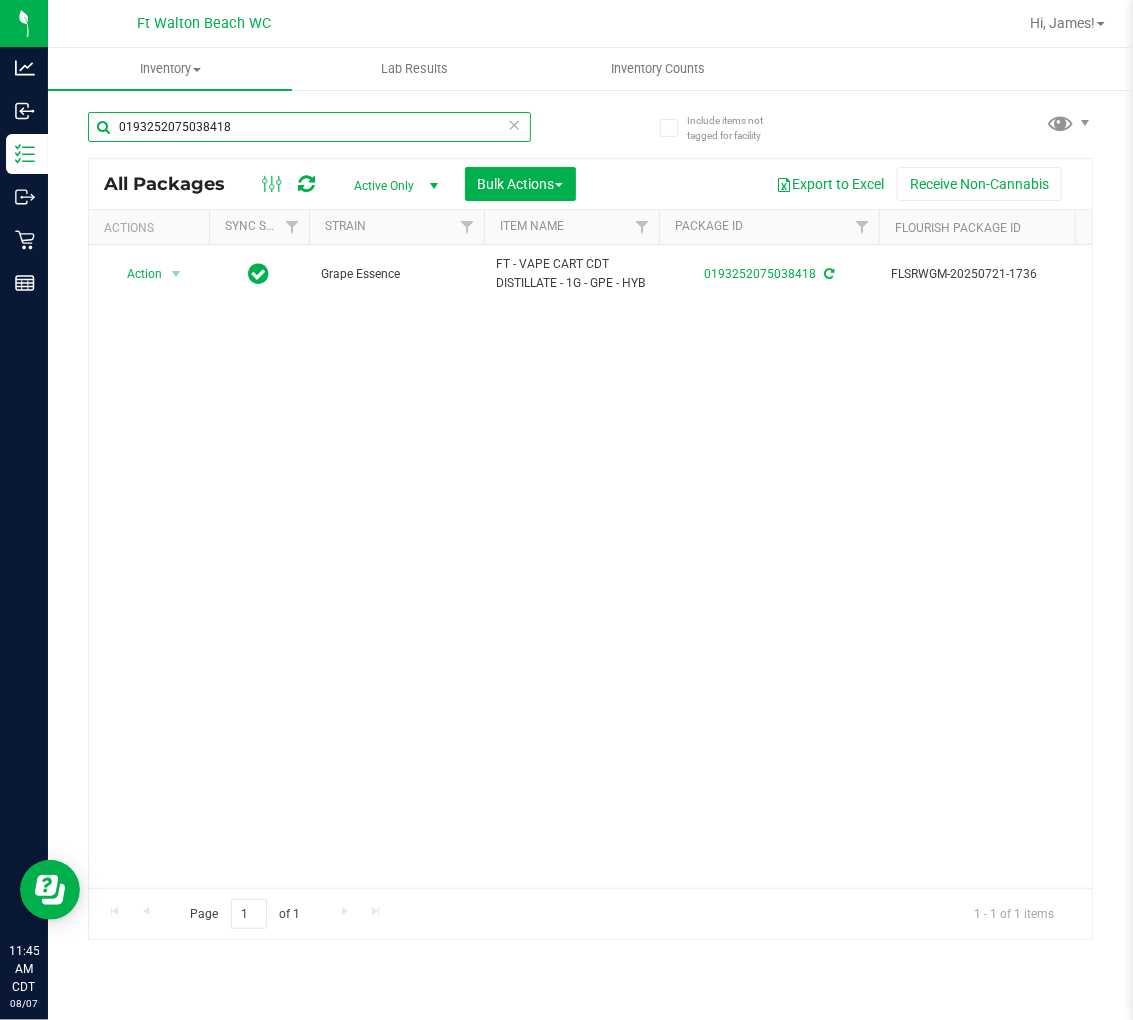 click on "0193252075038418" at bounding box center [309, 127] 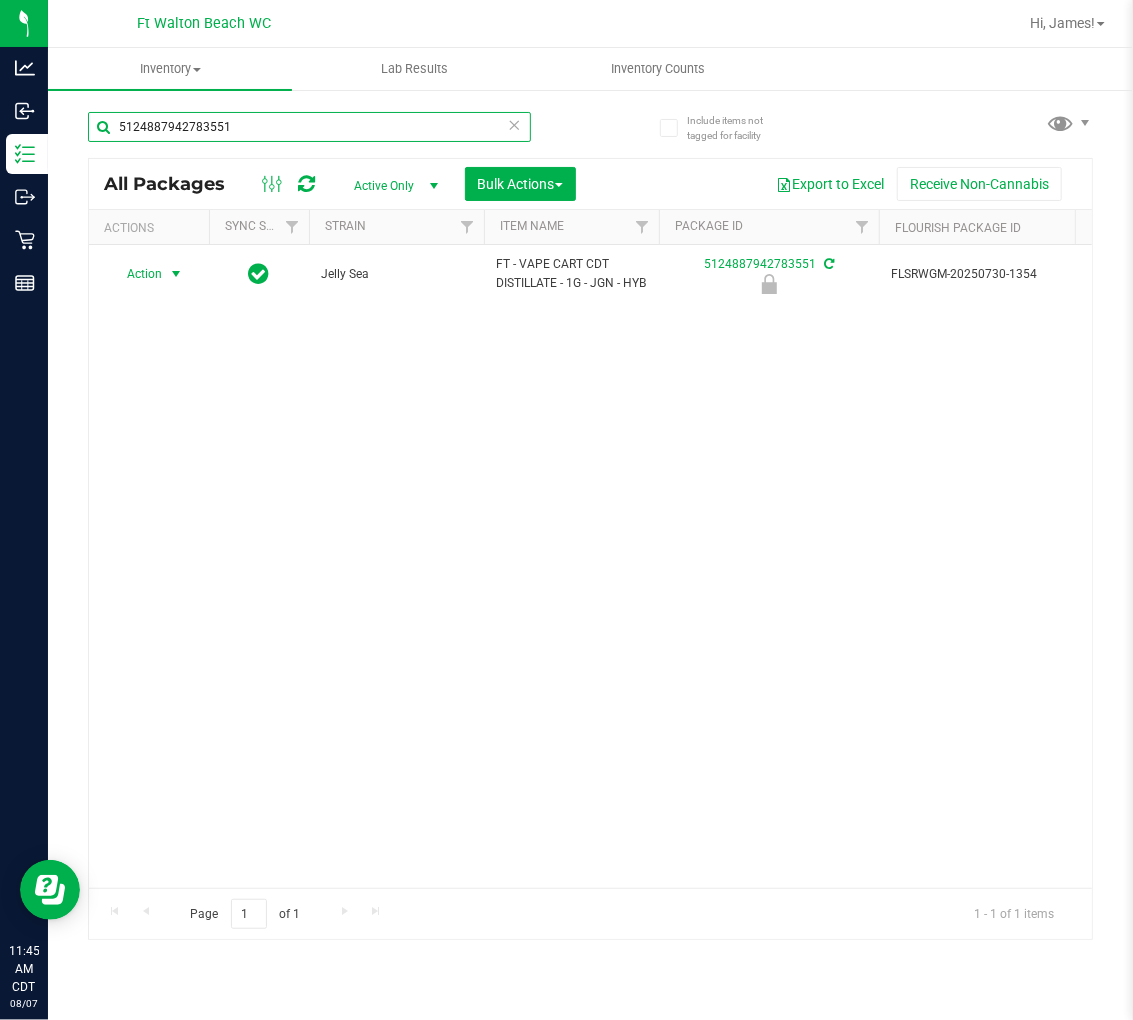 type on "5124887942783551" 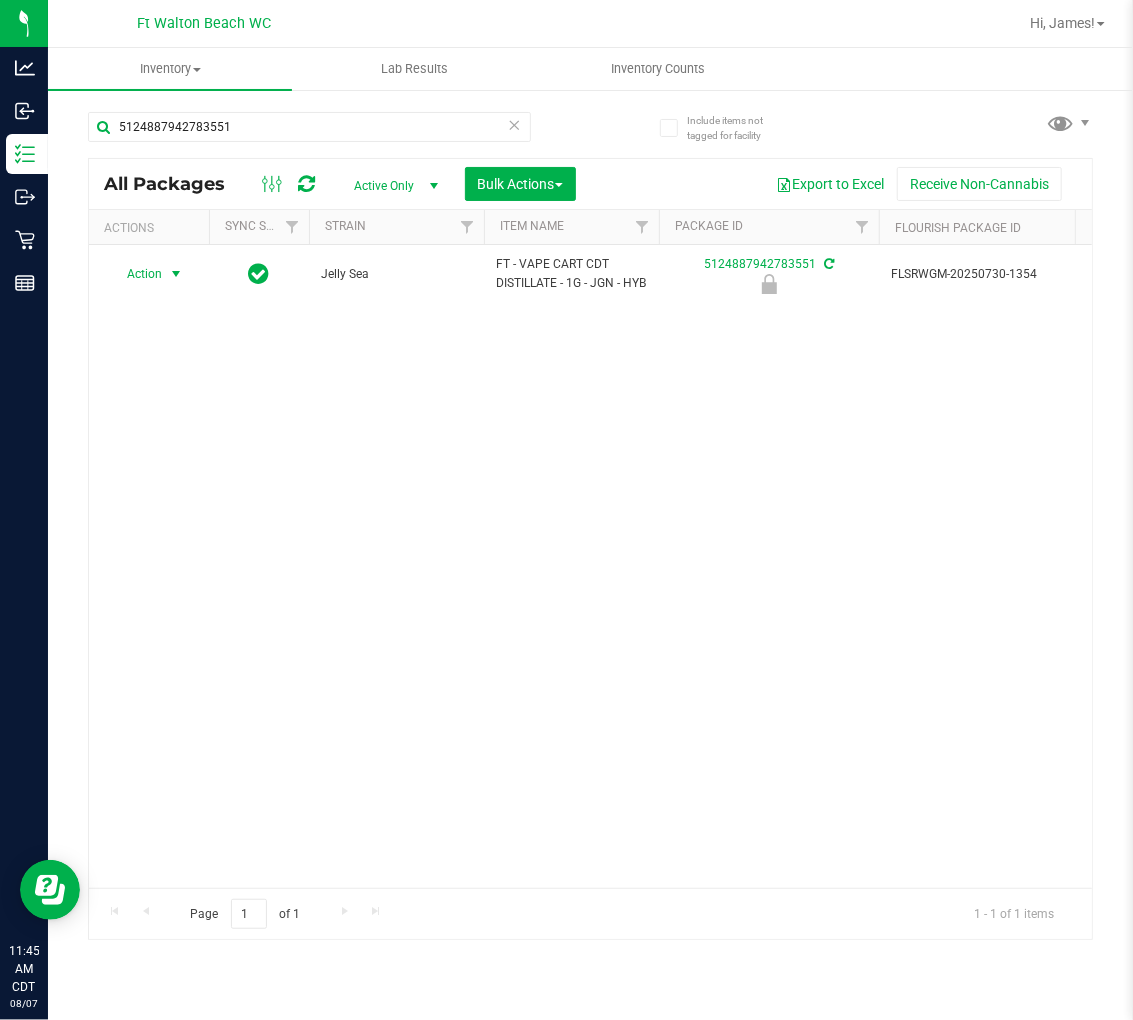 click on "Action" at bounding box center (136, 274) 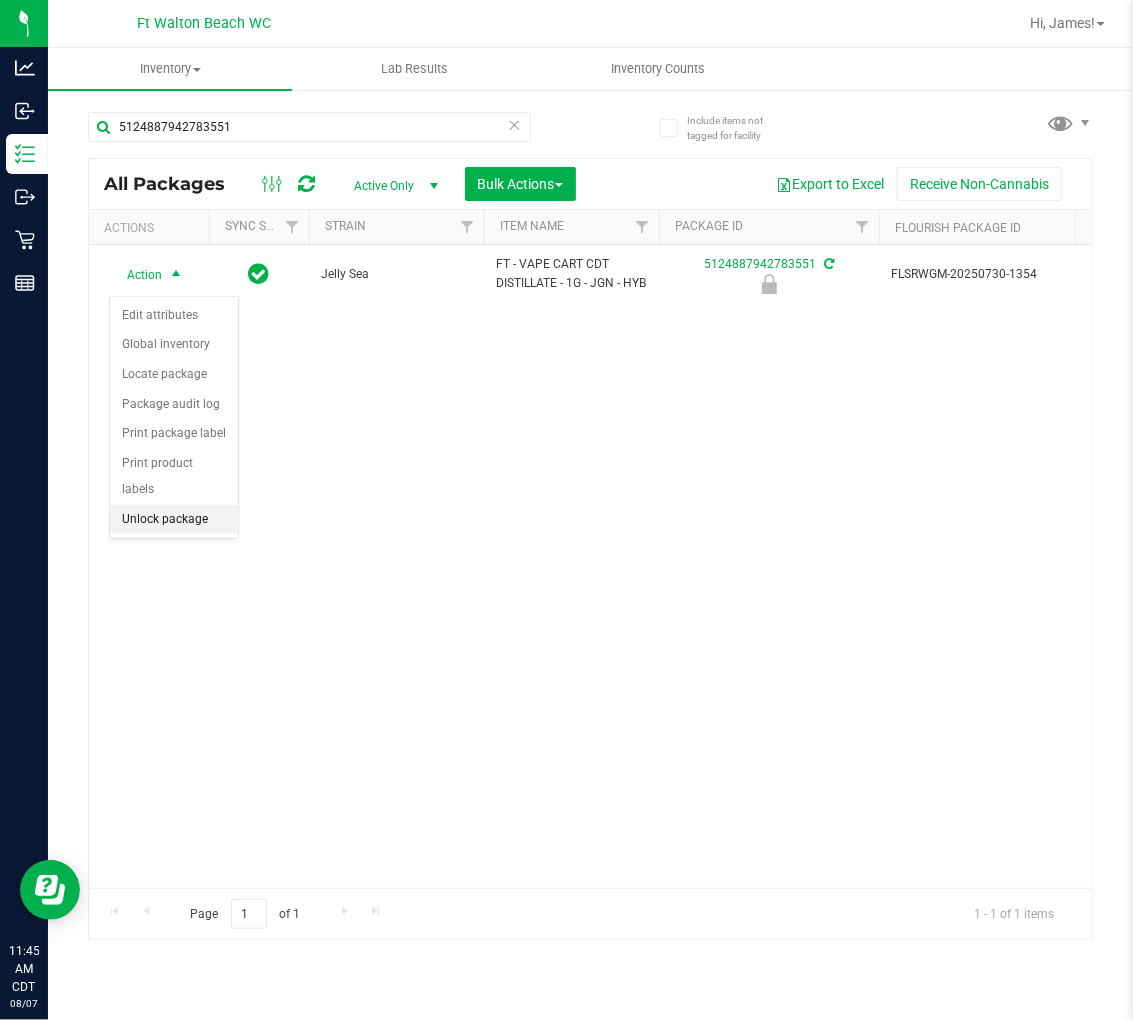 click on "Unlock package" at bounding box center [174, 520] 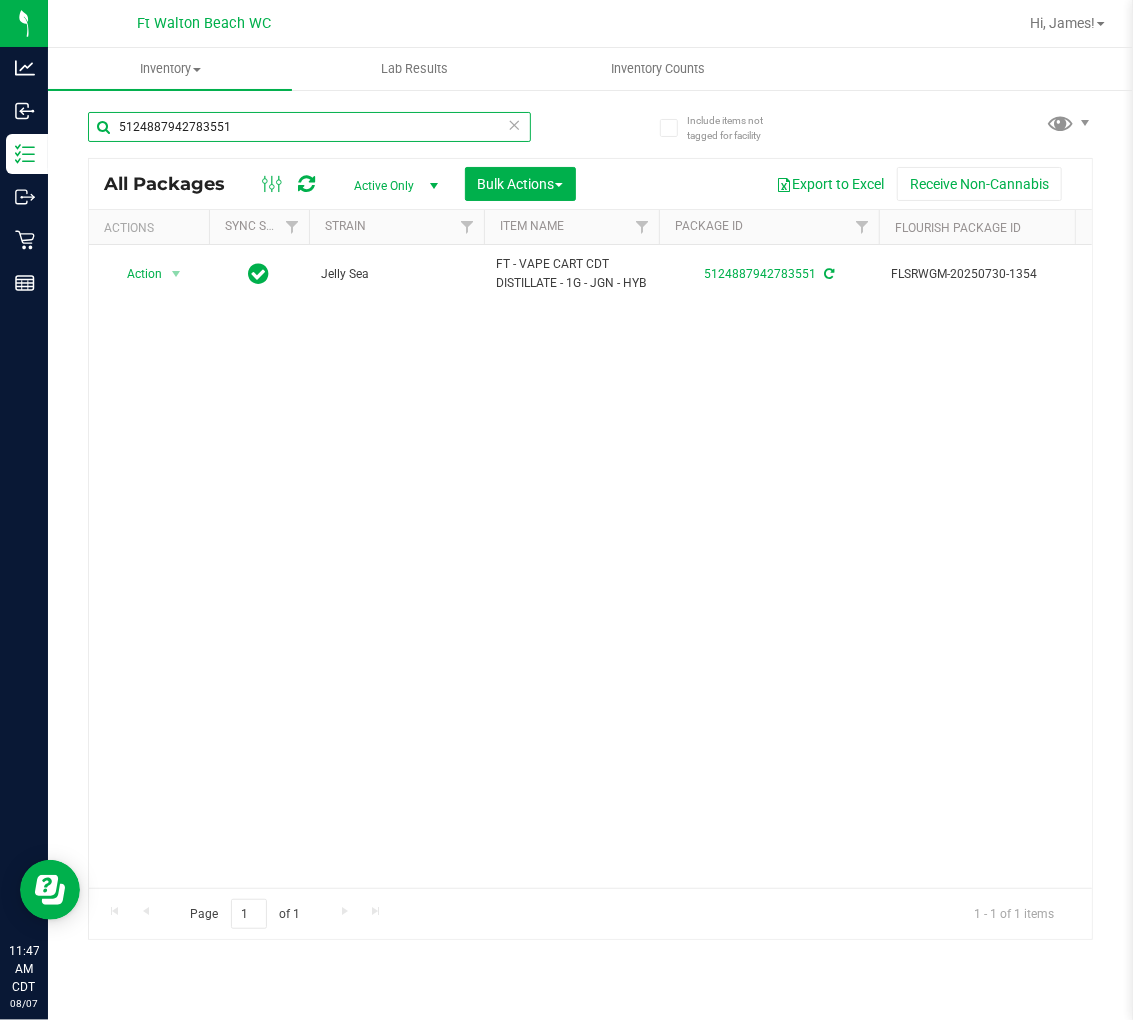 click on "5124887942783551" at bounding box center [309, 127] 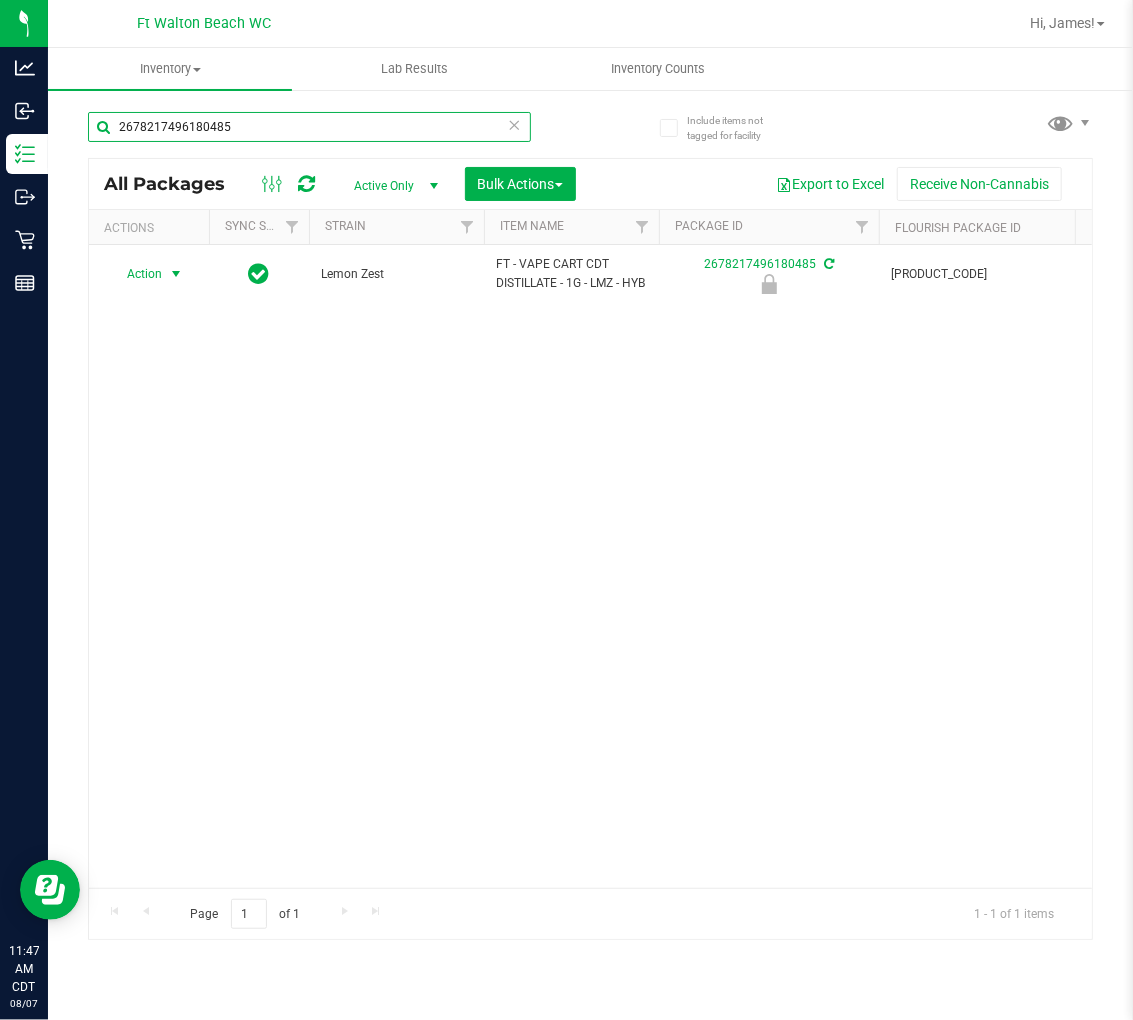 type on "2678217496180485" 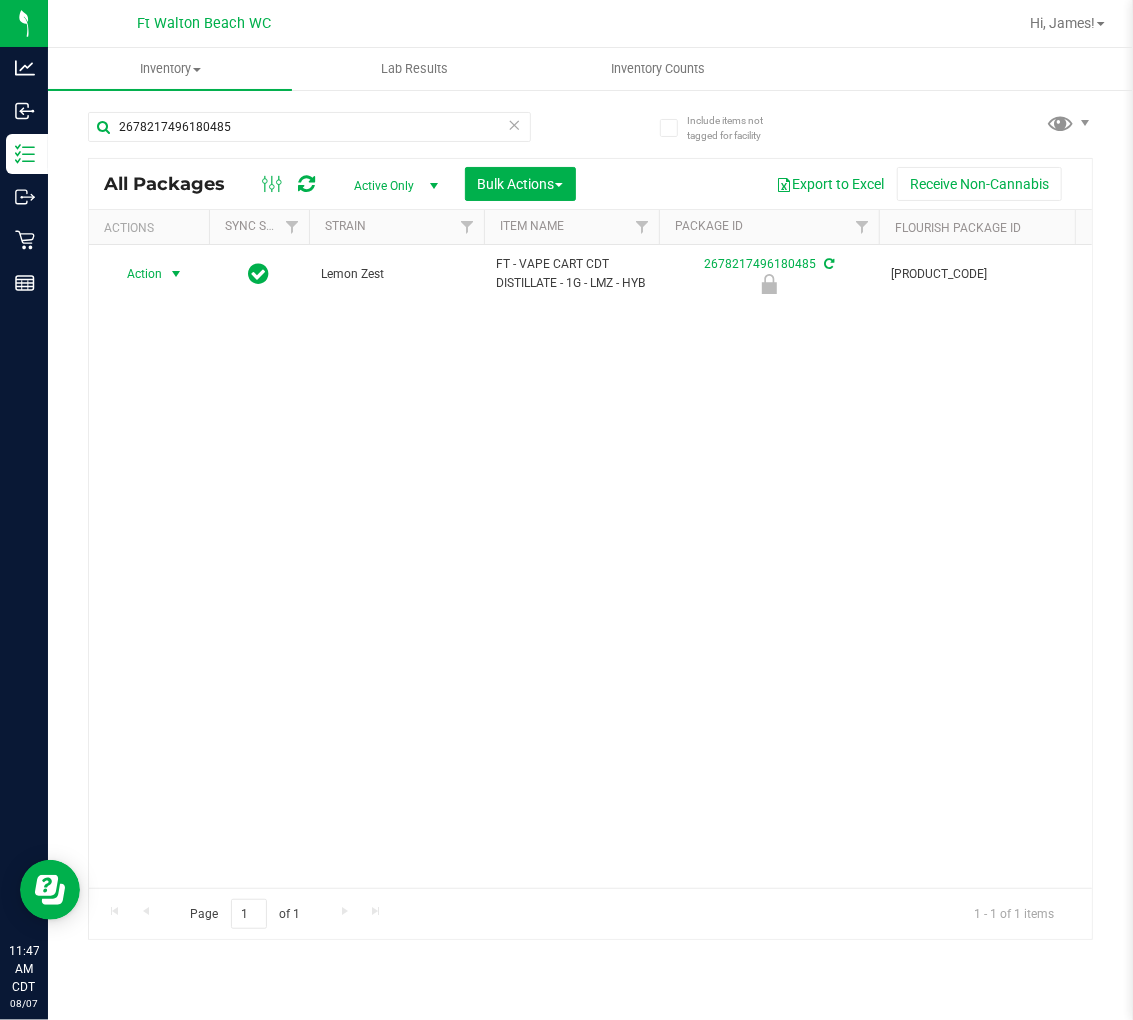 click at bounding box center [176, 274] 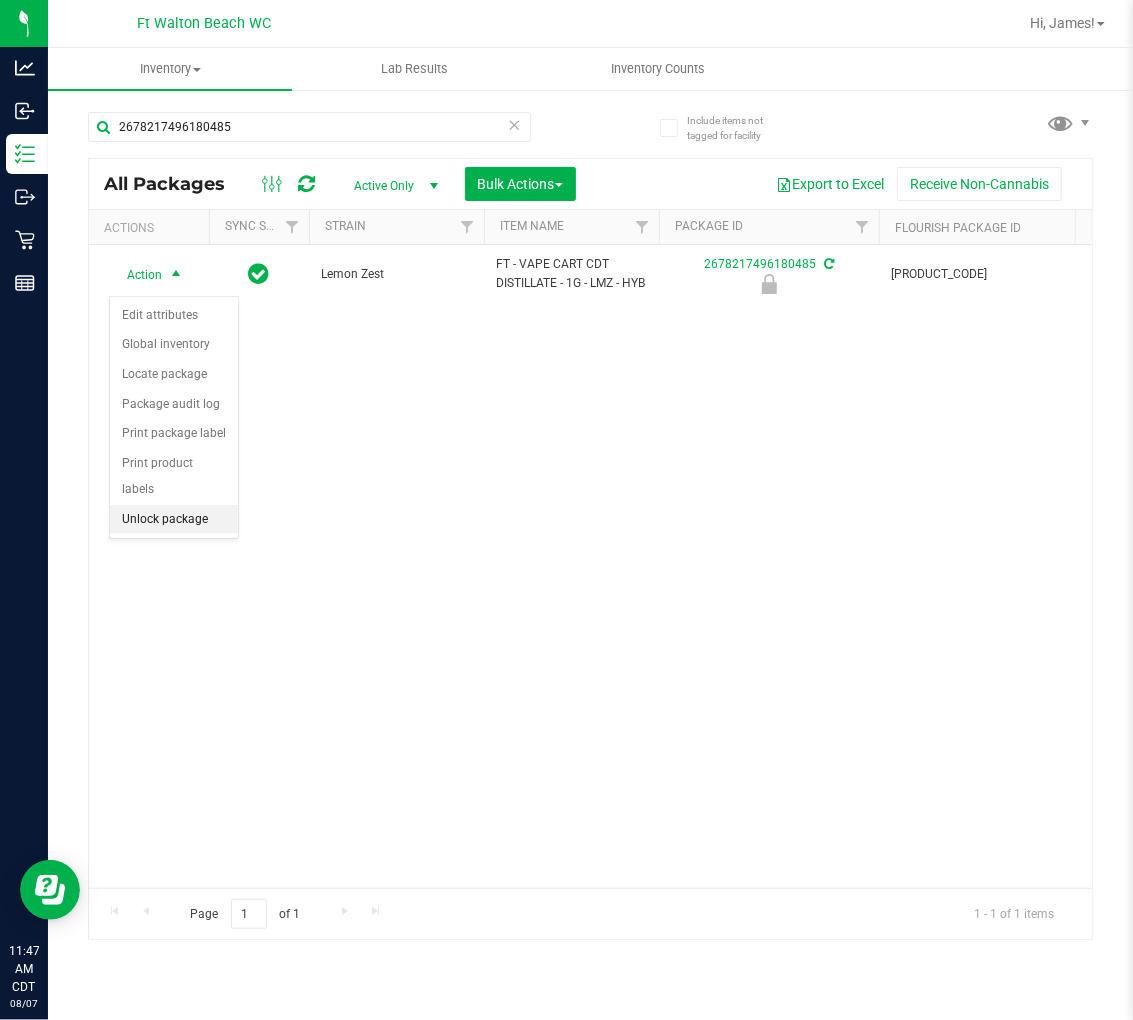 click on "Unlock package" at bounding box center [174, 520] 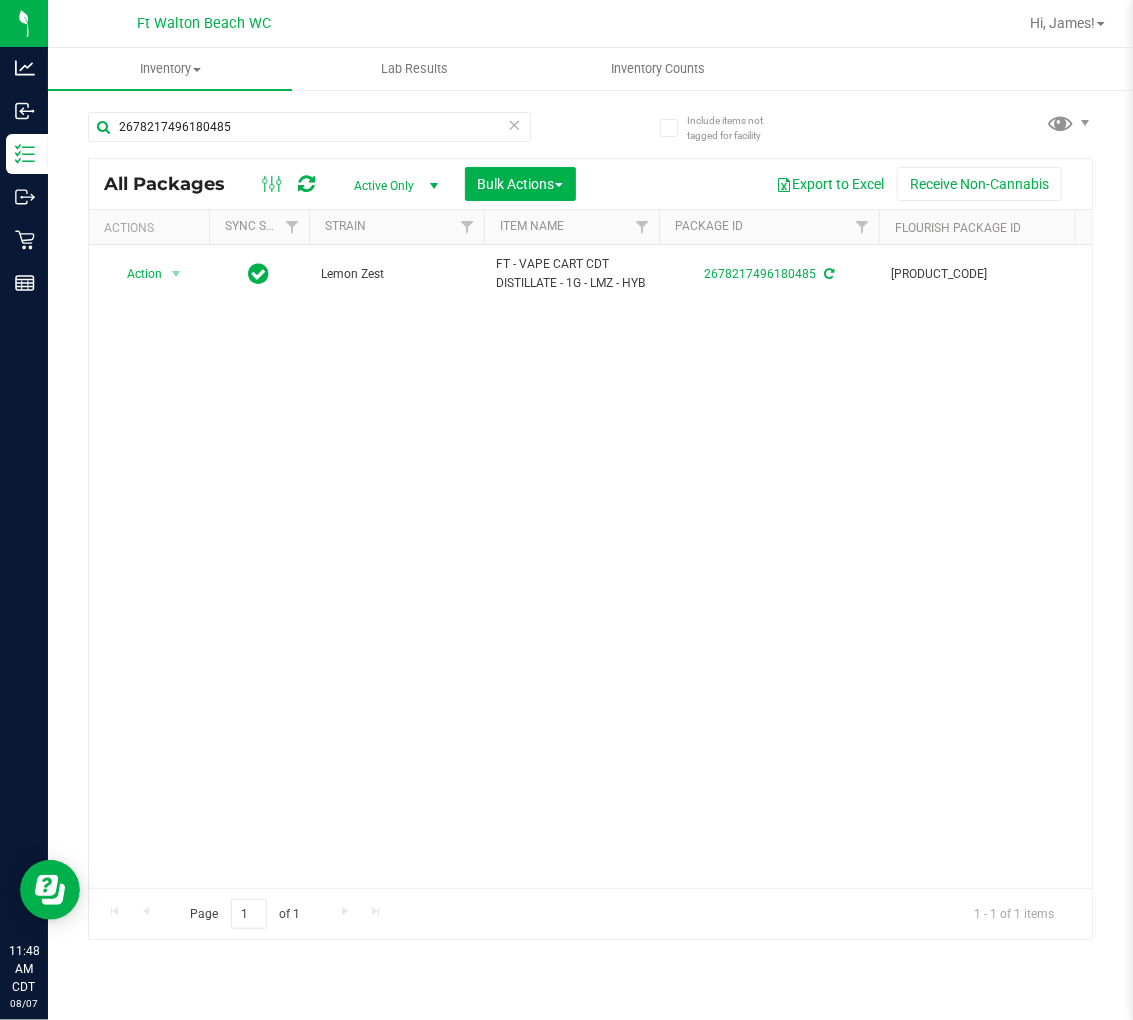click at bounding box center (515, 124) 